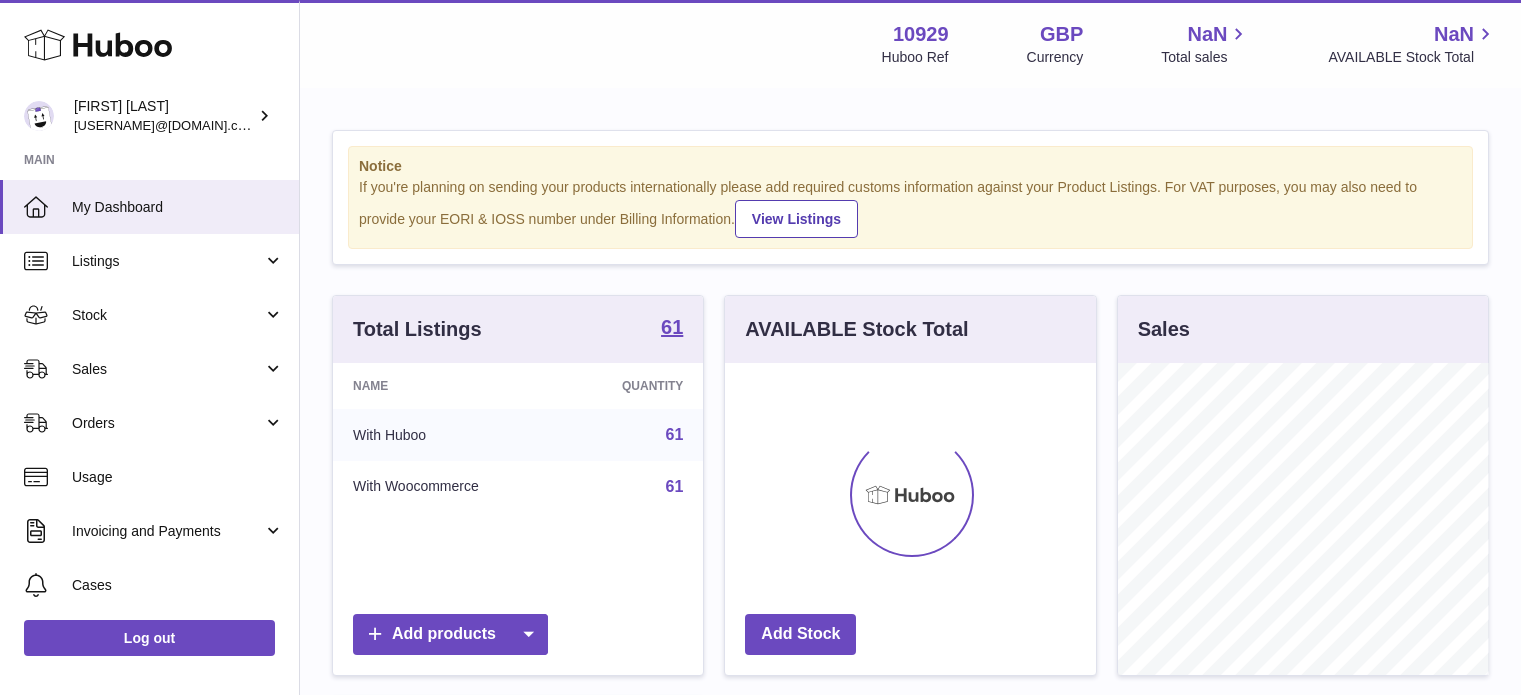 scroll, scrollTop: 0, scrollLeft: 0, axis: both 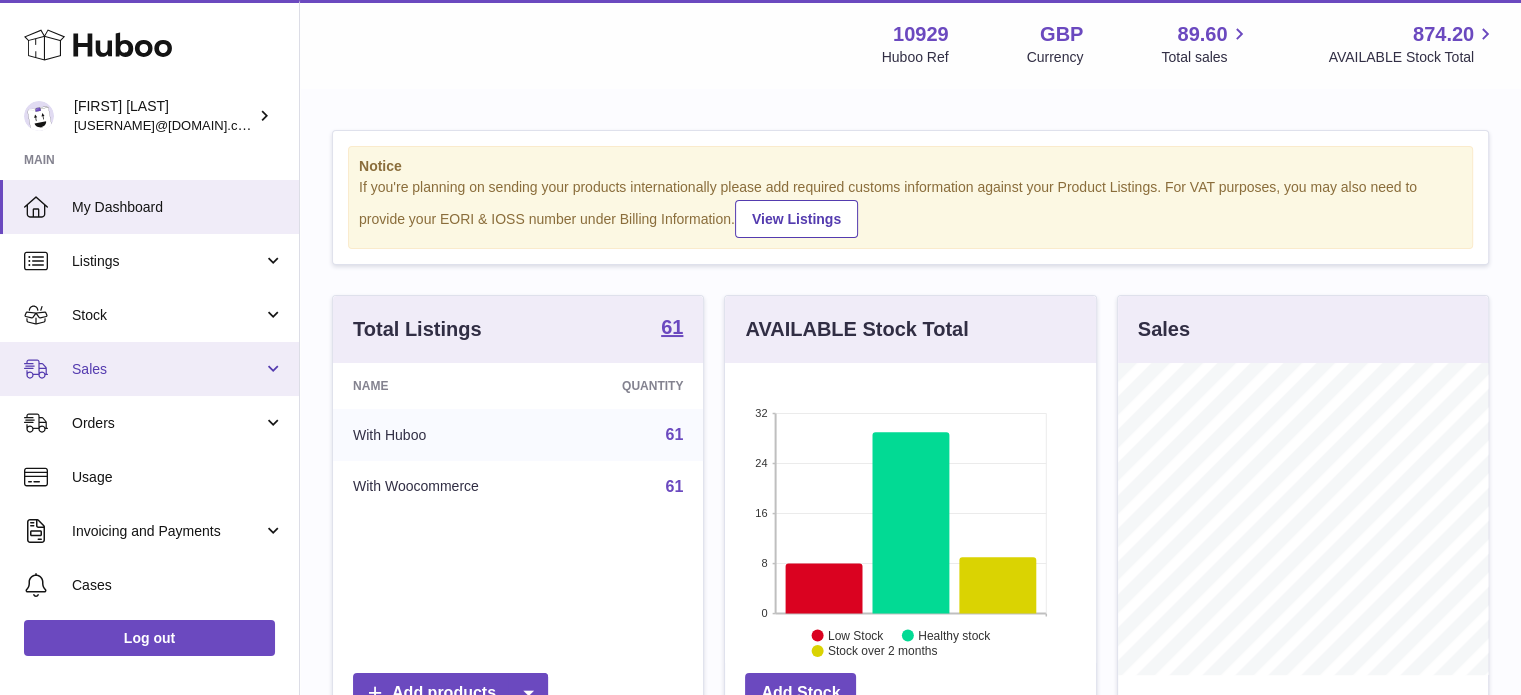 click on "Sales" at bounding box center (149, 369) 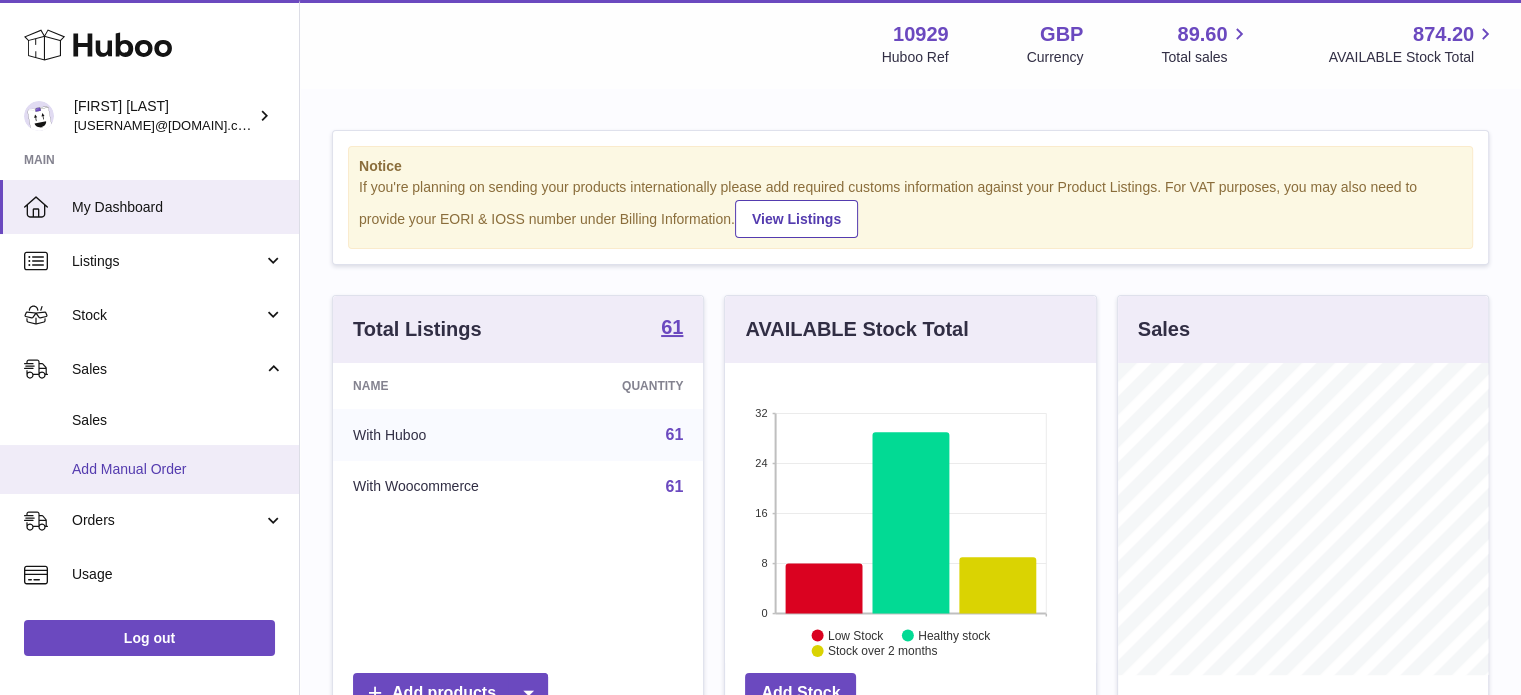 click on "Add Manual Order" at bounding box center (149, 469) 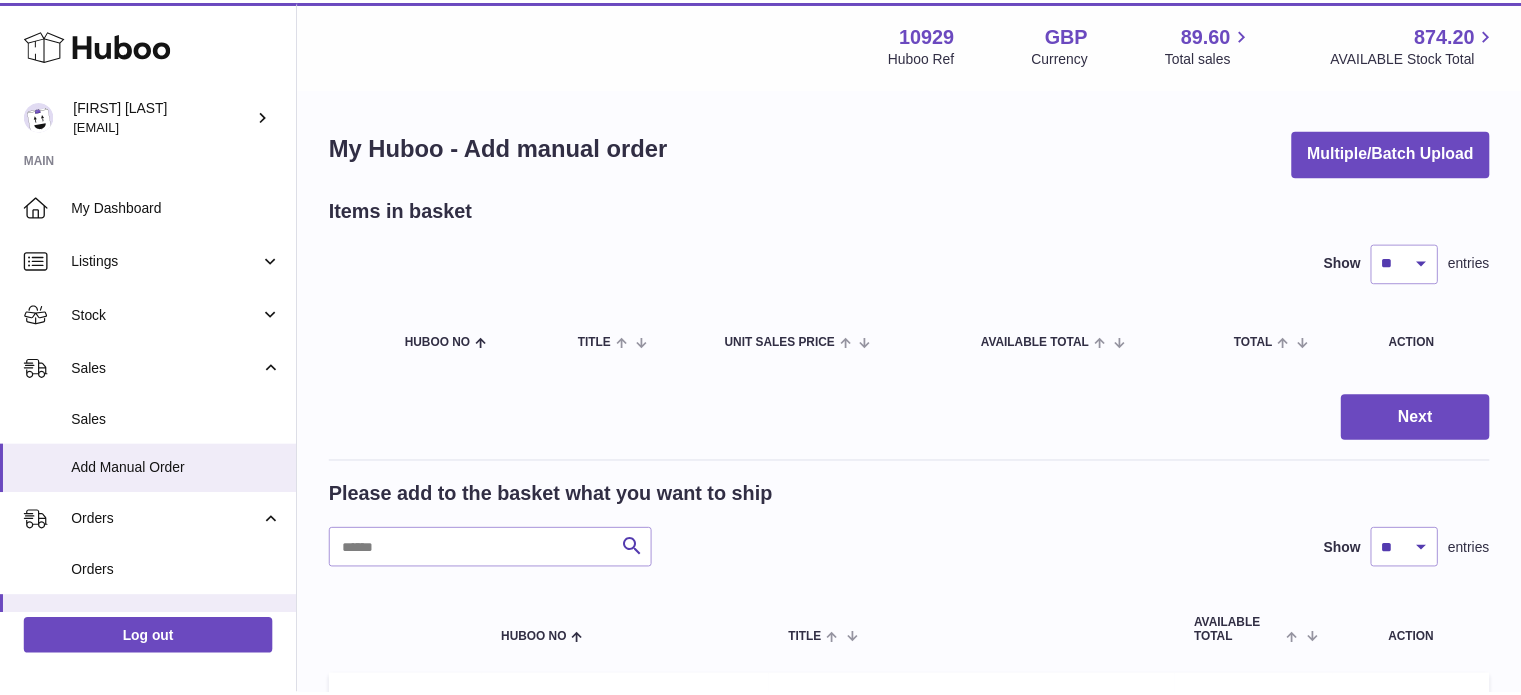 scroll, scrollTop: 0, scrollLeft: 0, axis: both 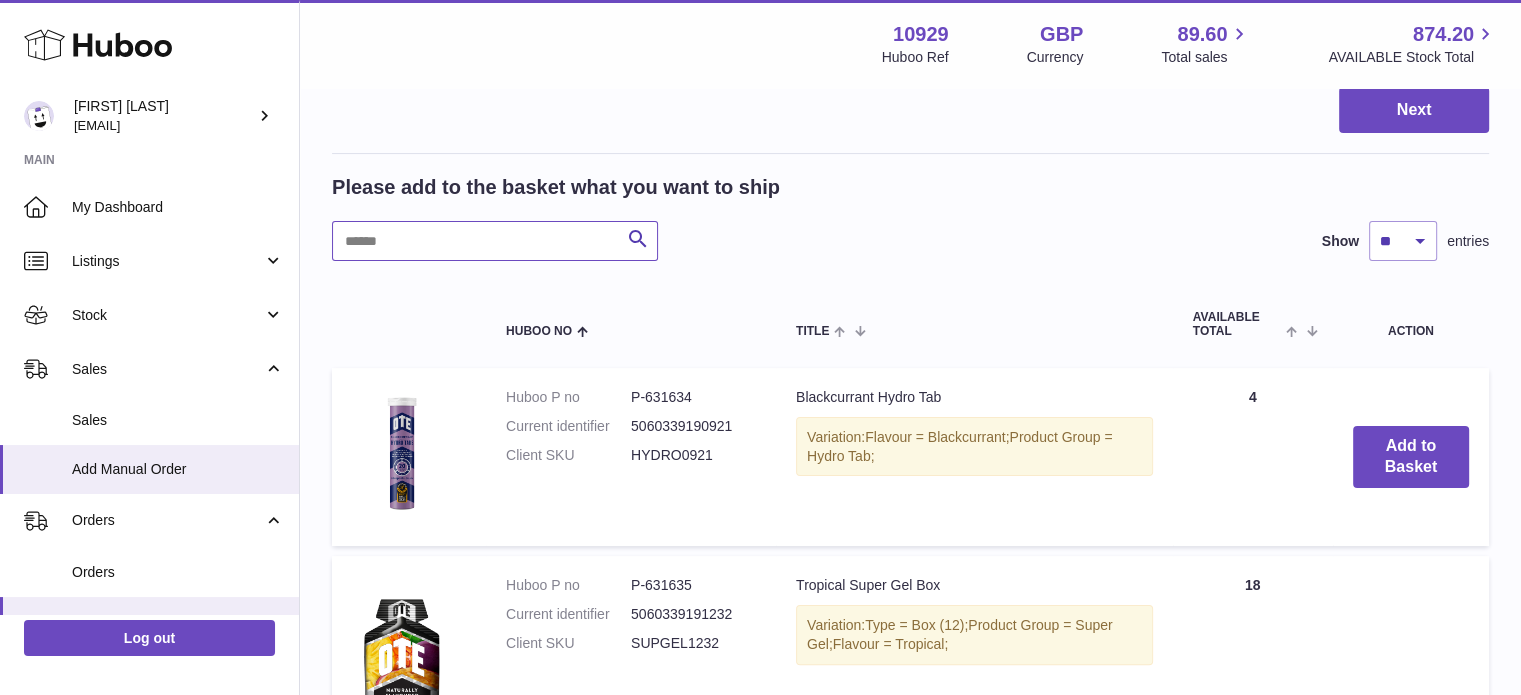 click at bounding box center (495, 241) 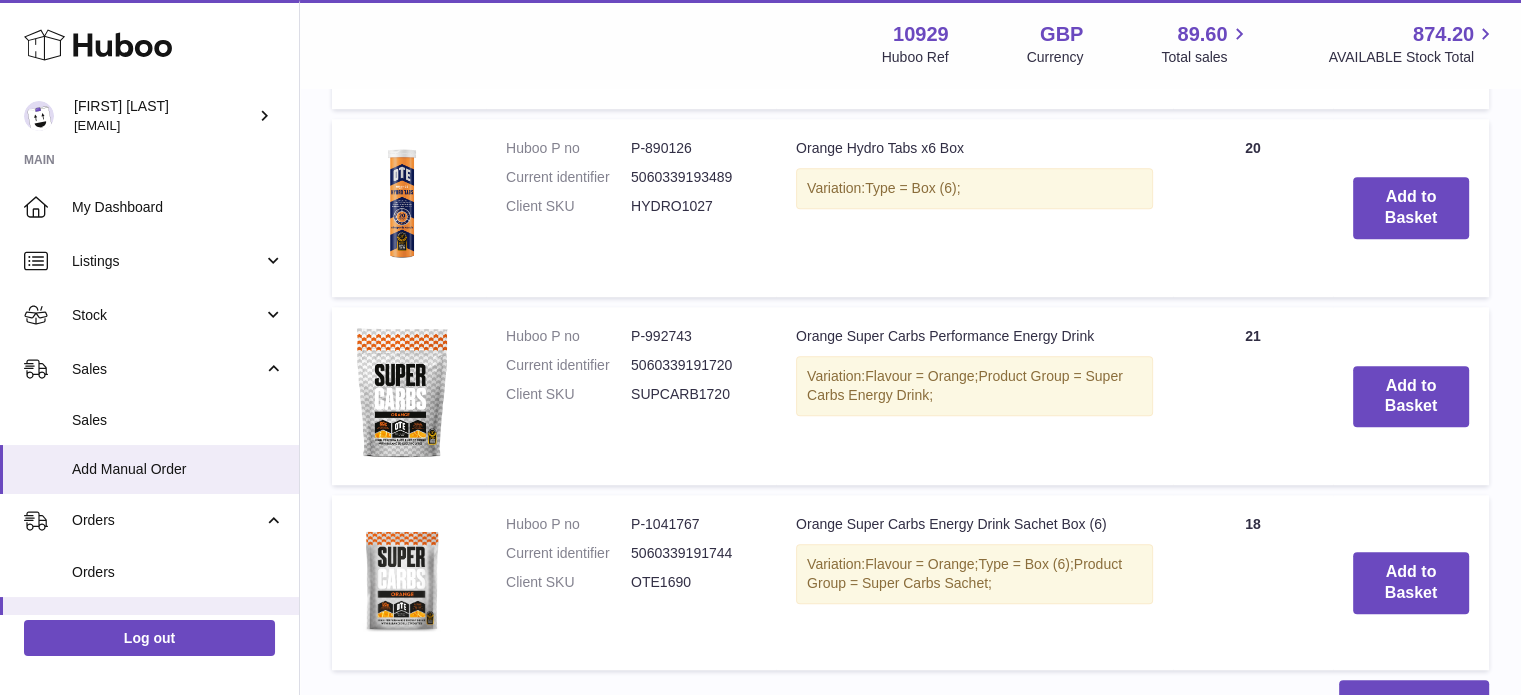scroll, scrollTop: 1371, scrollLeft: 0, axis: vertical 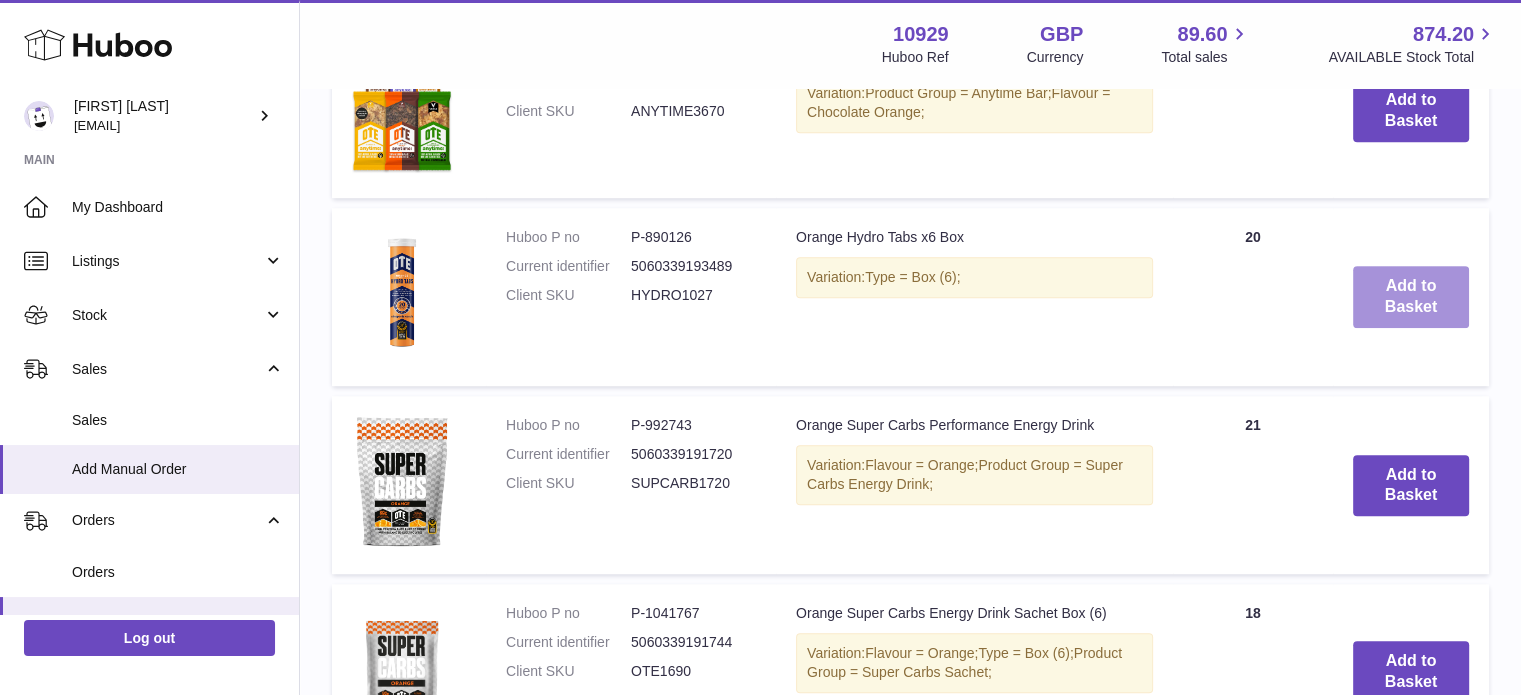 click on "Add to Basket" at bounding box center (1411, 297) 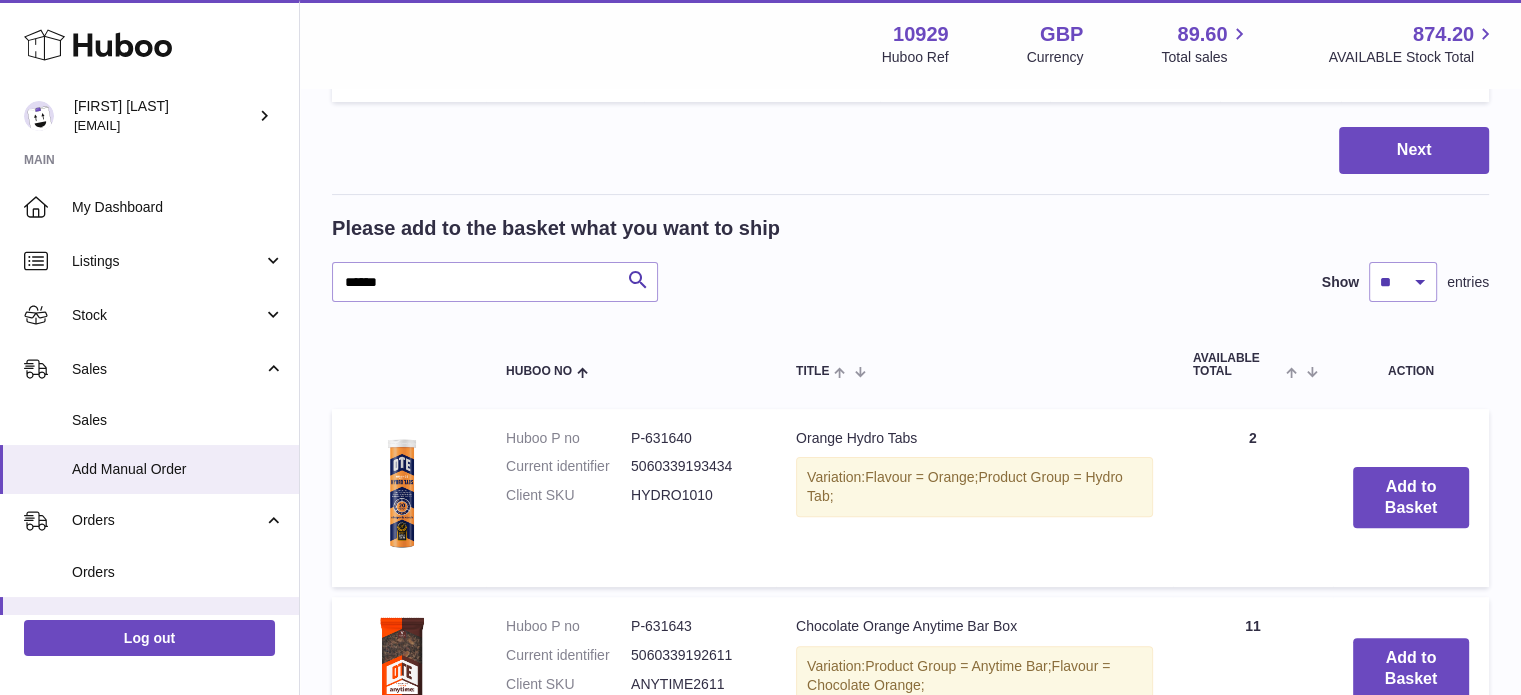 scroll, scrollTop: 463, scrollLeft: 0, axis: vertical 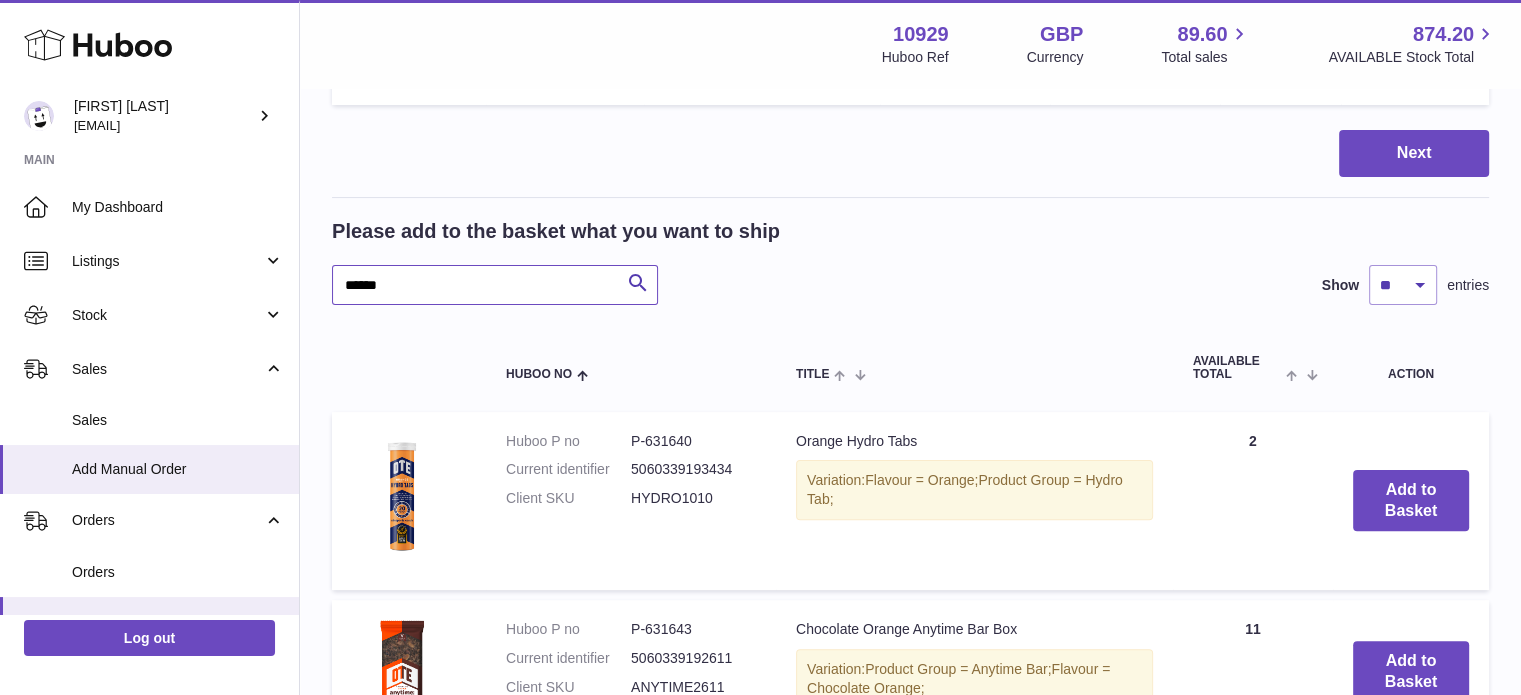 click on "******" at bounding box center [495, 285] 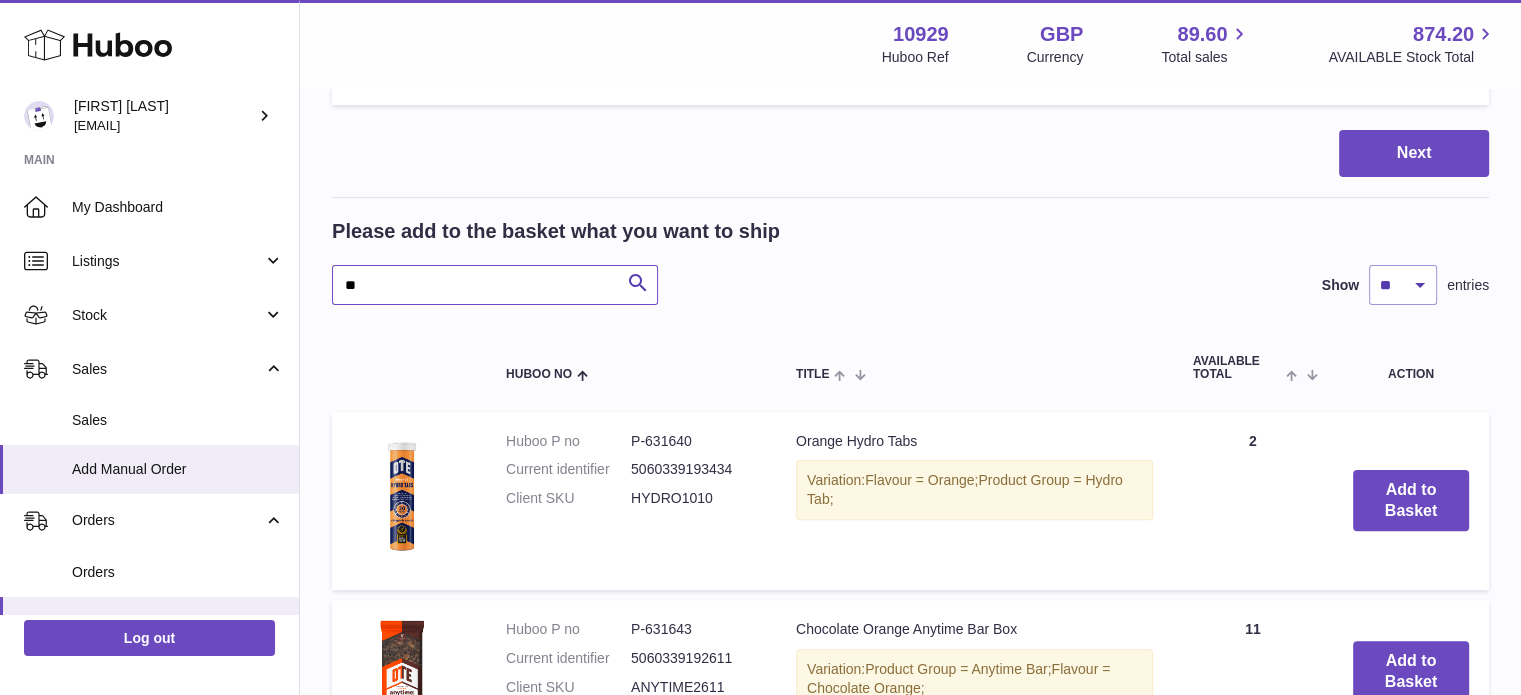 type on "*" 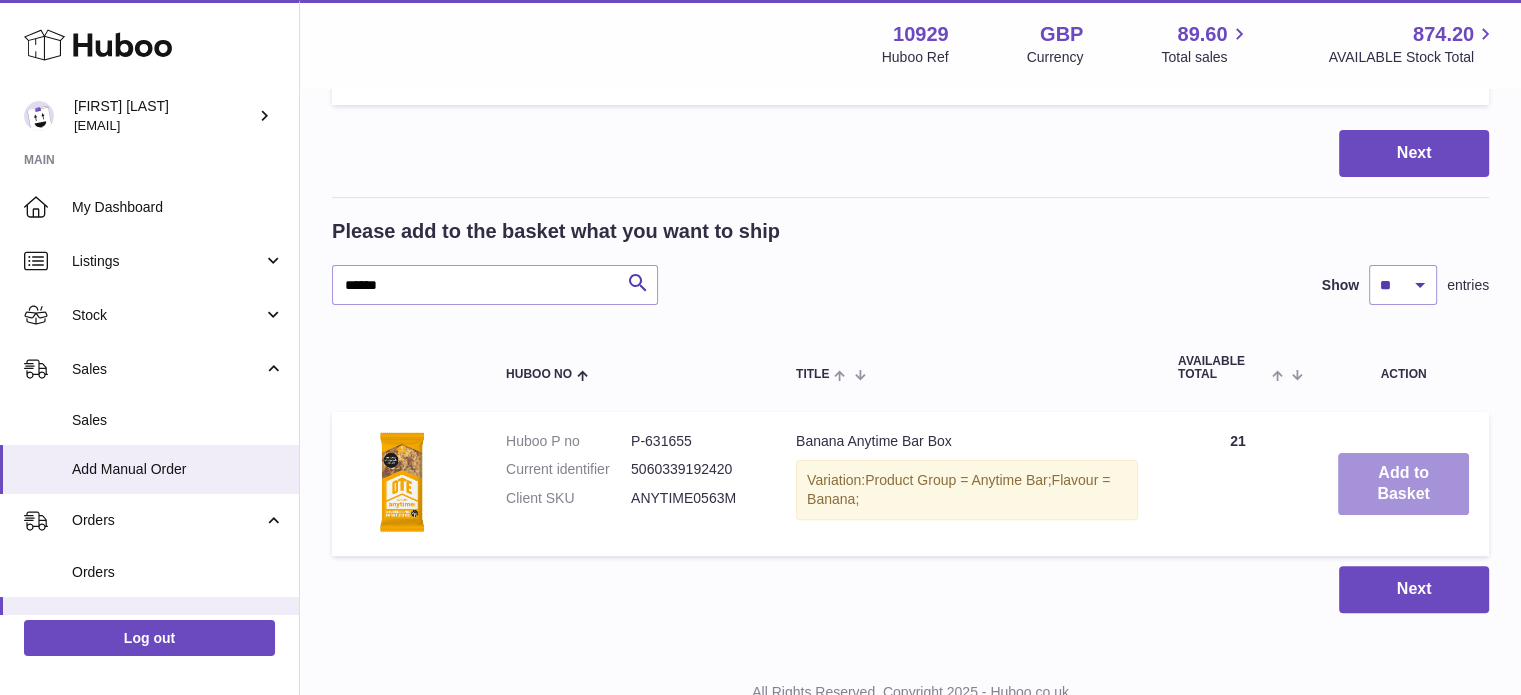 click on "Add to Basket" at bounding box center [1403, 484] 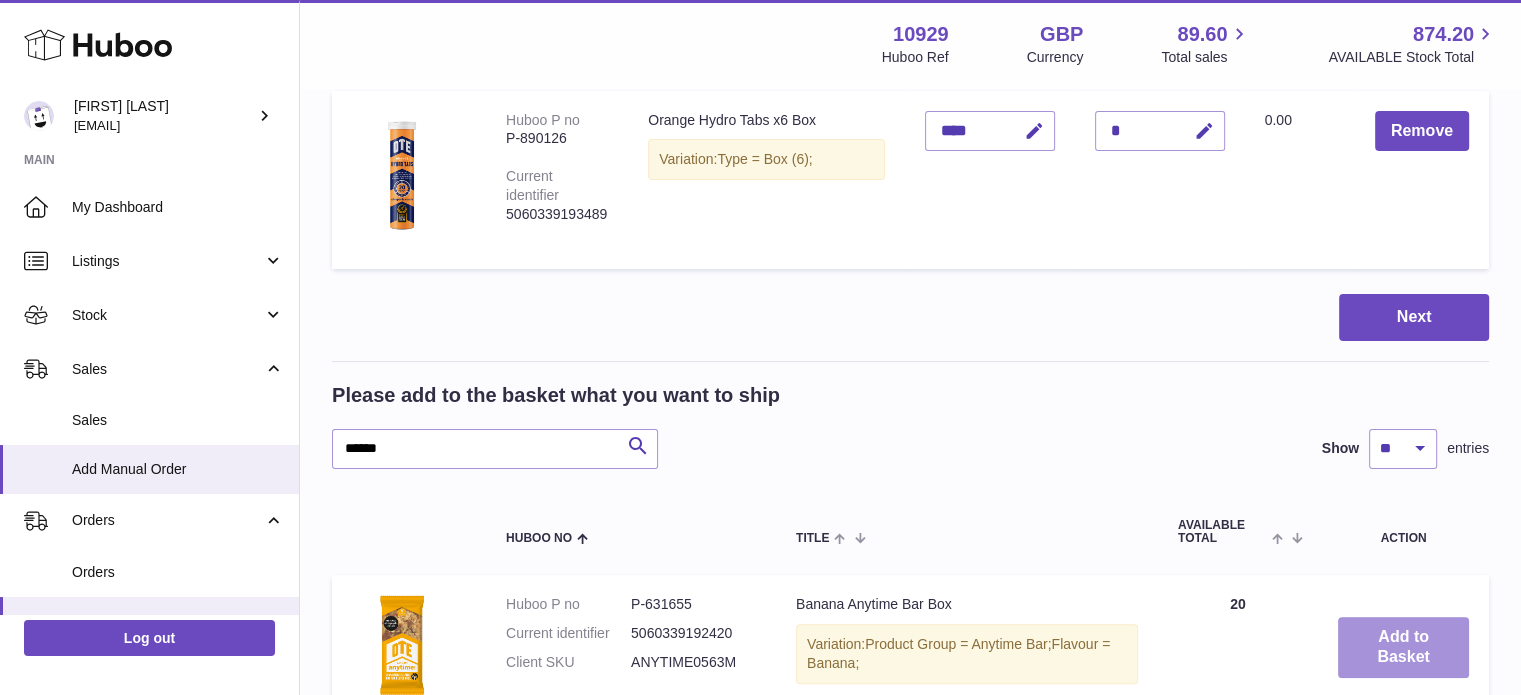 scroll, scrollTop: 626, scrollLeft: 0, axis: vertical 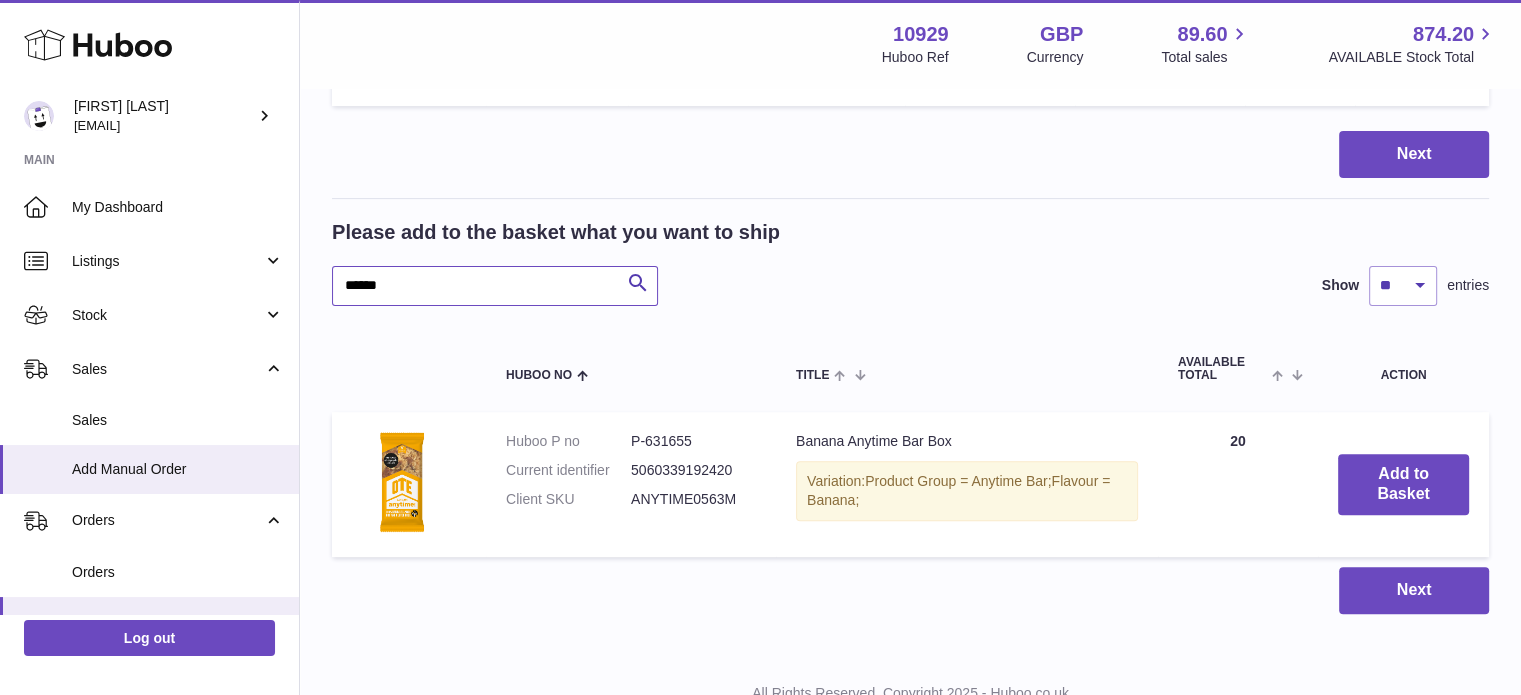 click on "******" at bounding box center [495, 286] 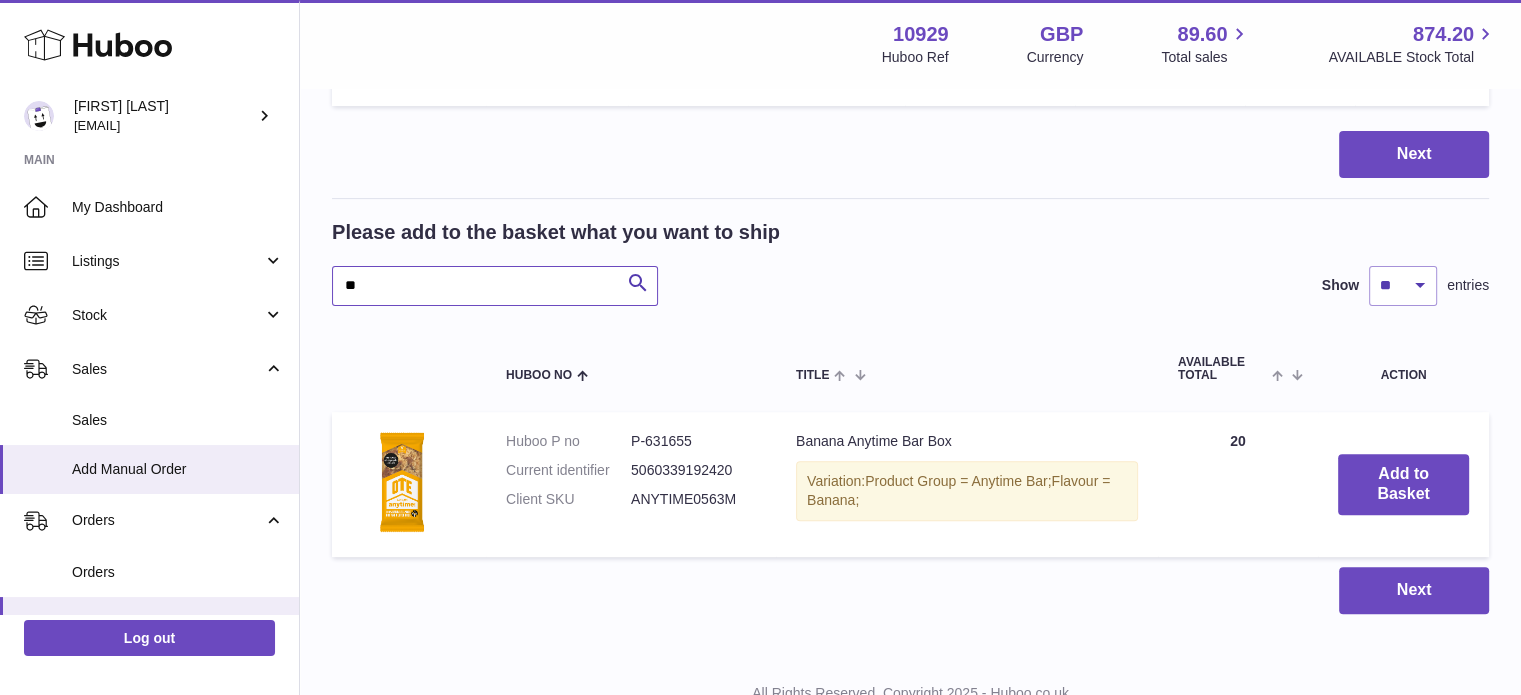 type on "*" 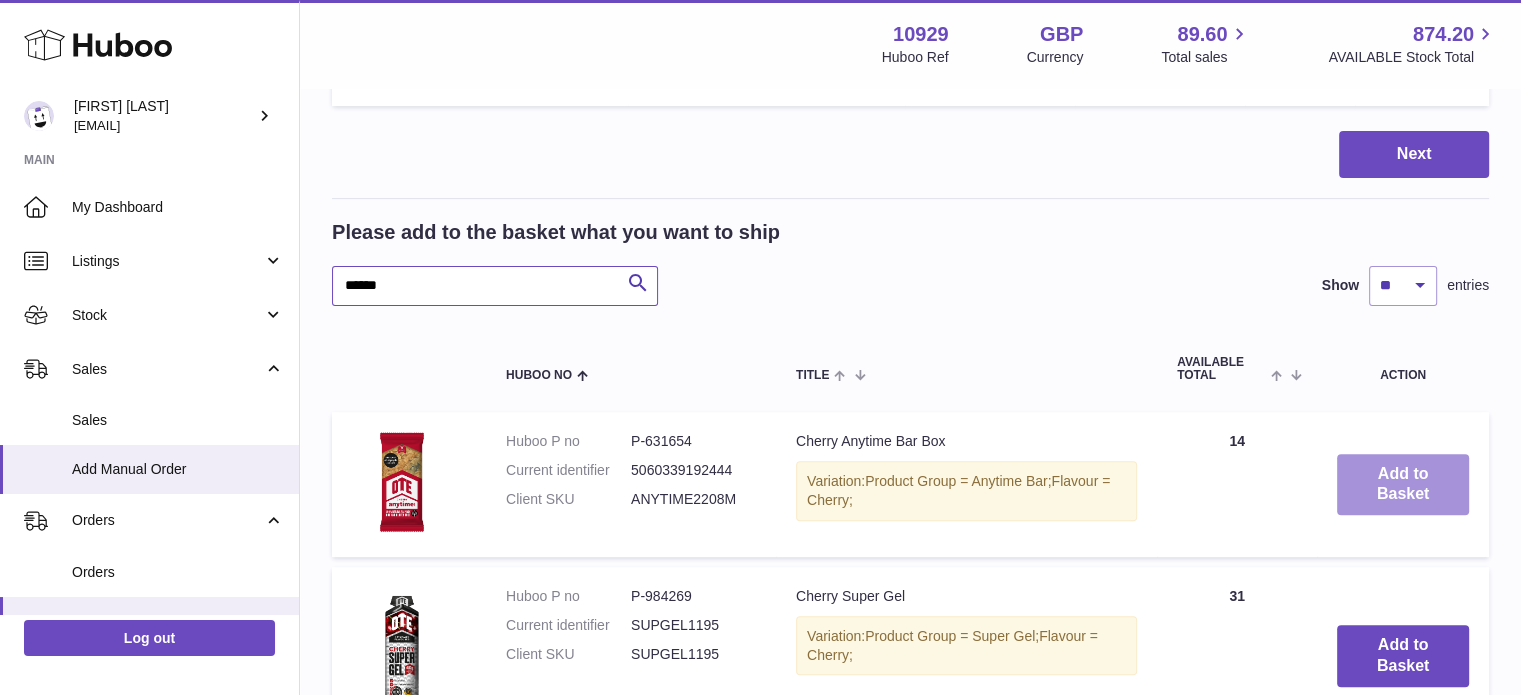 type on "******" 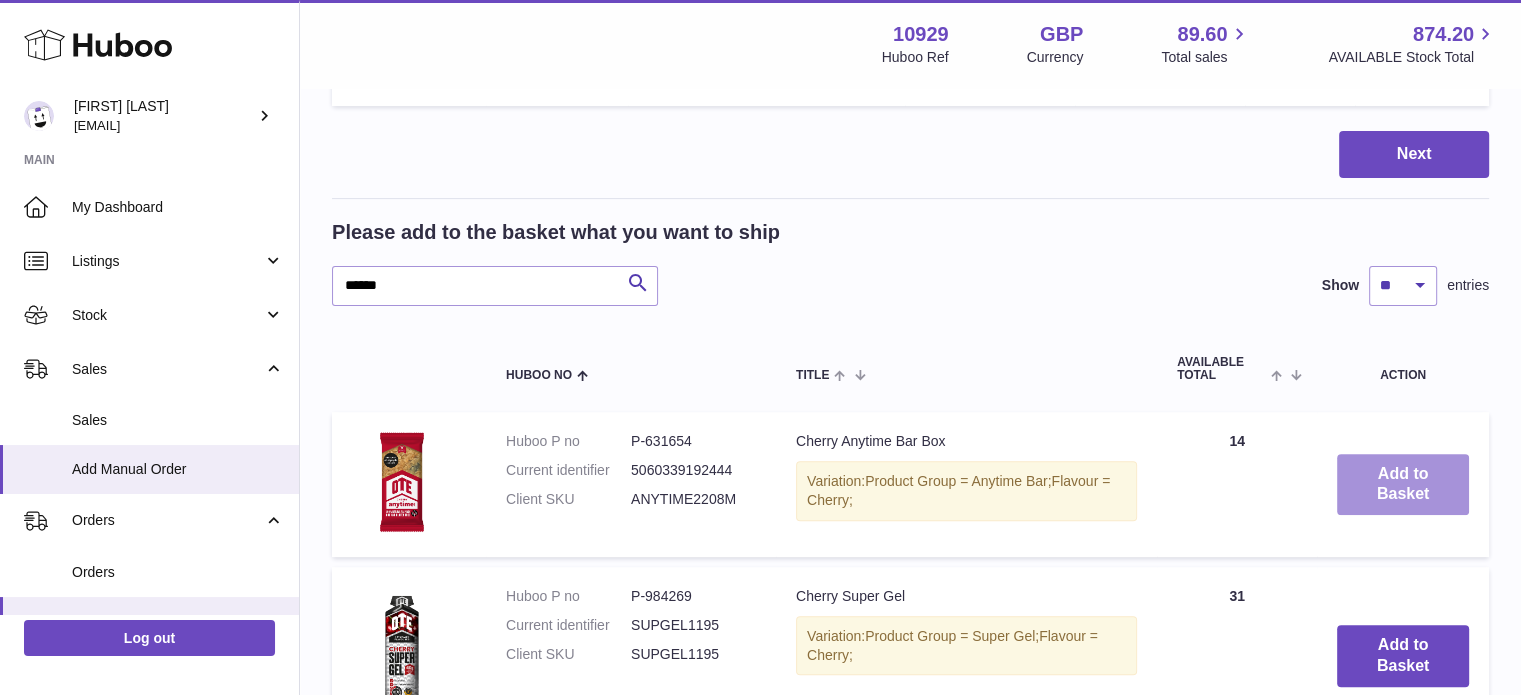 click on "Add to Basket" at bounding box center (1403, 485) 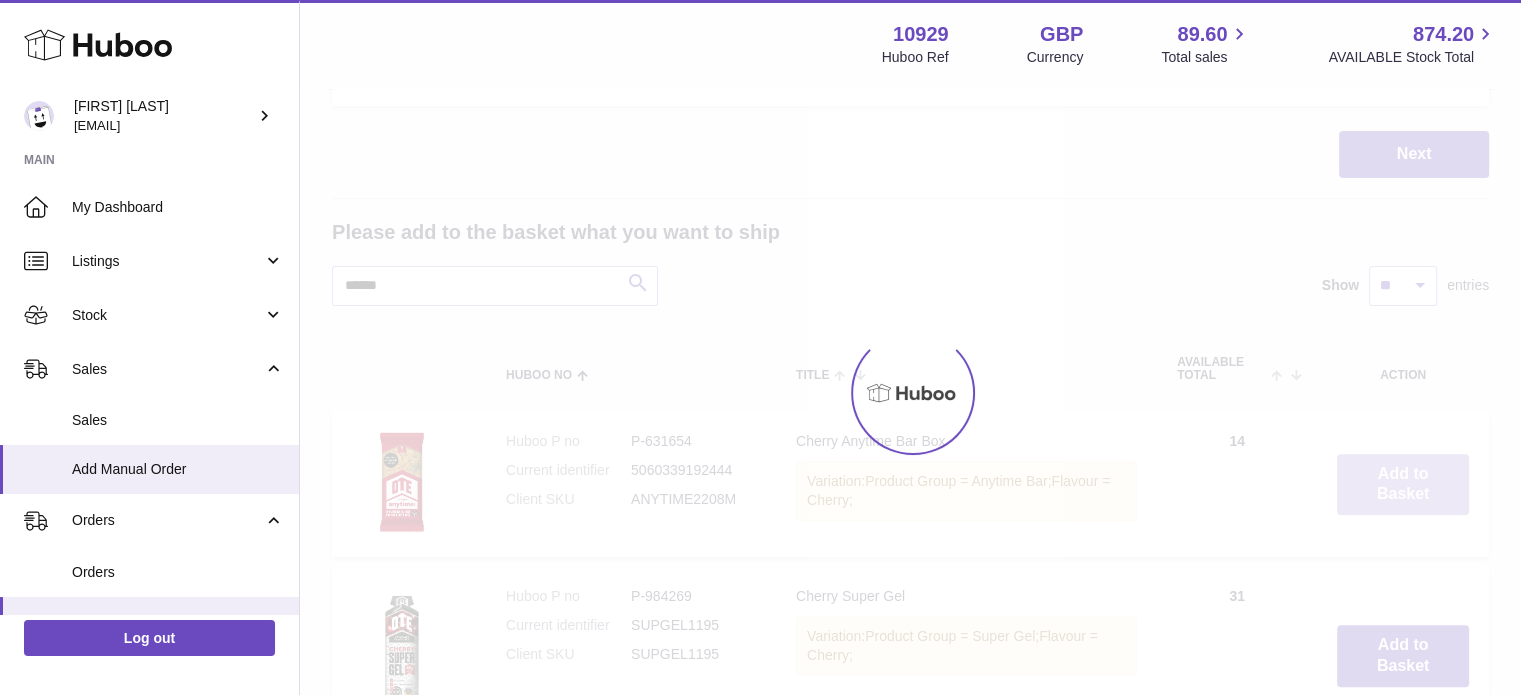 scroll, scrollTop: 788, scrollLeft: 0, axis: vertical 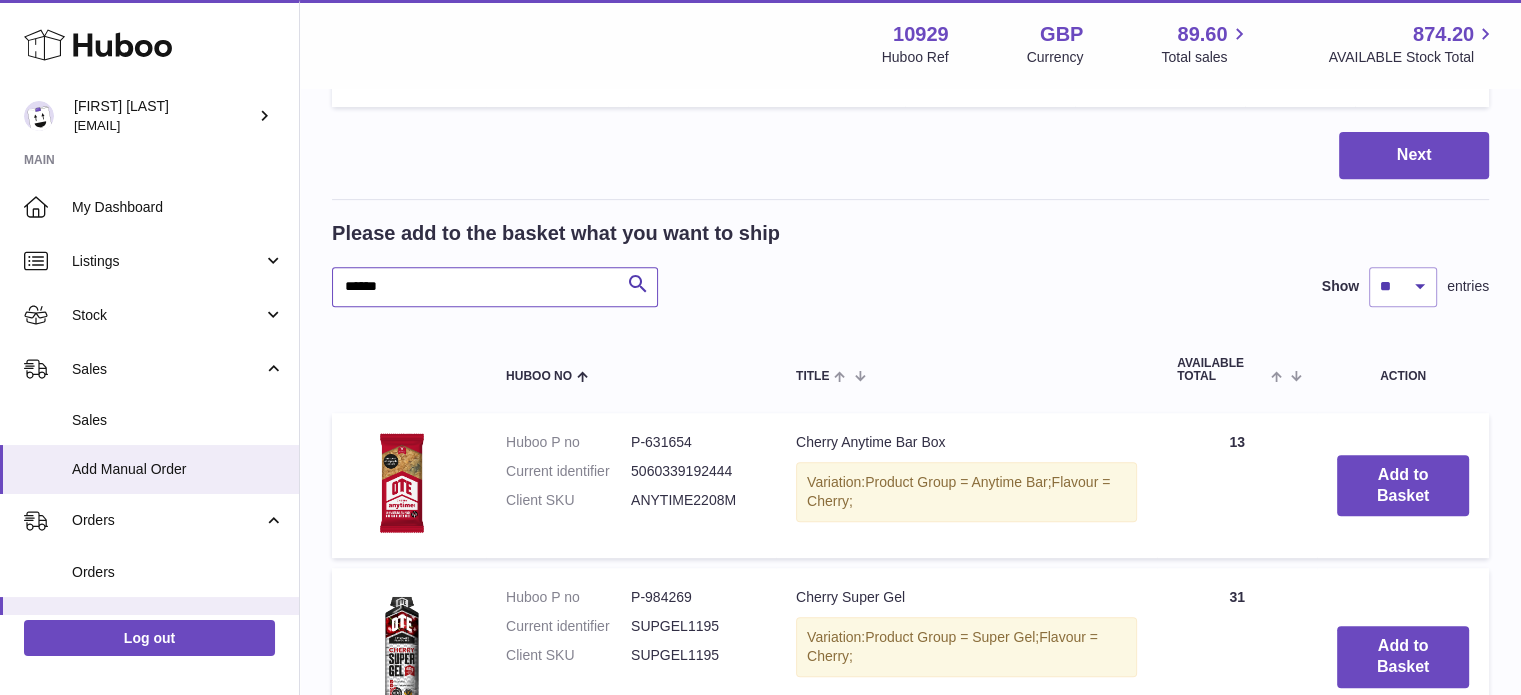 click on "******" at bounding box center [495, 287] 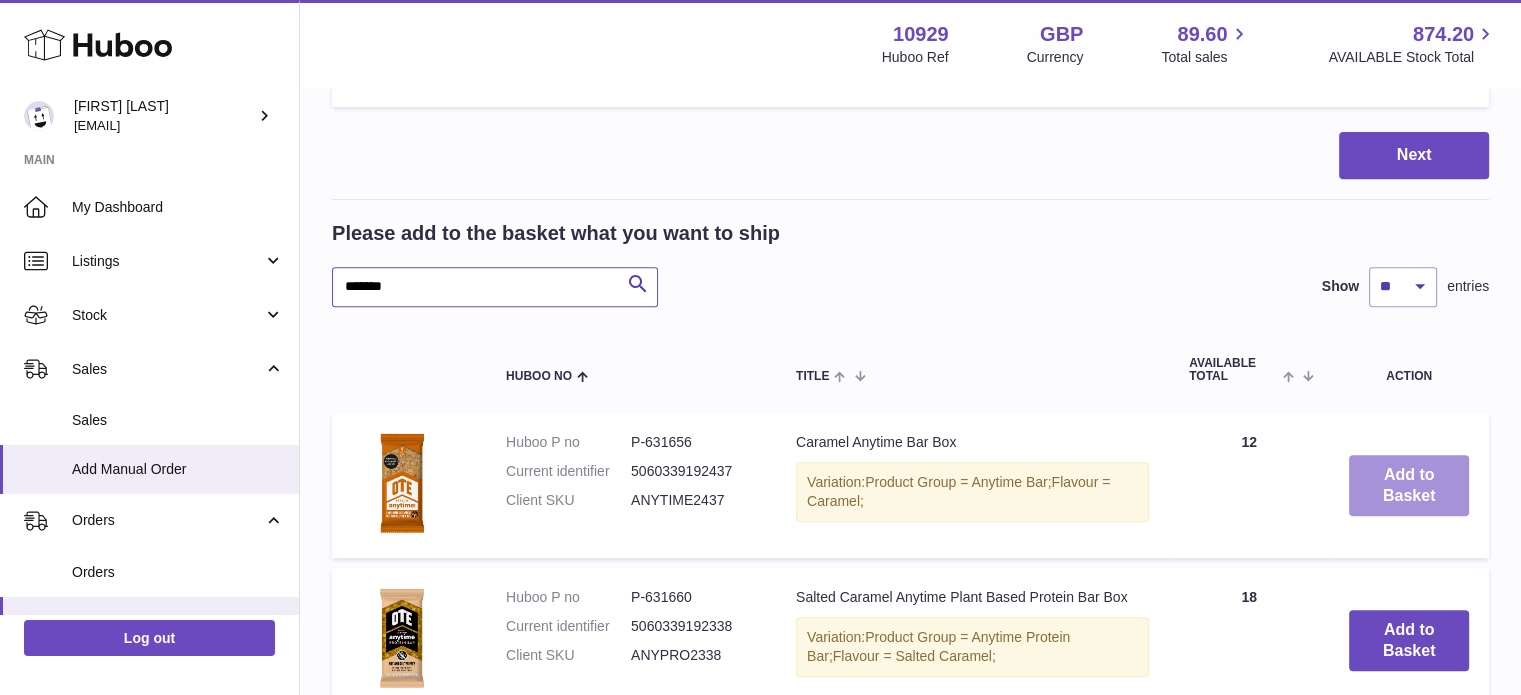 type on "*******" 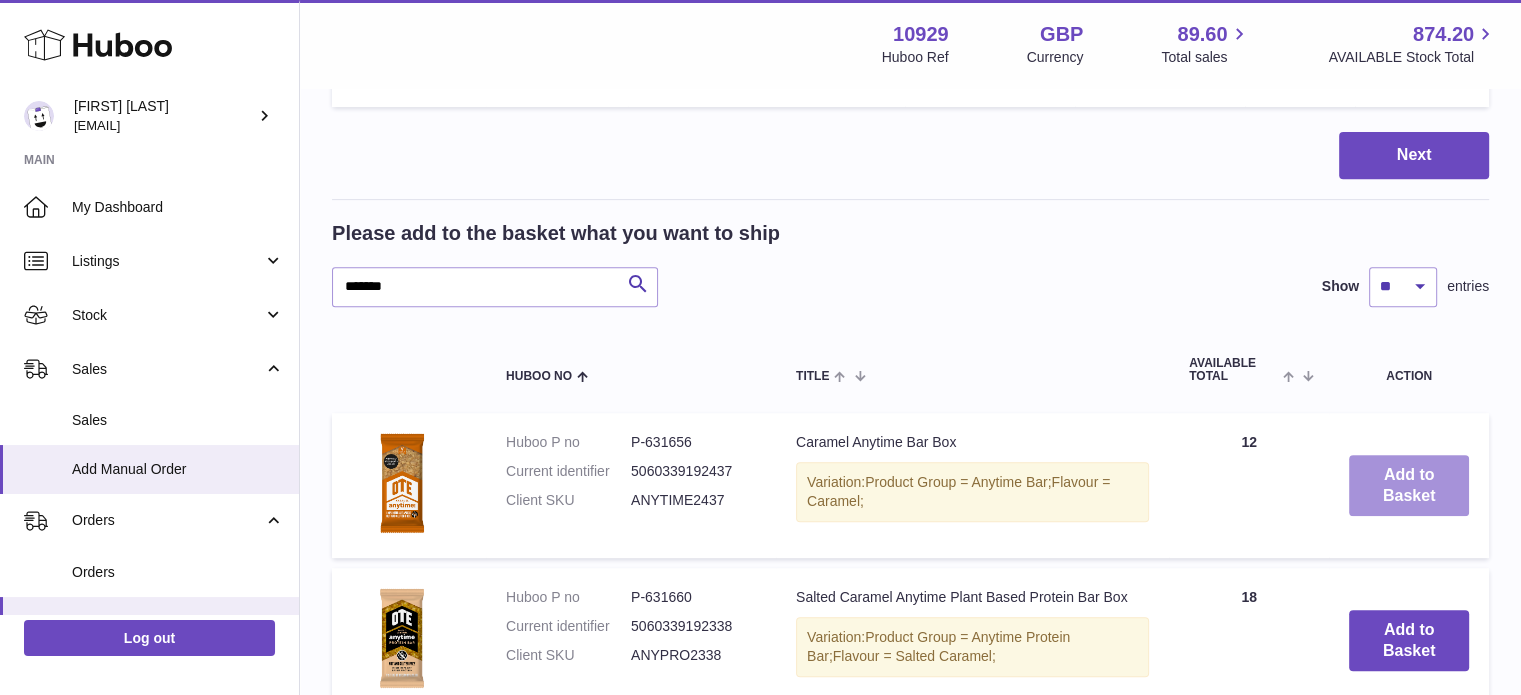 click on "Add to Basket" at bounding box center (1409, 486) 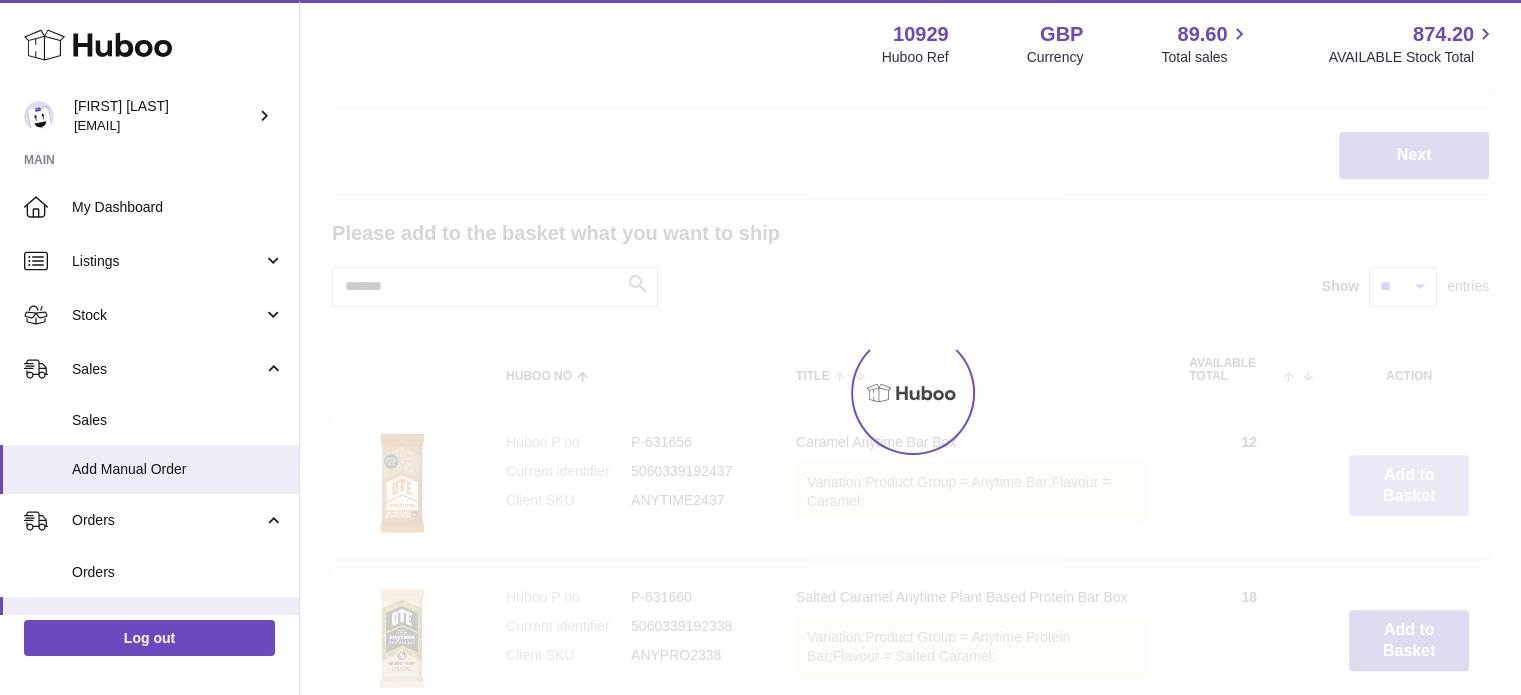 scroll, scrollTop: 952, scrollLeft: 0, axis: vertical 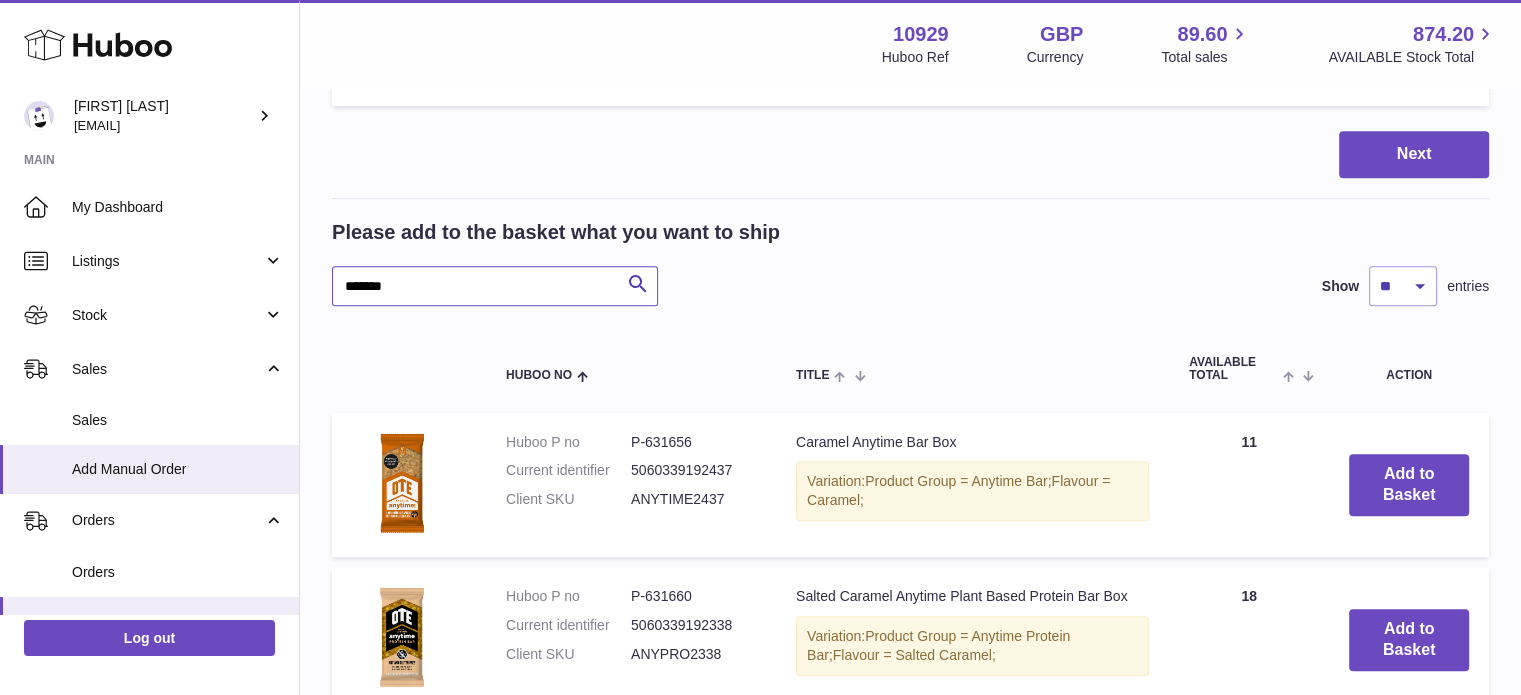 click on "*******" at bounding box center (495, 286) 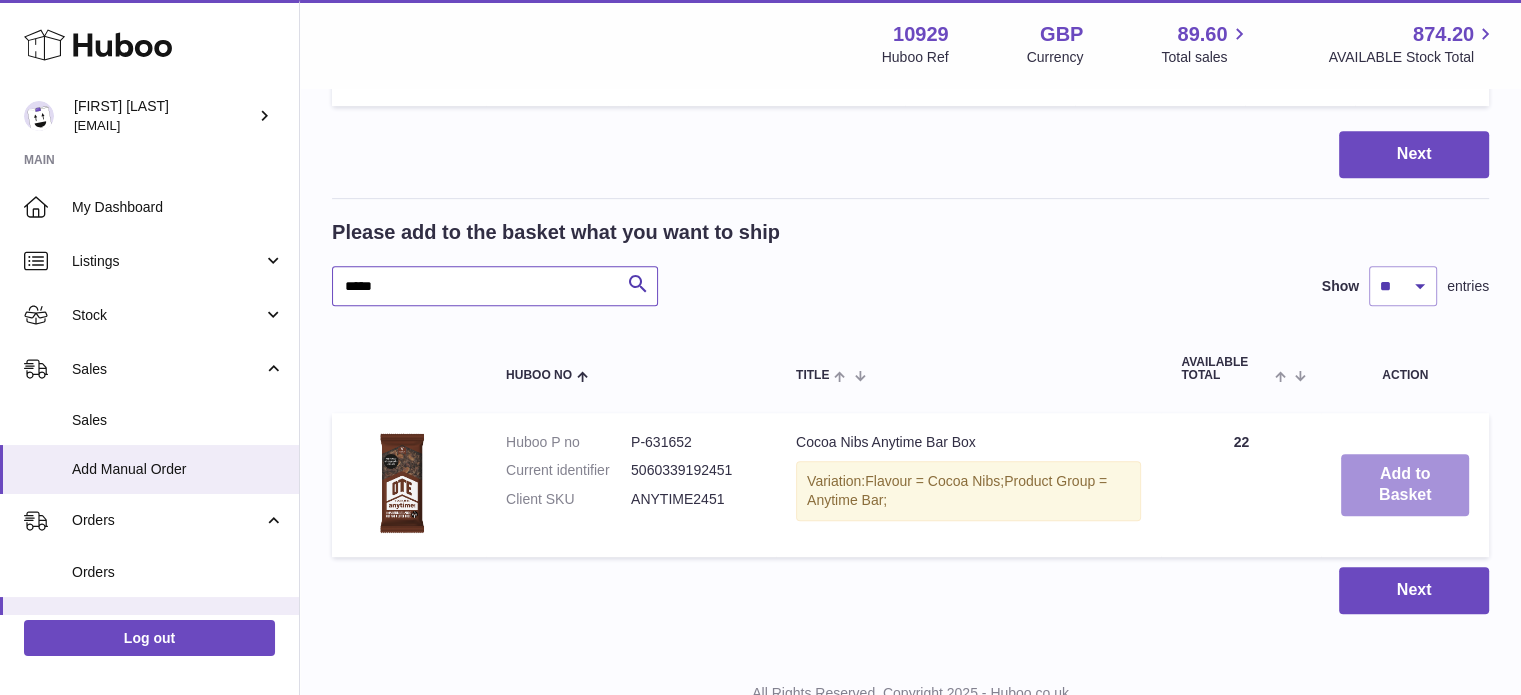 type on "*****" 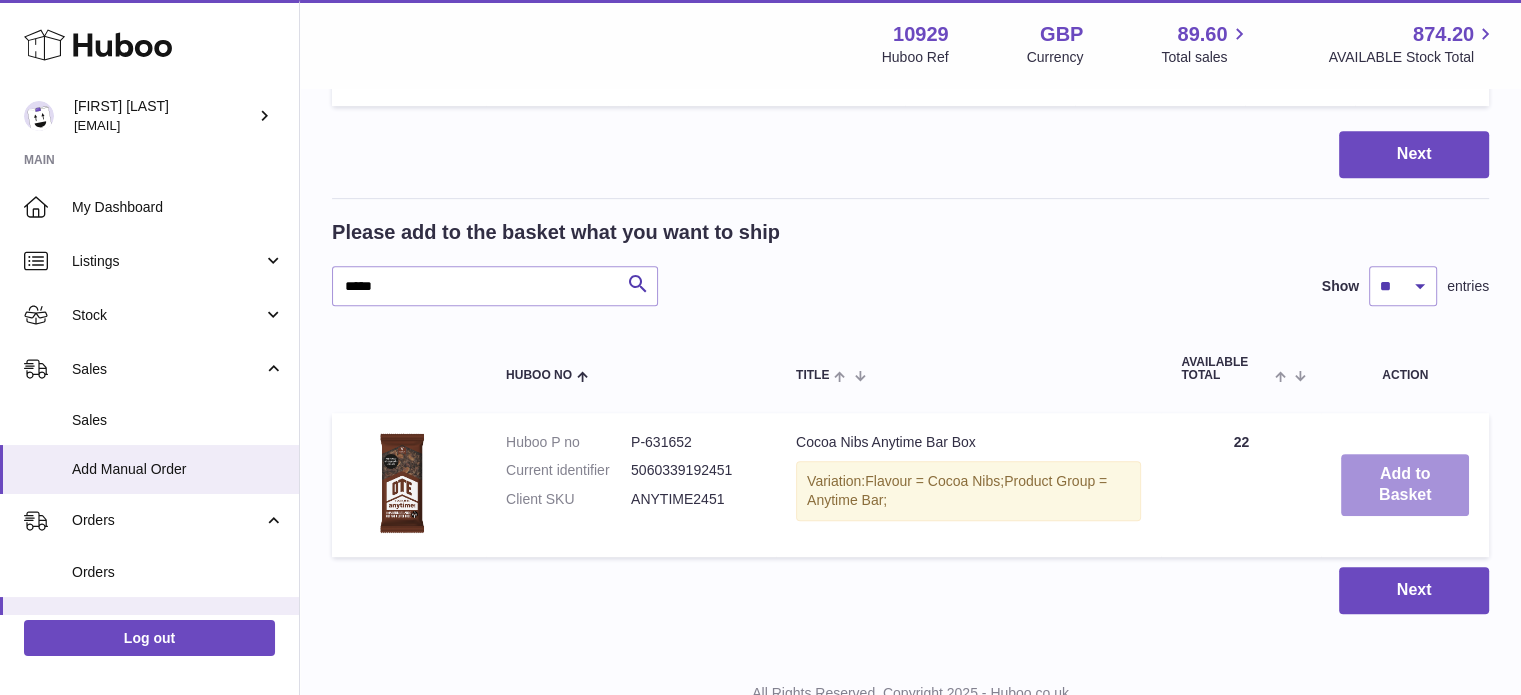 click on "Add to Basket" at bounding box center (1405, 485) 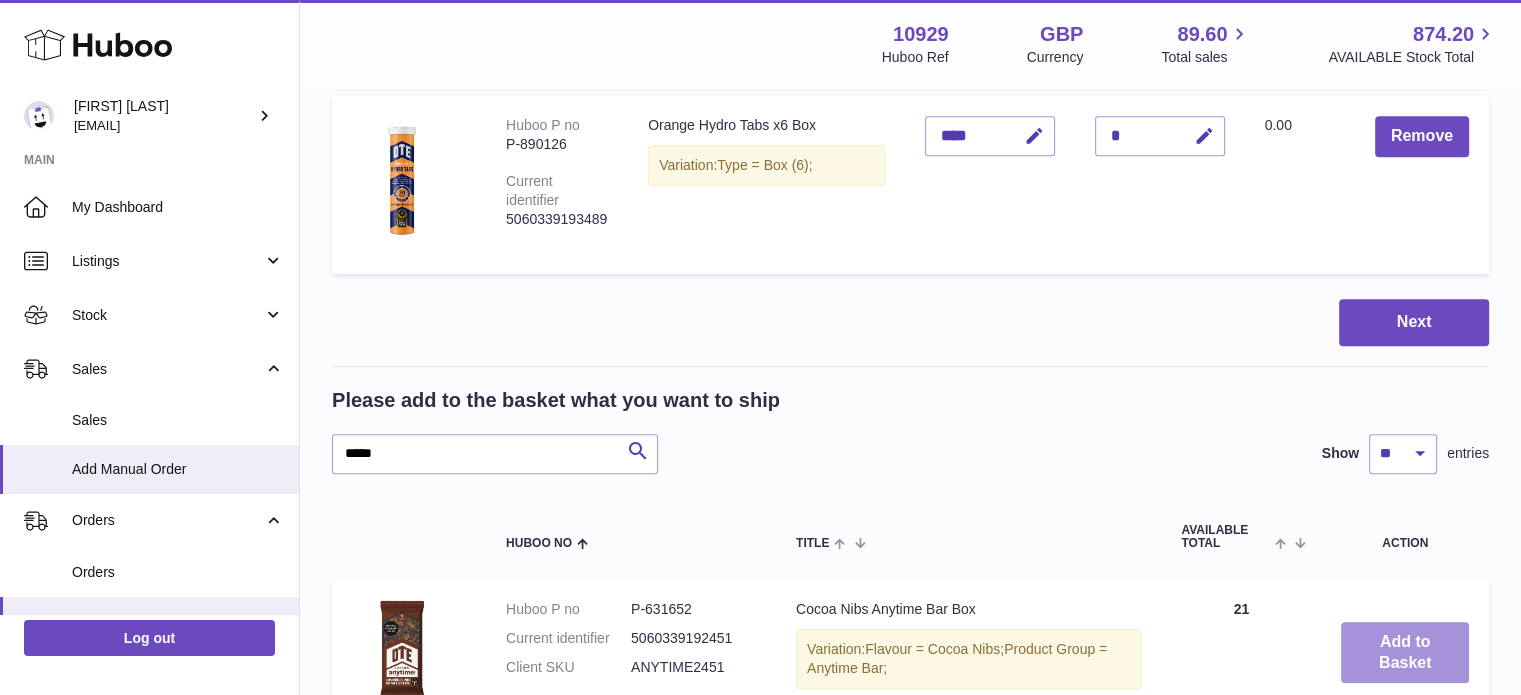 scroll, scrollTop: 1115, scrollLeft: 0, axis: vertical 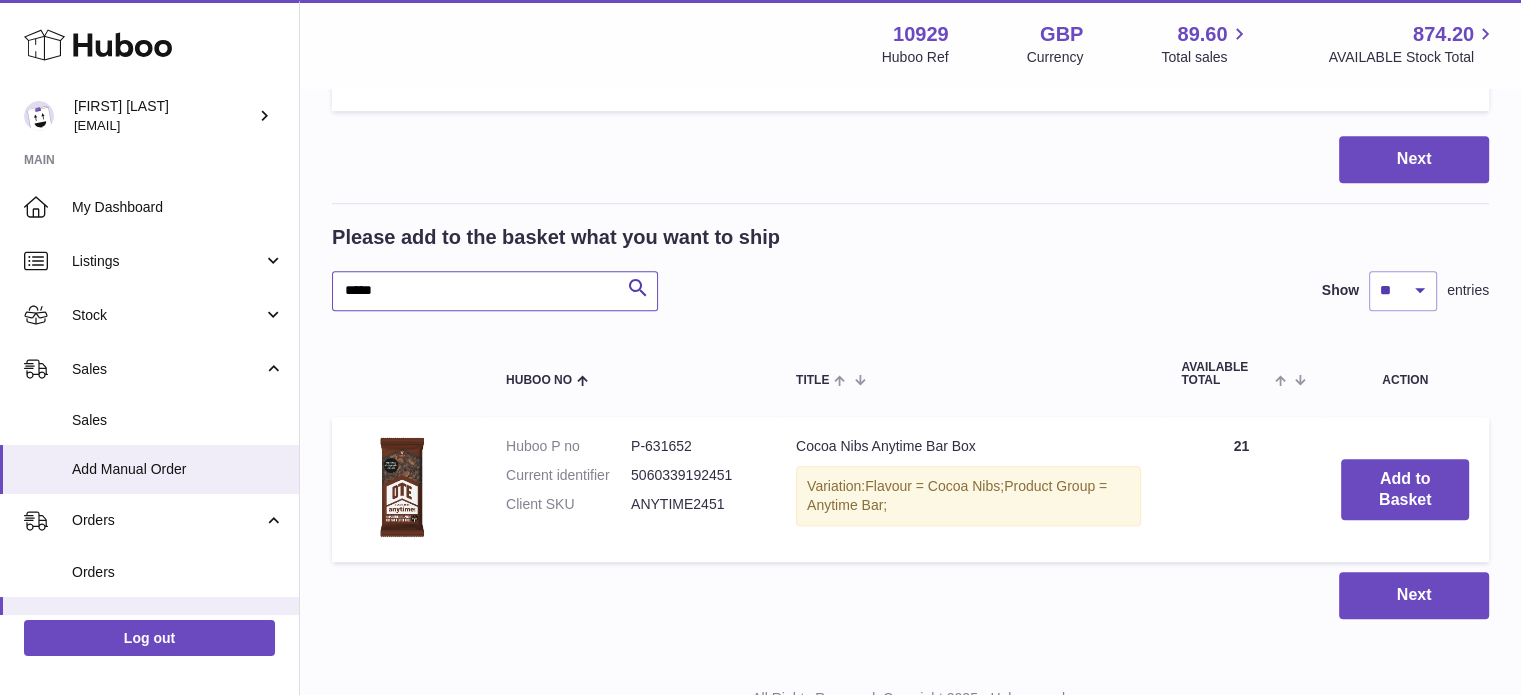 click on "*****" at bounding box center [495, 291] 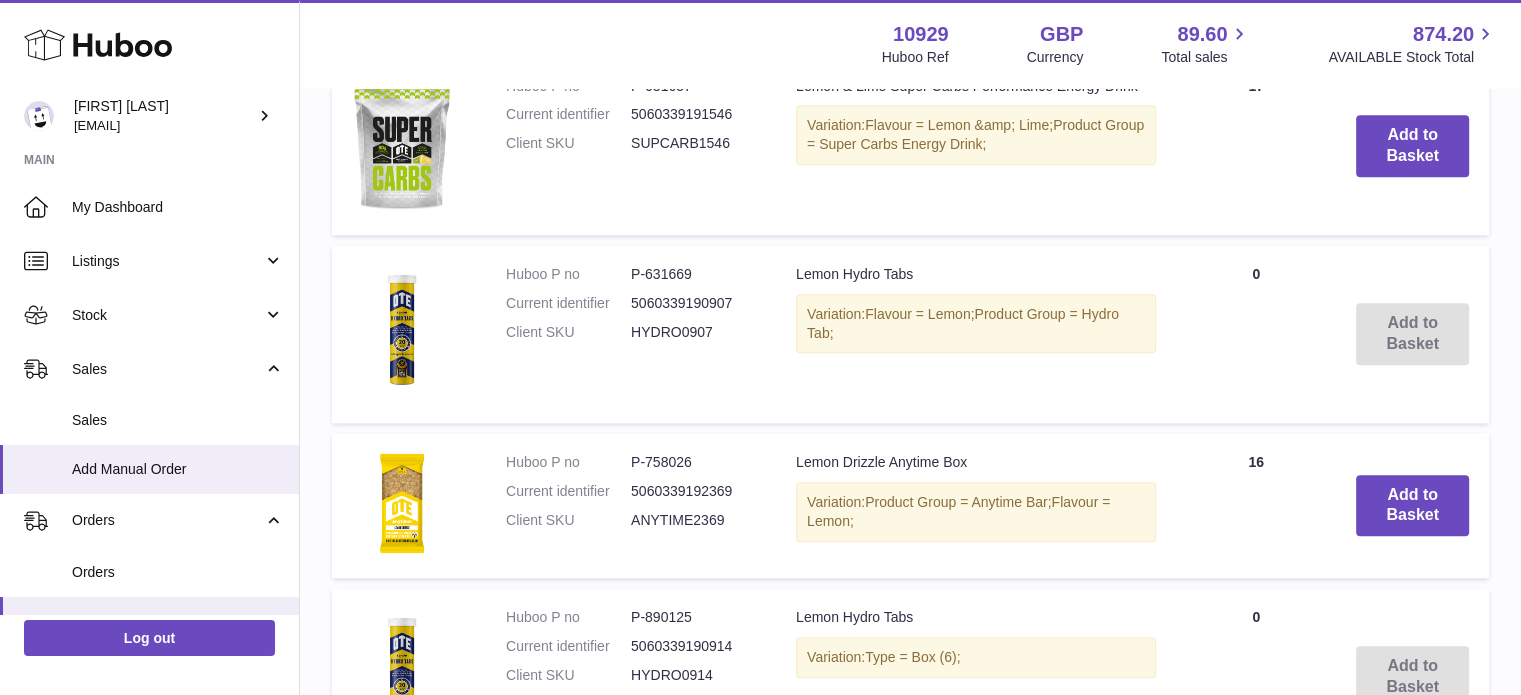 scroll, scrollTop: 1851, scrollLeft: 0, axis: vertical 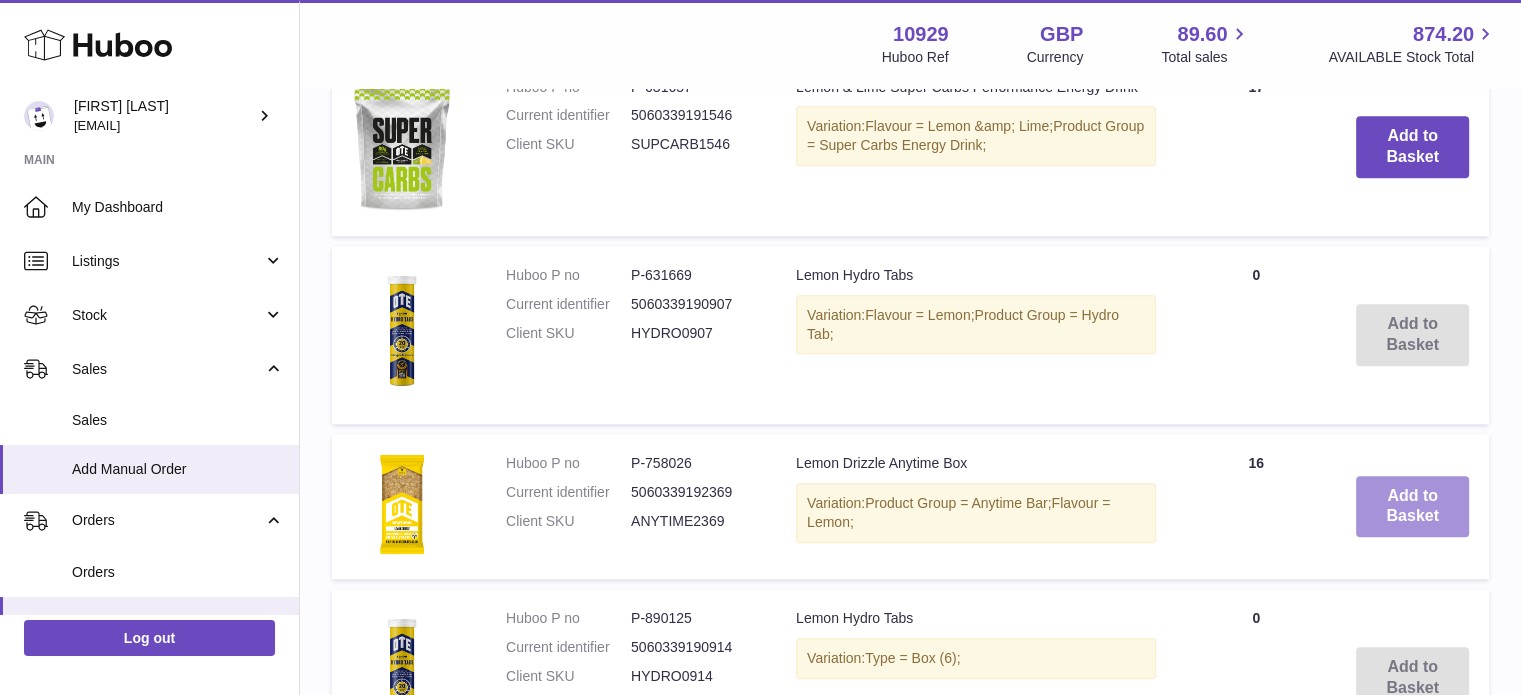 type on "*****" 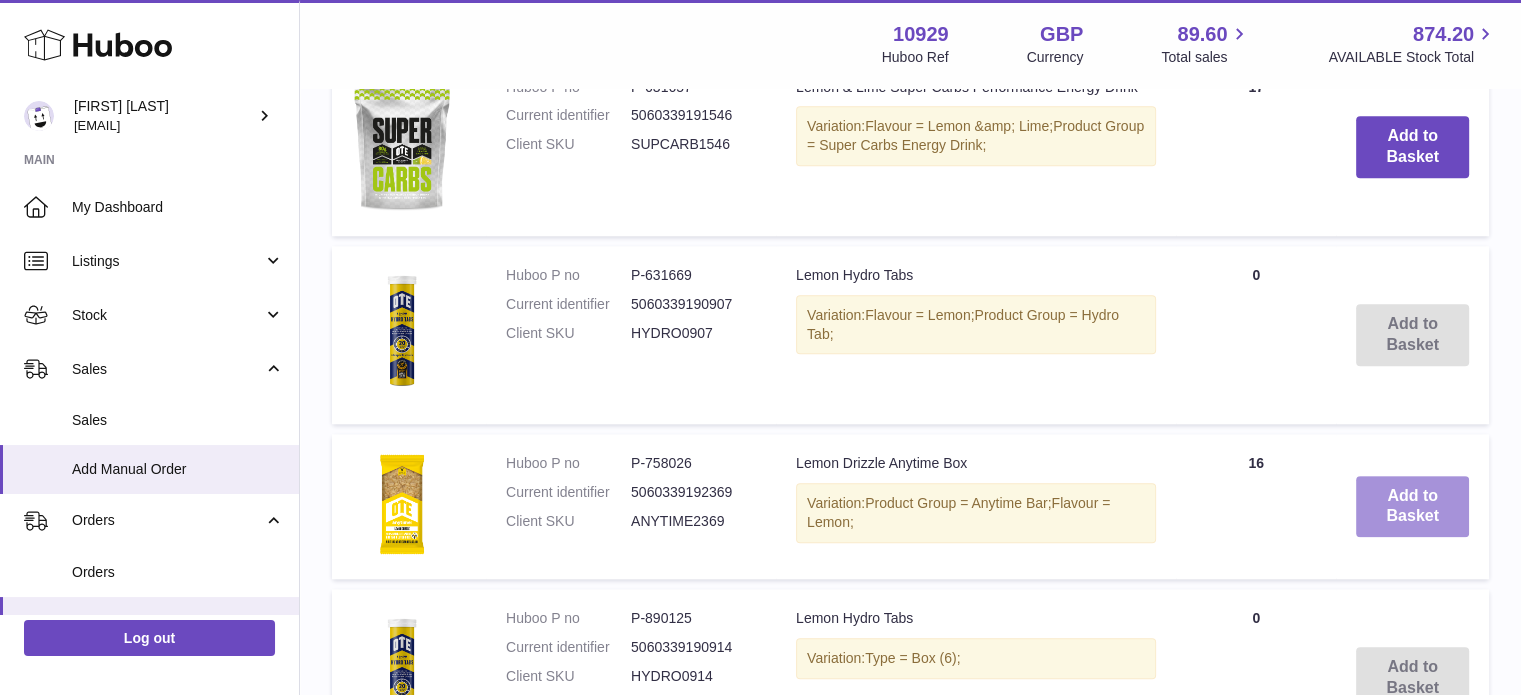 click on "Add to Basket" at bounding box center [1412, 507] 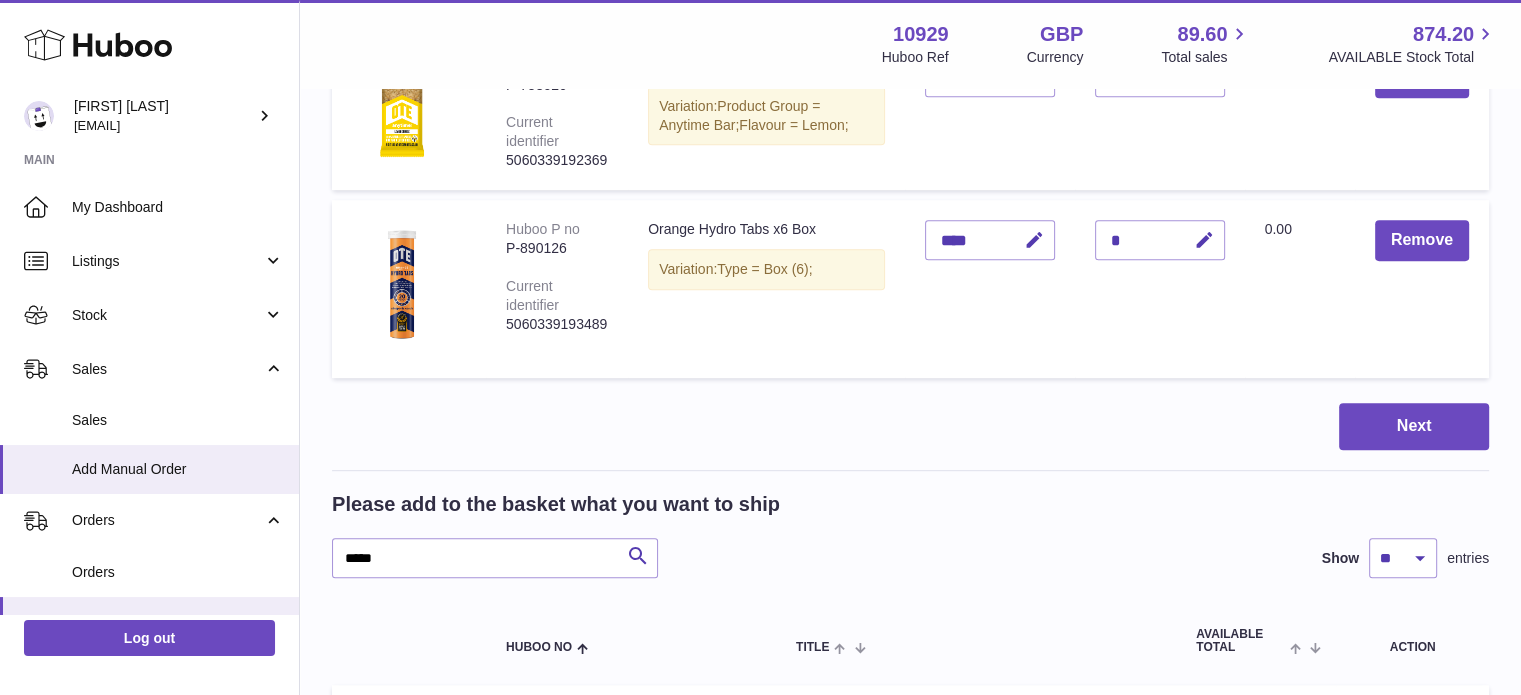 scroll, scrollTop: 1115, scrollLeft: 0, axis: vertical 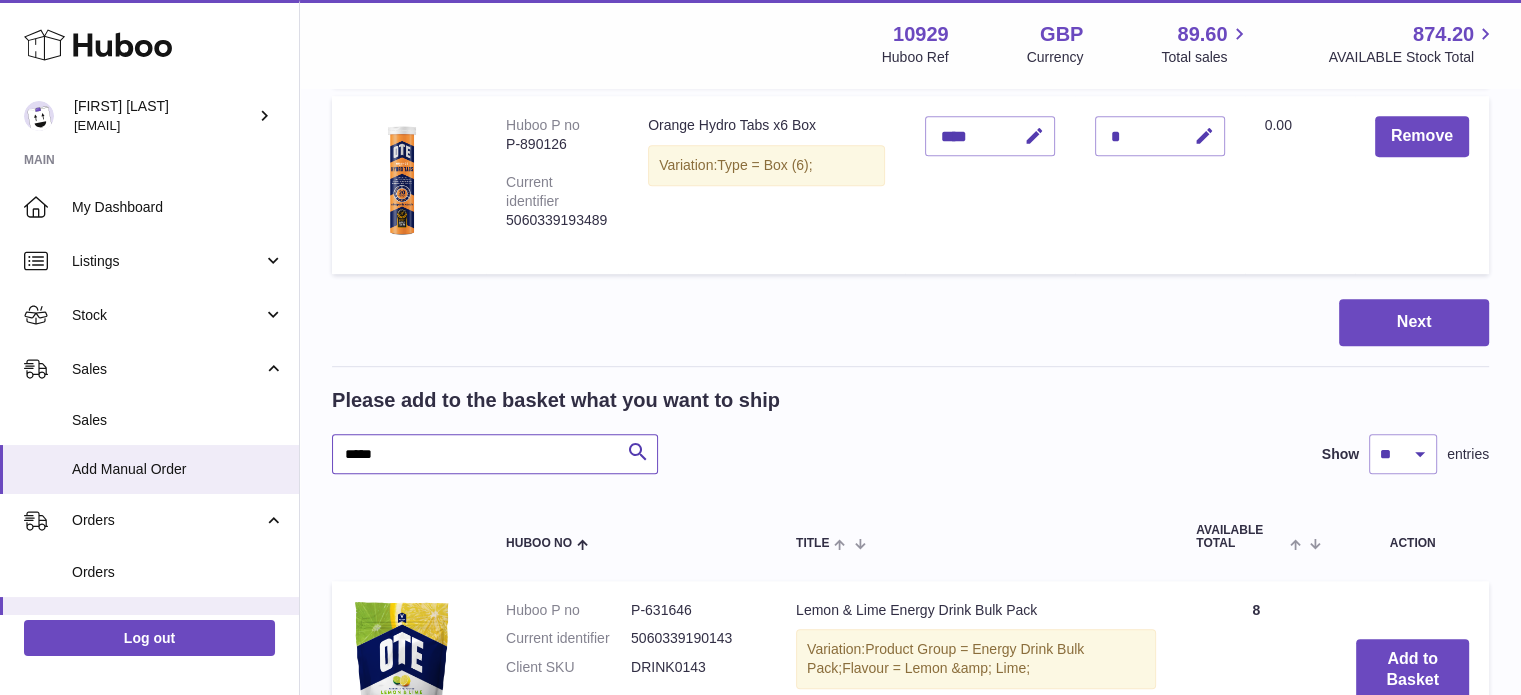 click on "*****" at bounding box center [495, 454] 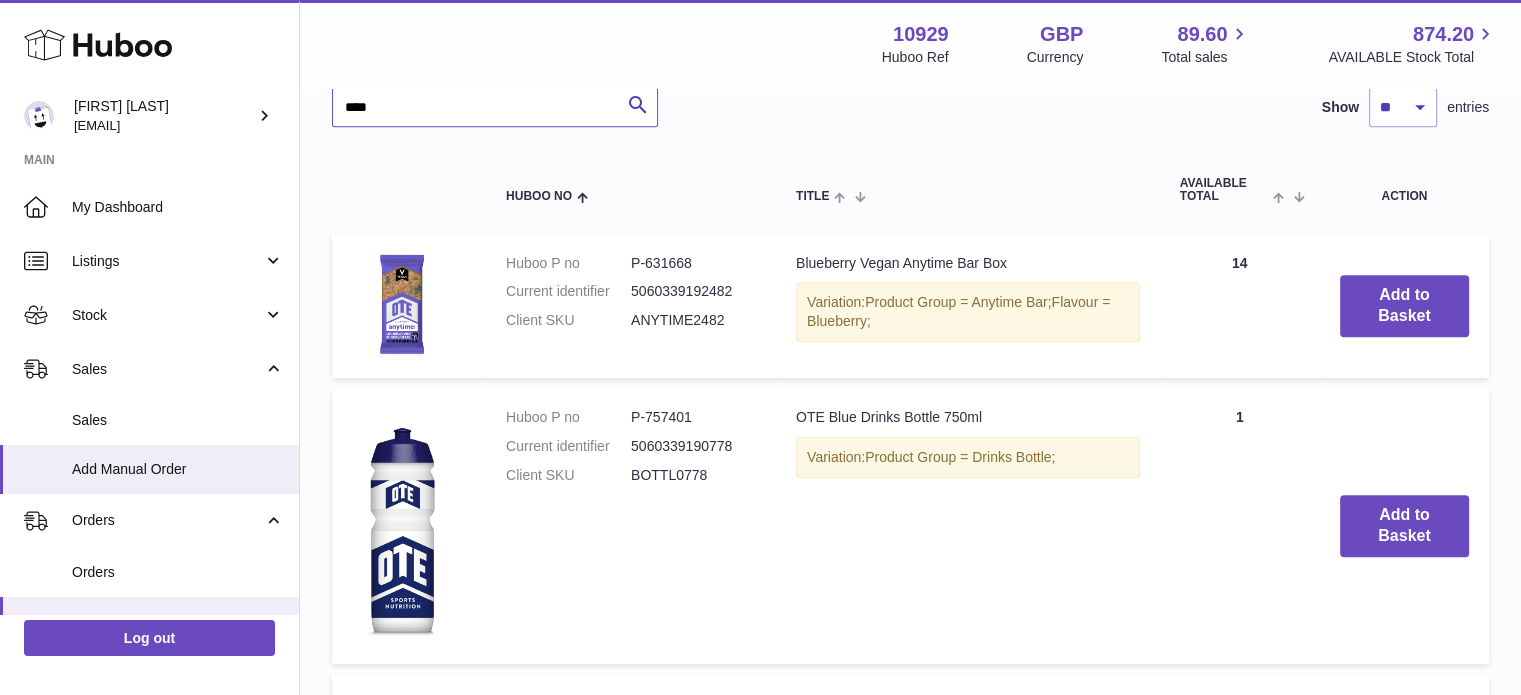 scroll, scrollTop: 1460, scrollLeft: 0, axis: vertical 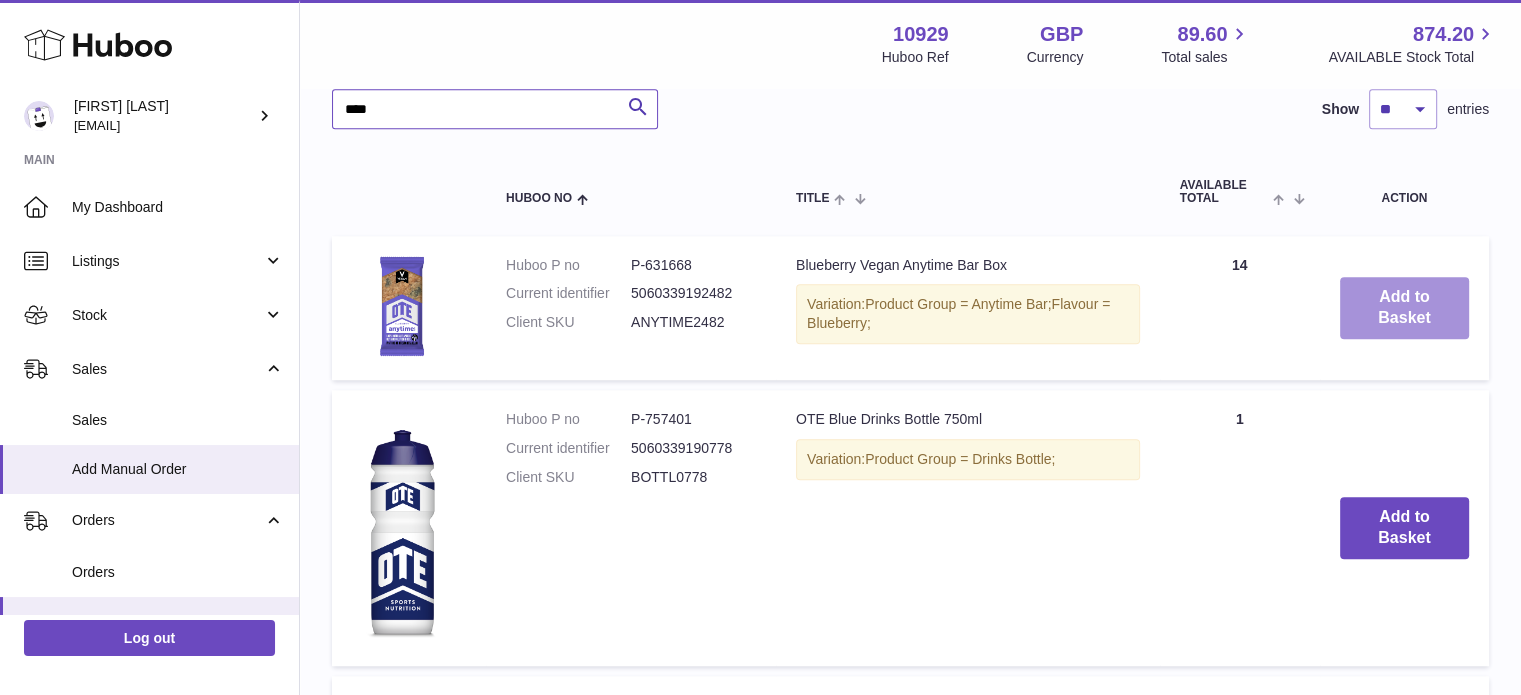 type on "****" 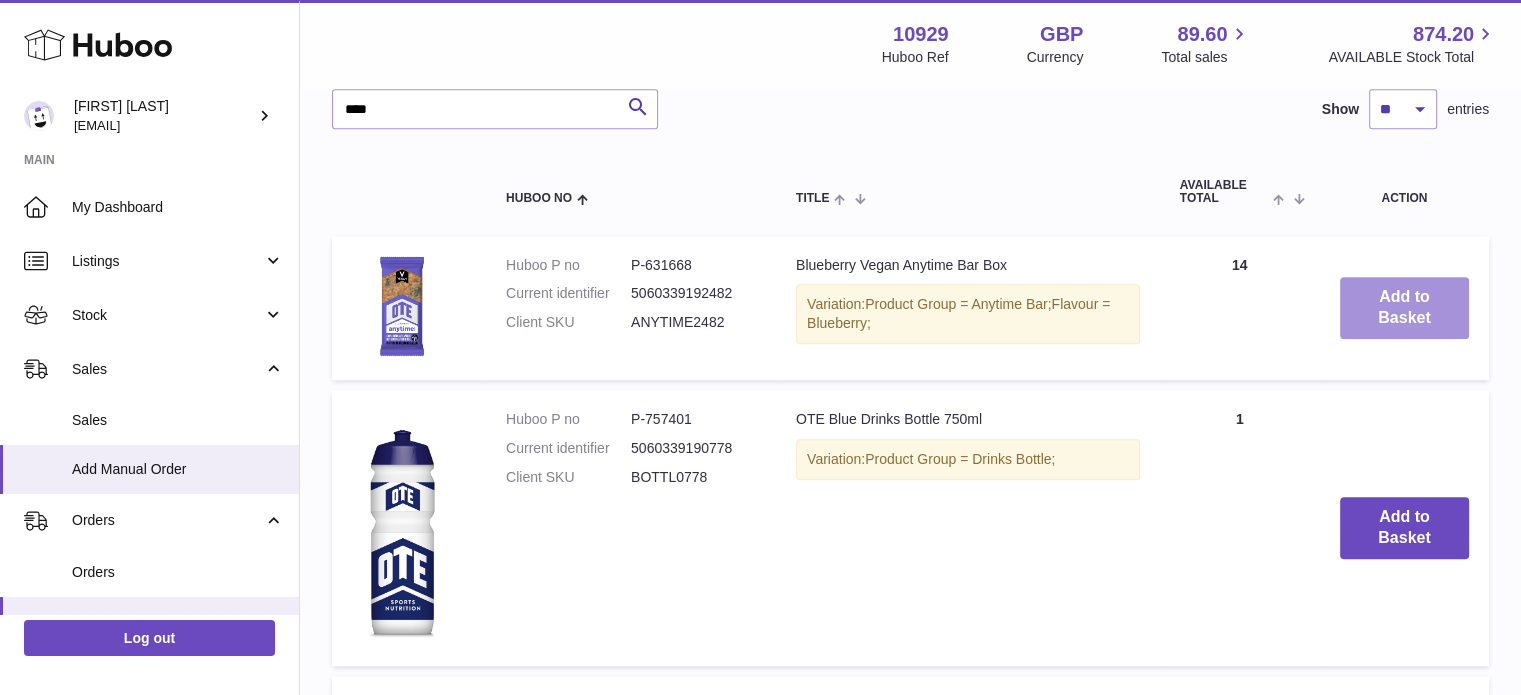 click on "Add to Basket" at bounding box center (1404, 308) 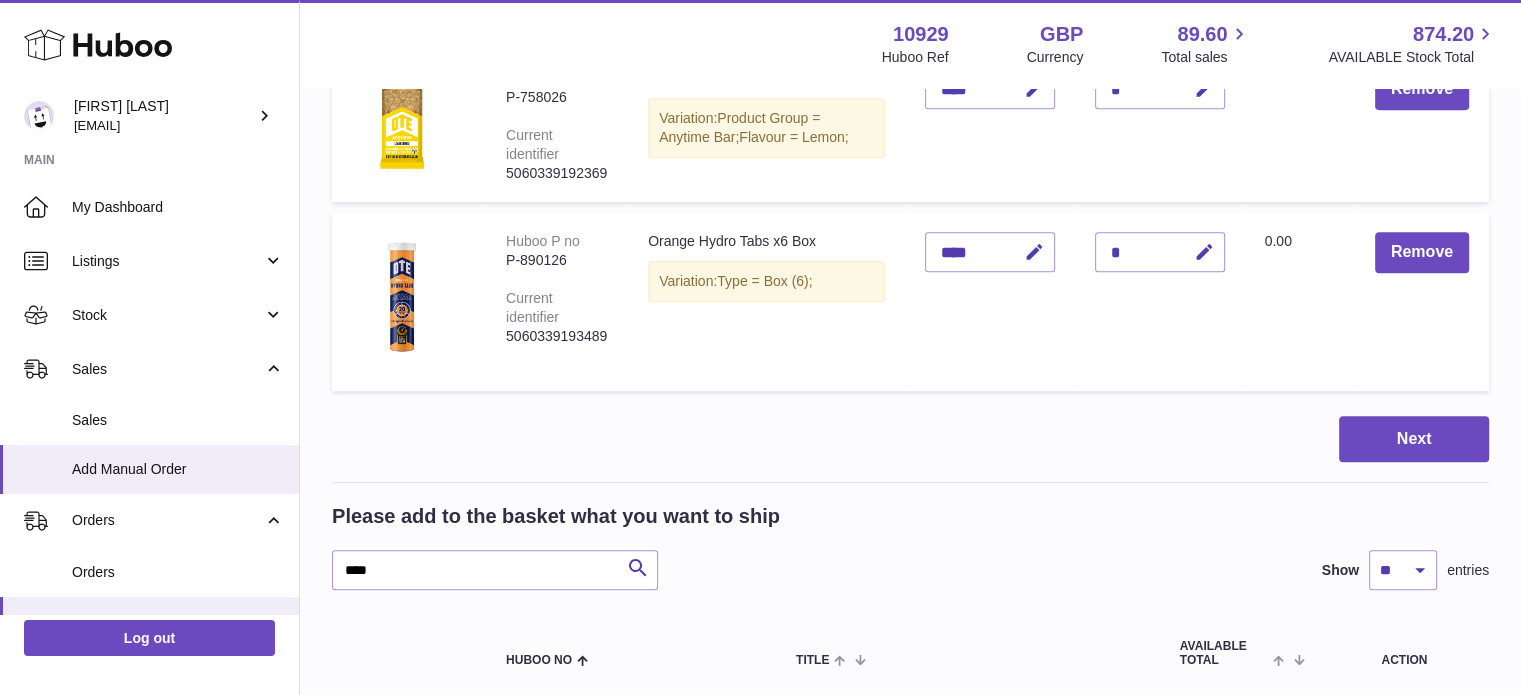 scroll, scrollTop: 1142, scrollLeft: 0, axis: vertical 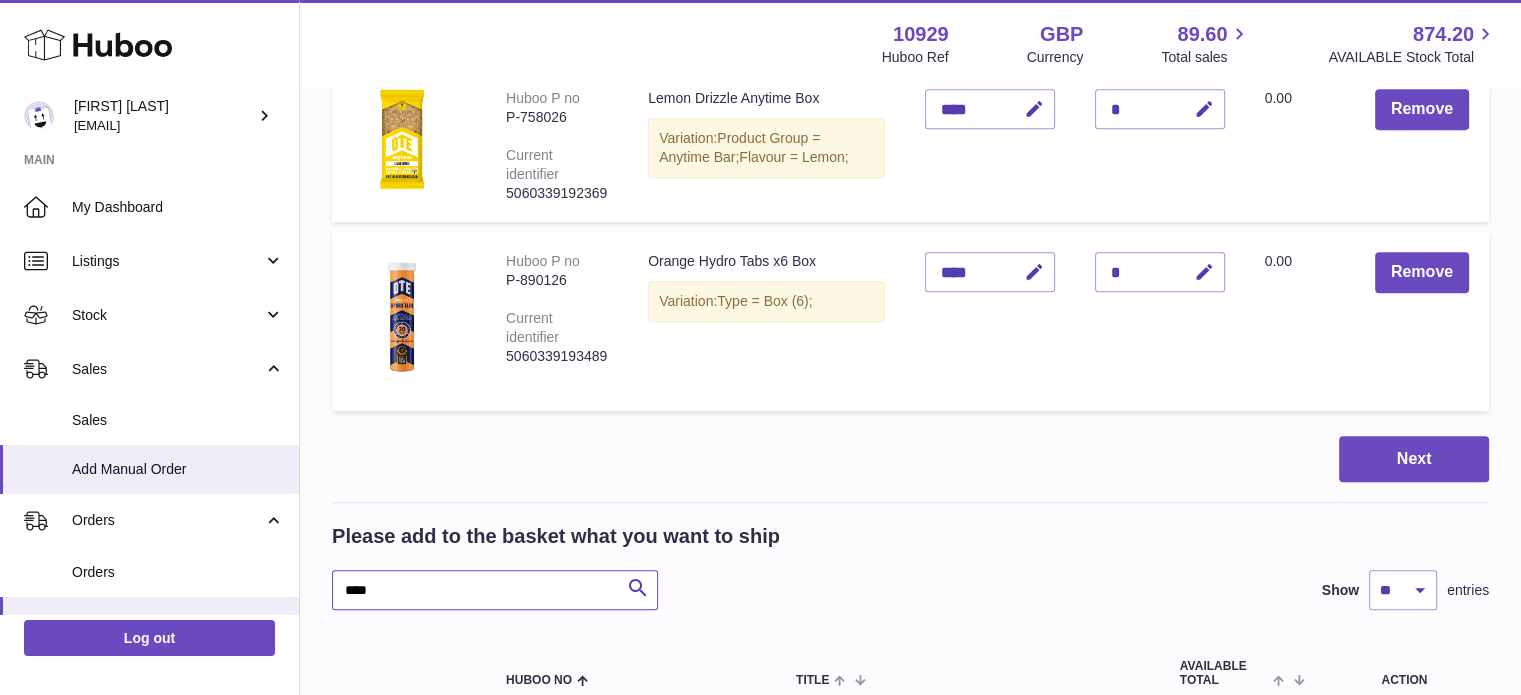 click on "****" at bounding box center [495, 590] 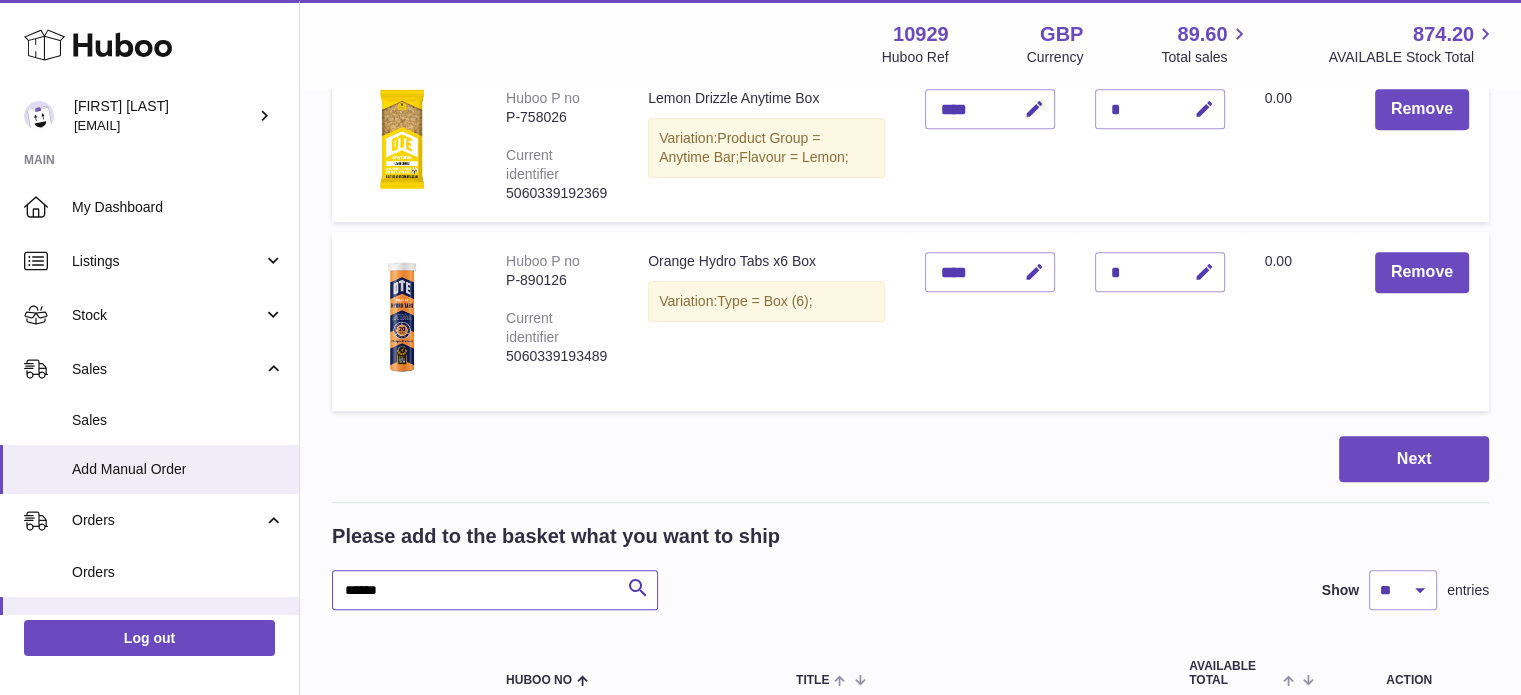 scroll, scrollTop: 1377, scrollLeft: 0, axis: vertical 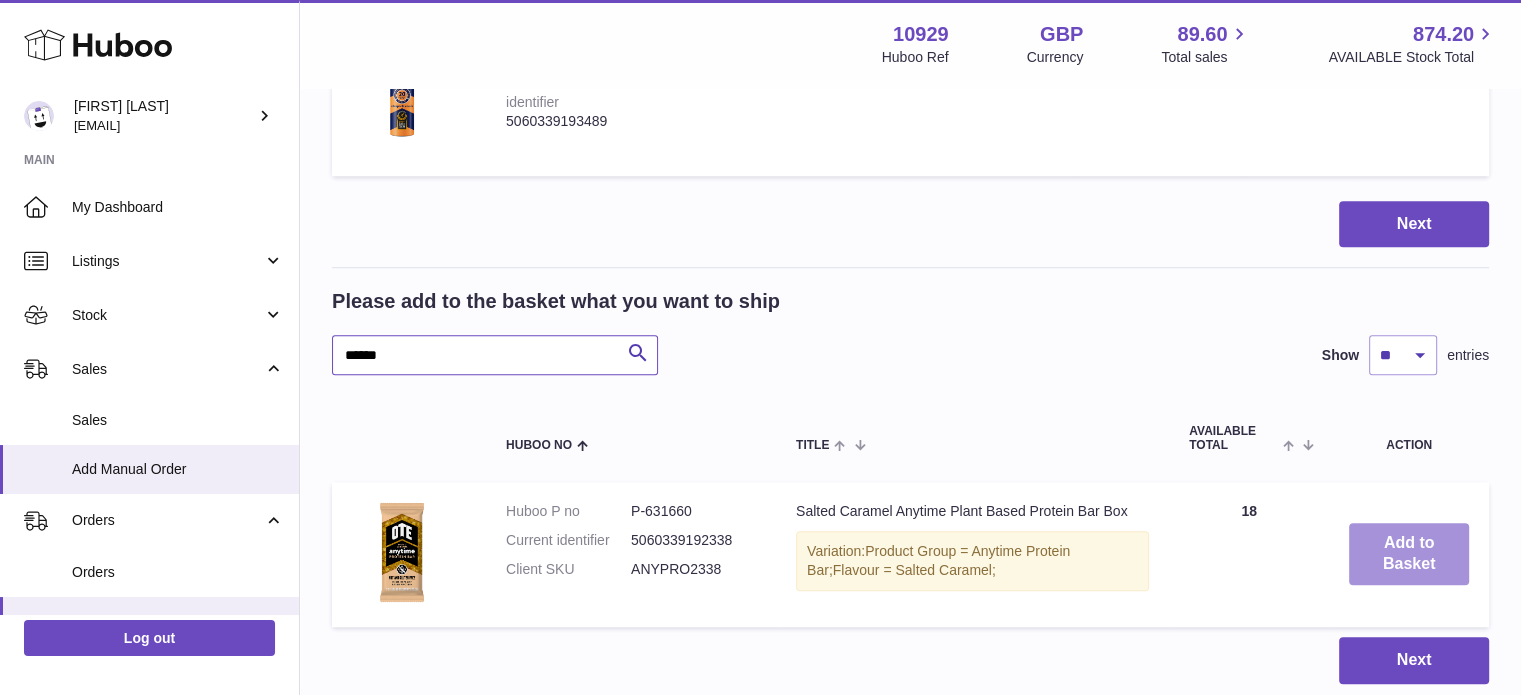 type on "******" 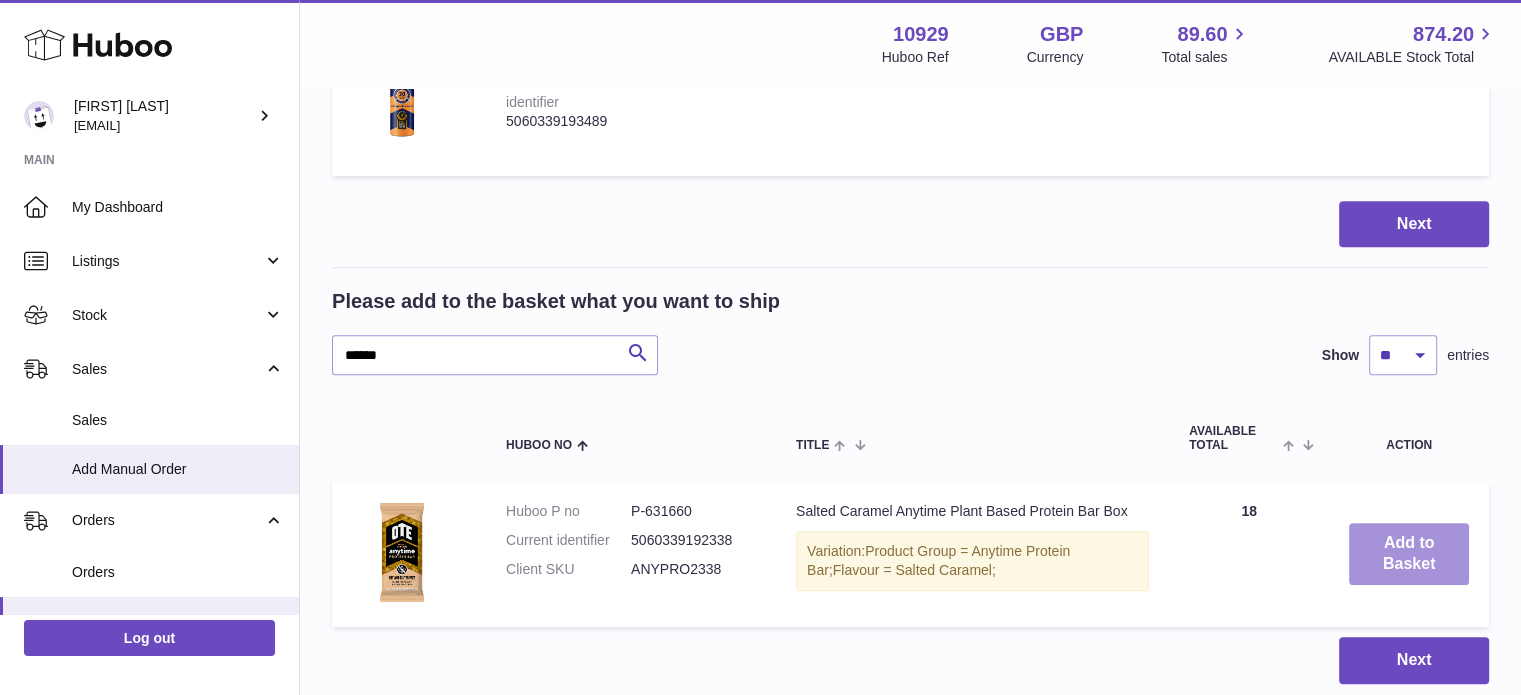 click on "Add to Basket" at bounding box center [1409, 554] 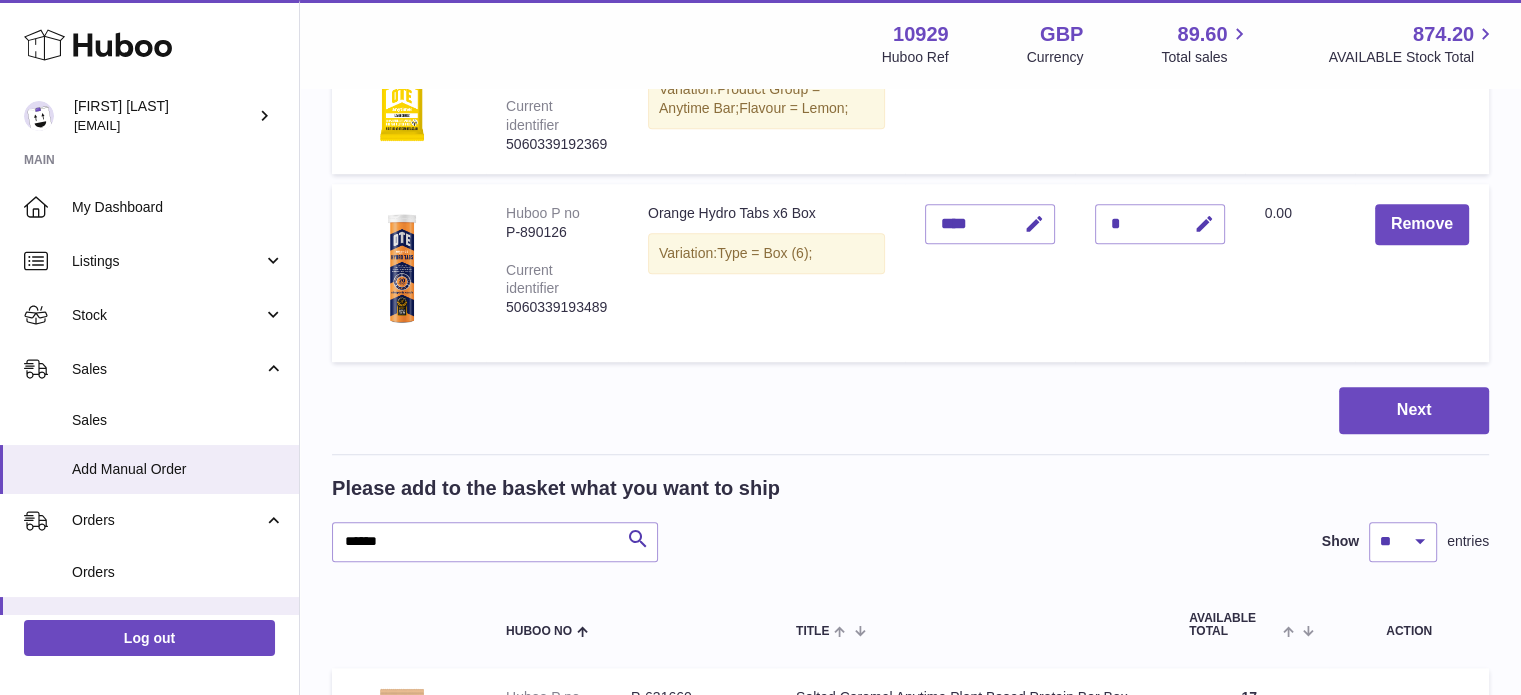 scroll, scrollTop: 1563, scrollLeft: 0, axis: vertical 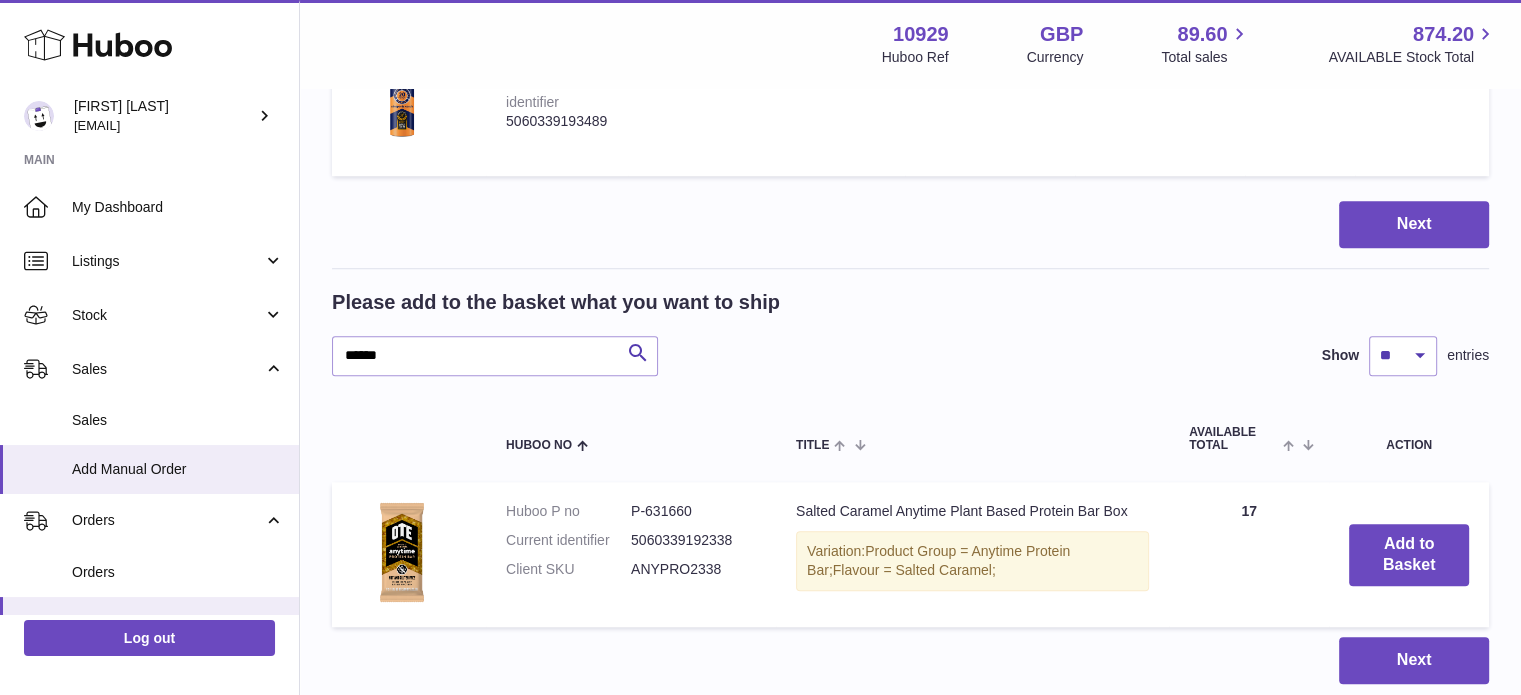 click on "Items in basket
Show
** ** ** ***
entries
Huboo no       Title       Unit Sales Price       AVAILABLE Total       Total
Action
Huboo P no   P-631652   Current identifier   5060339192451
Cocoa Nibs Anytime Bar Box
Variation:
Flavour = Cocoa Nibs;
Product Group = Anytime Bar;
Unit Sales Price
****
Quantity
*
Total   0.00
Remove
Huboo P no   P-631654   Current identifier   5060339192444
Cherry Anytime Bar Box
Variation:
Product Group = Anytime Bar;
Flavour = Cherry;
****         *     Total   0.00" at bounding box center (910, -341) 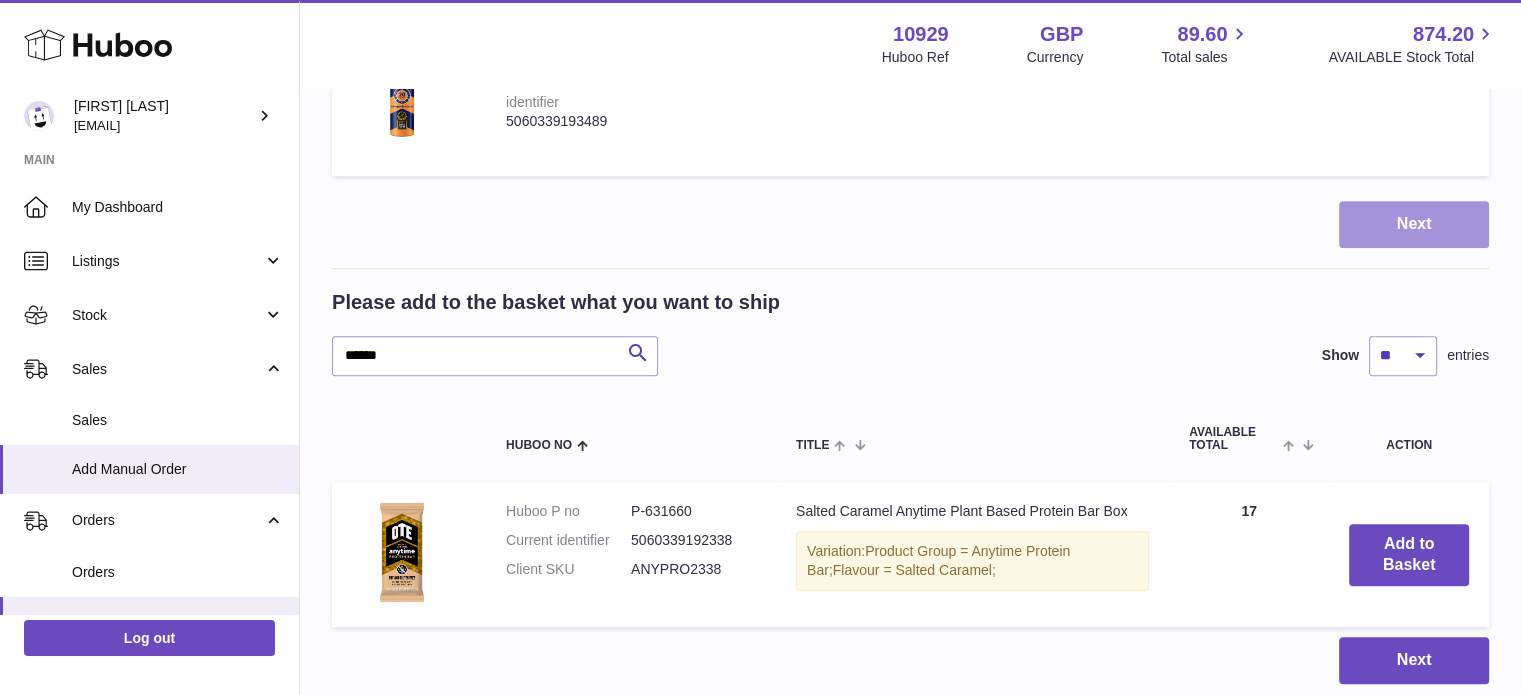 click on "Next" at bounding box center (1414, 224) 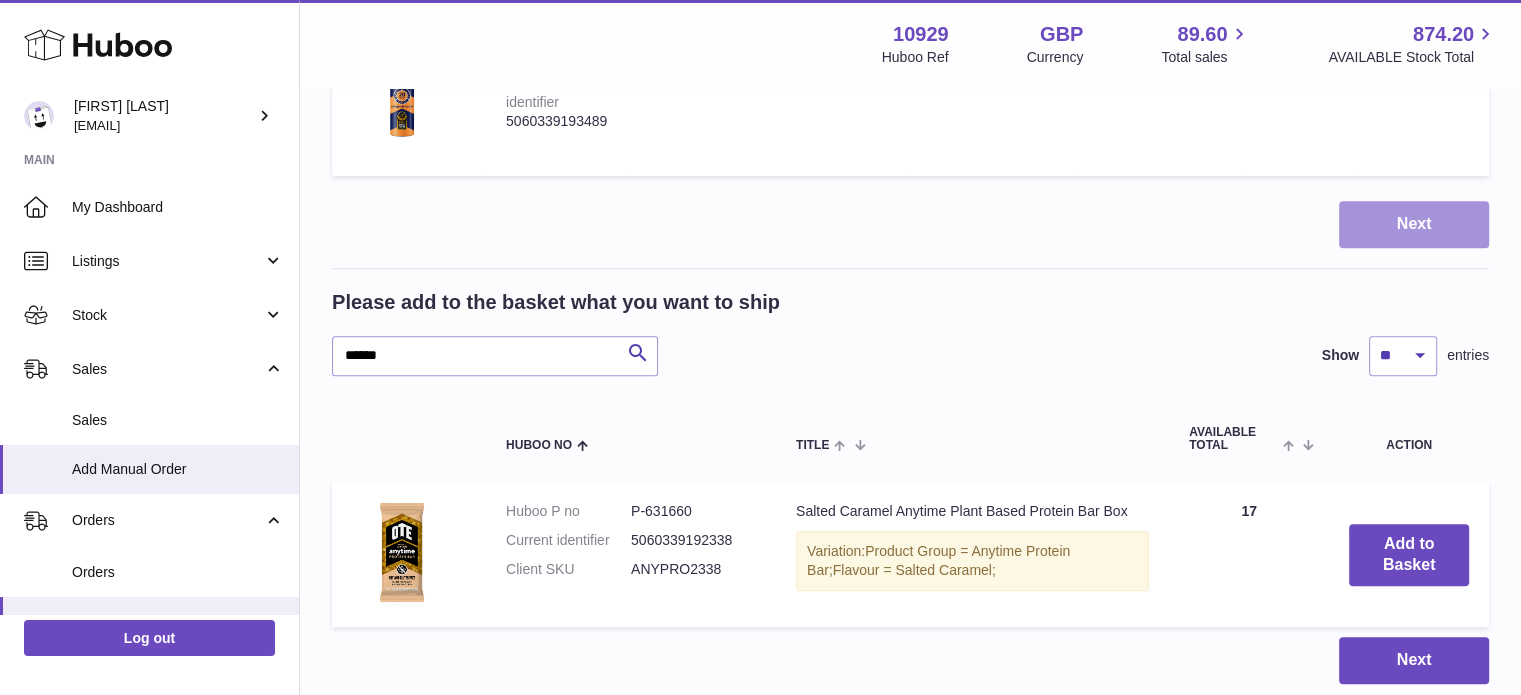 scroll, scrollTop: 0, scrollLeft: 0, axis: both 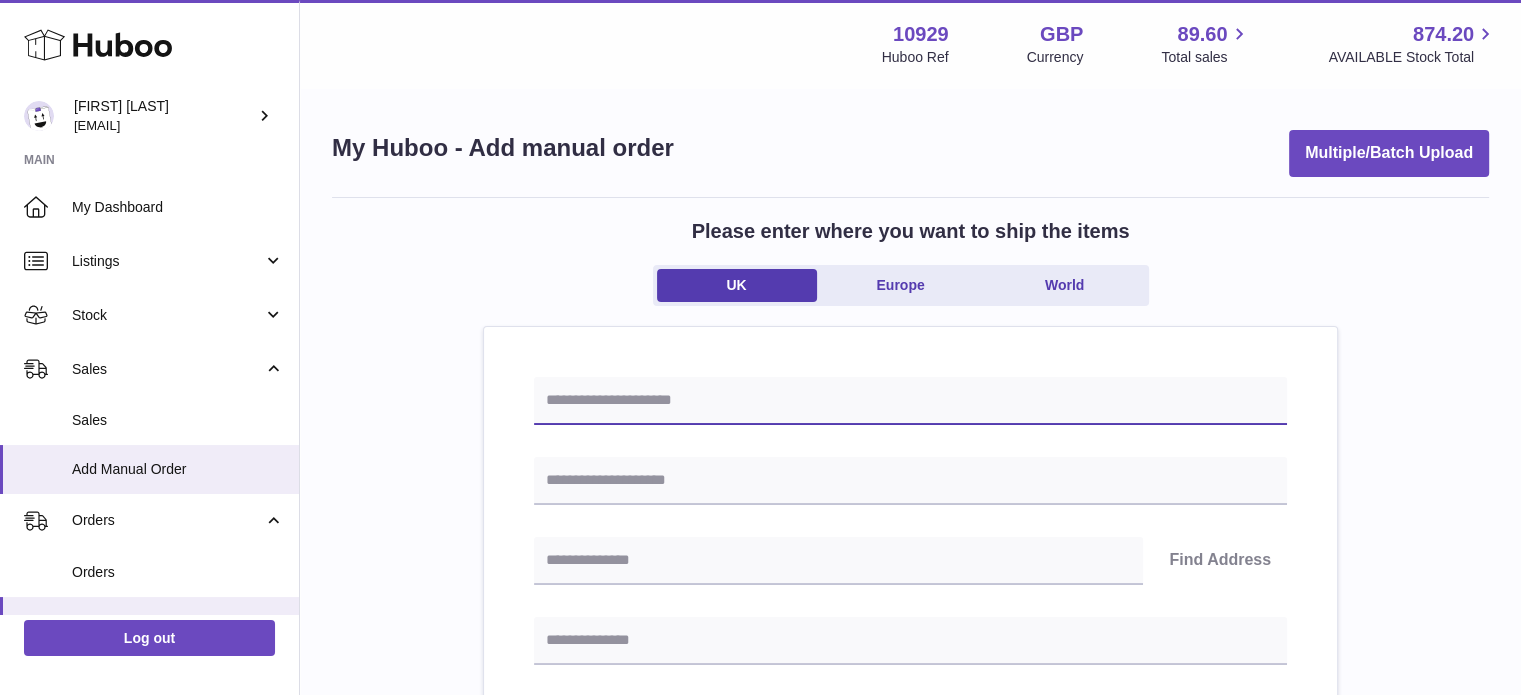 click at bounding box center [910, 401] 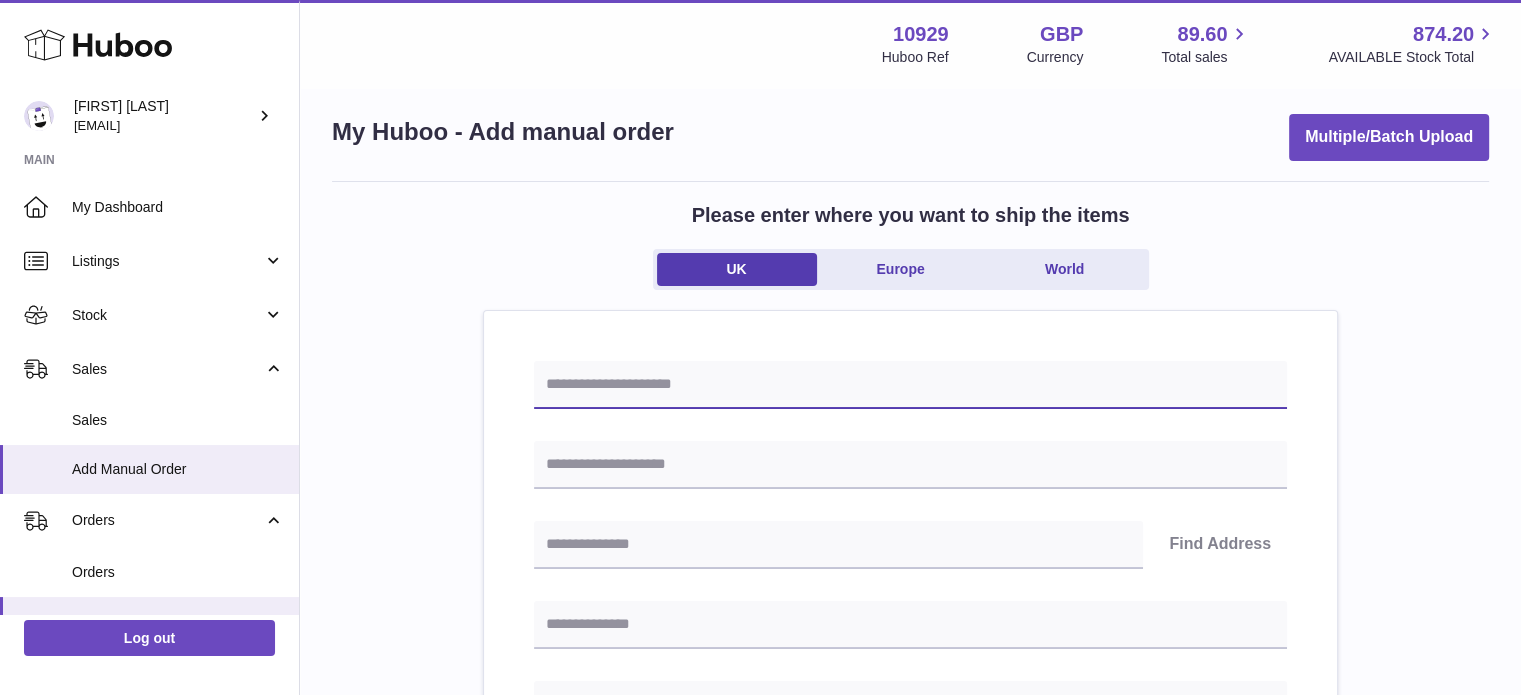scroll, scrollTop: 0, scrollLeft: 0, axis: both 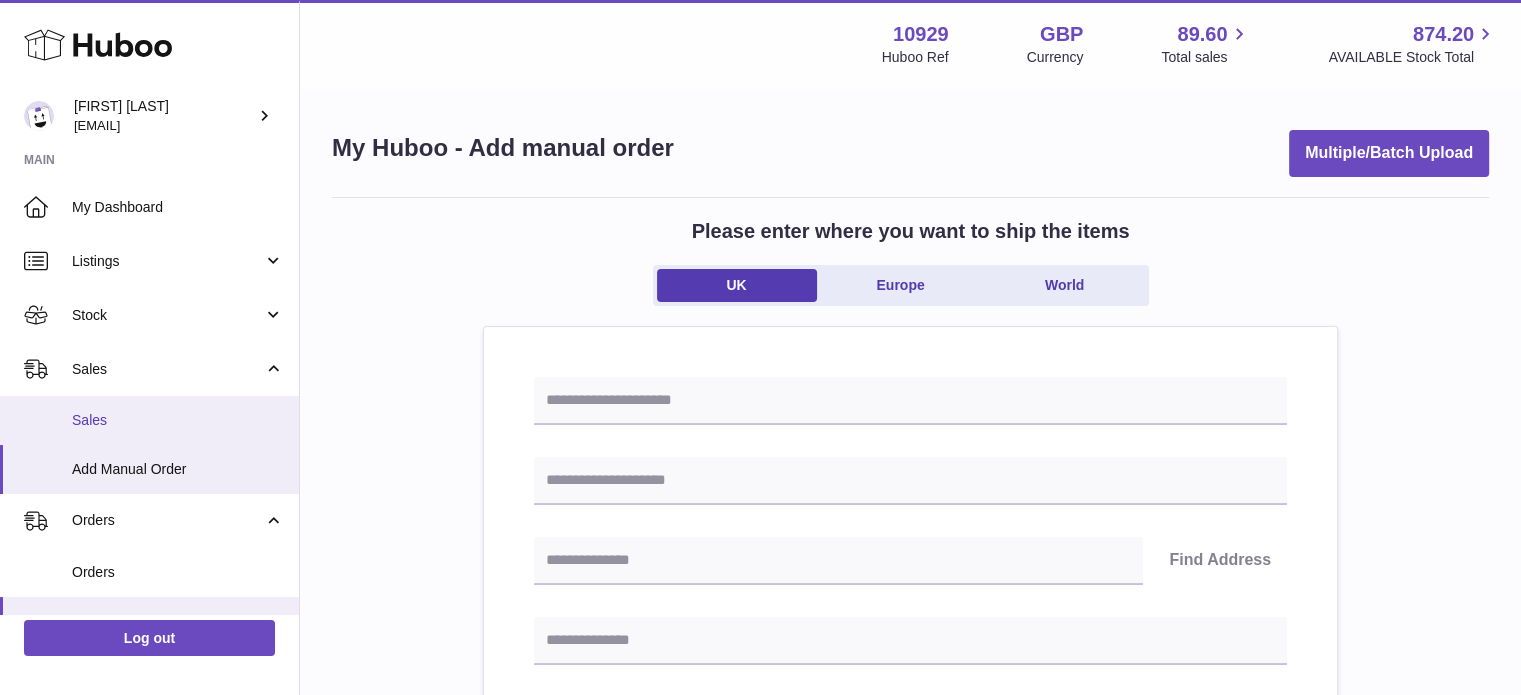 click on "Sales" at bounding box center (178, 420) 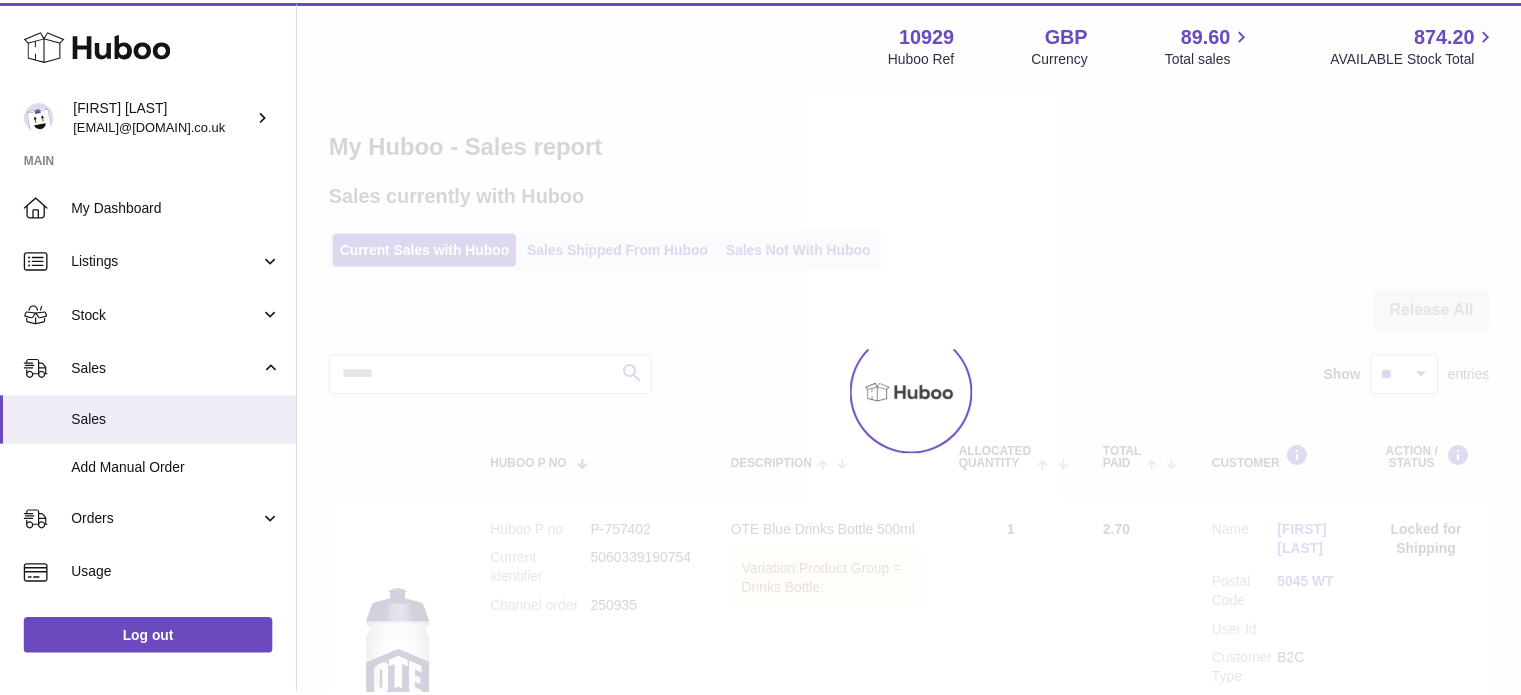 scroll, scrollTop: 0, scrollLeft: 0, axis: both 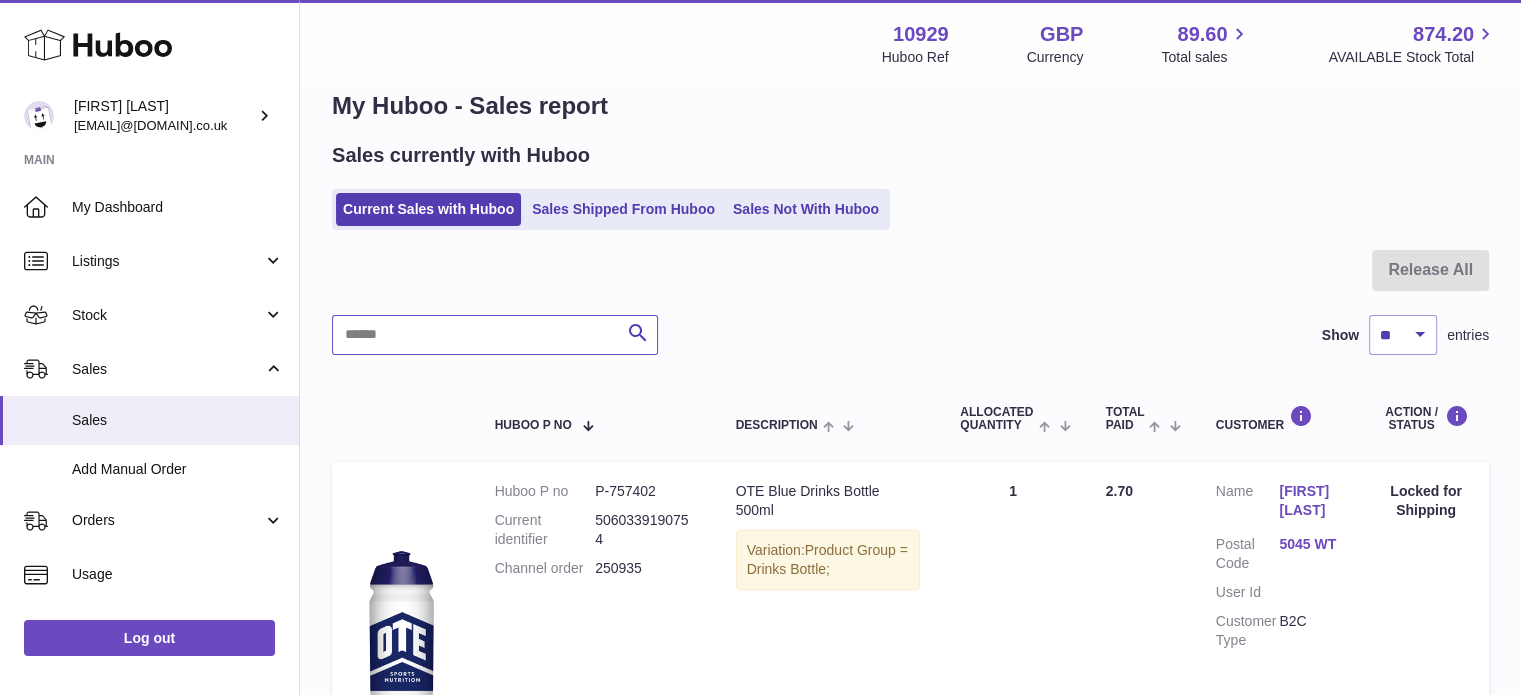 click at bounding box center (495, 335) 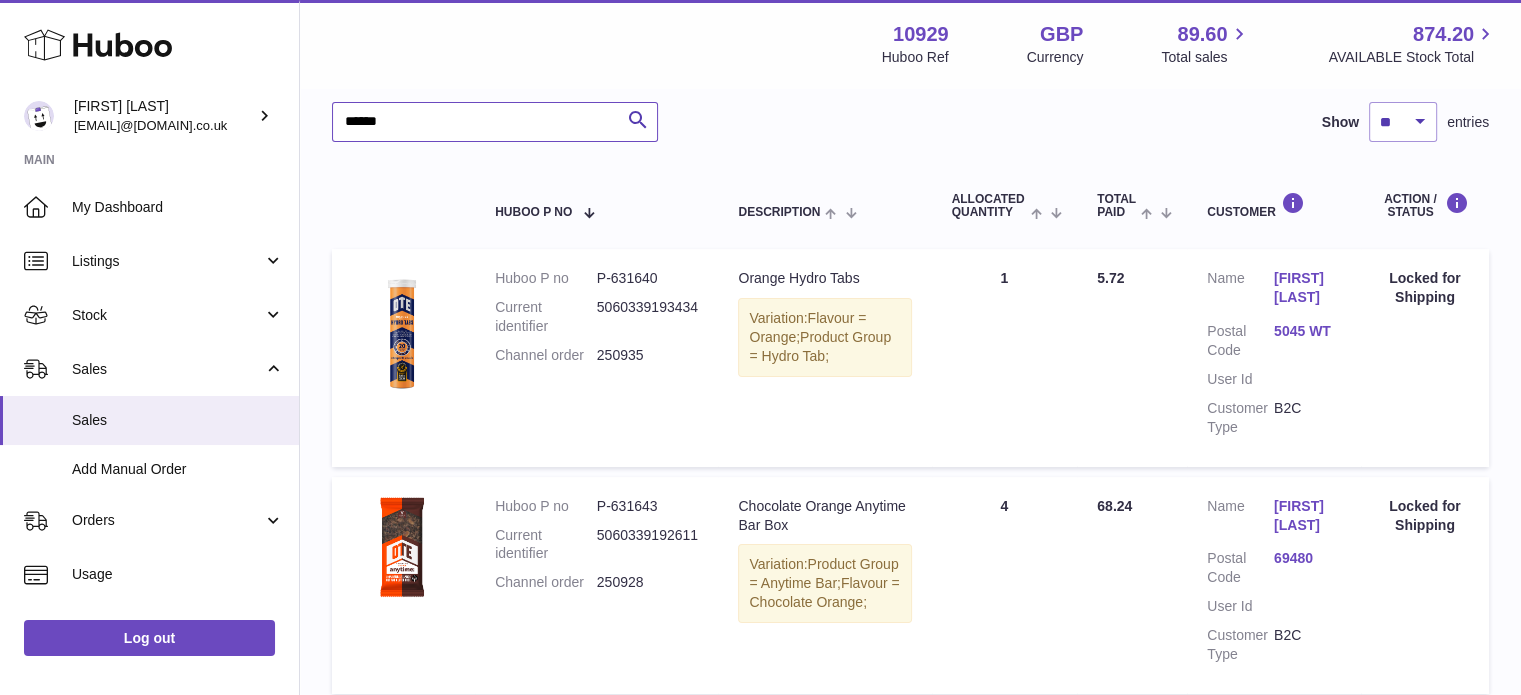 scroll, scrollTop: 0, scrollLeft: 0, axis: both 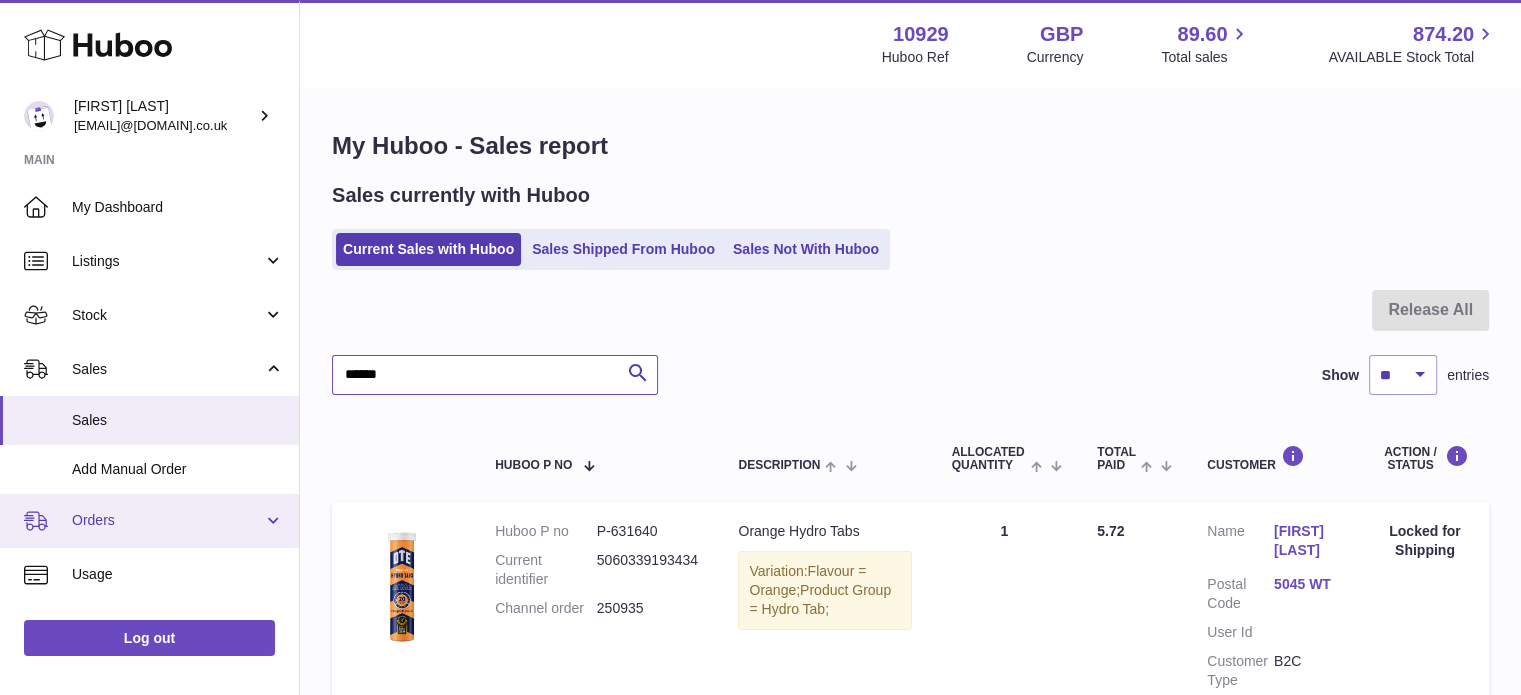 type on "******" 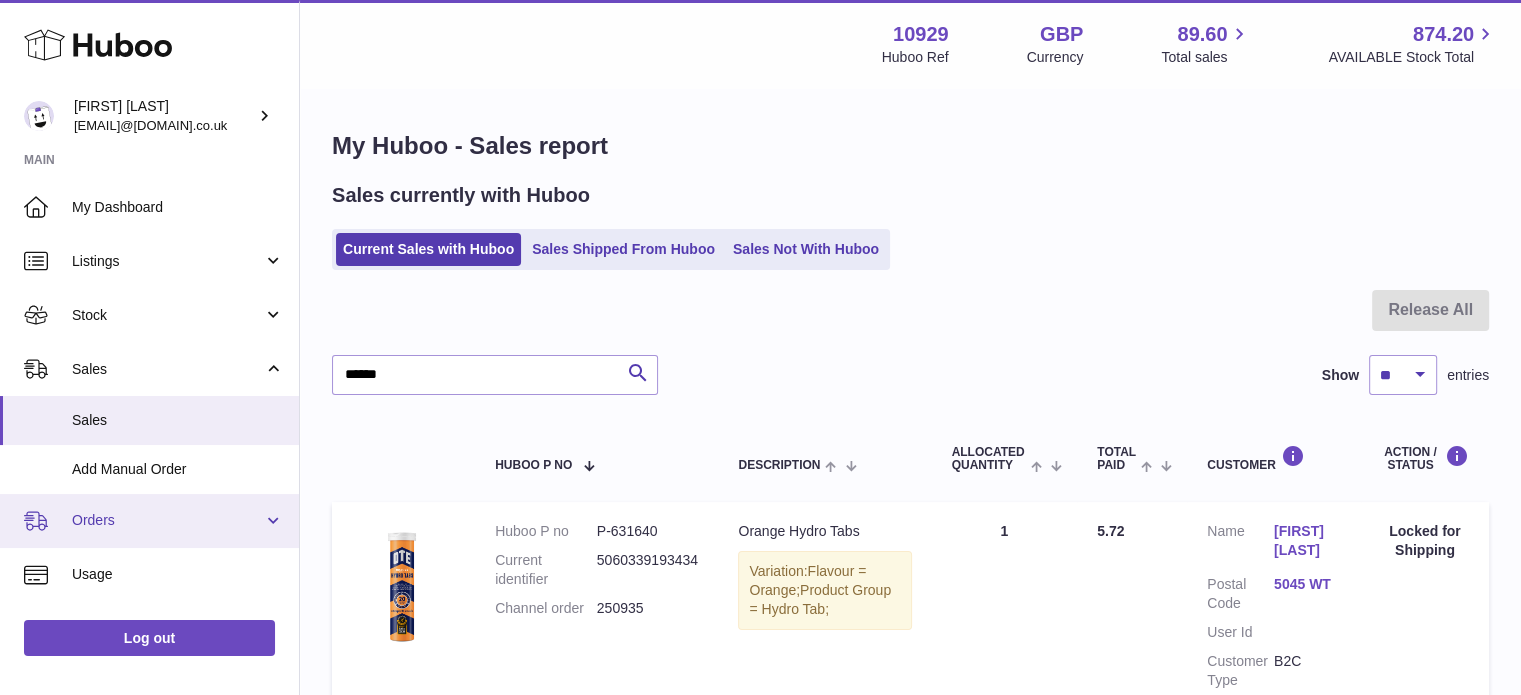 click on "Orders" at bounding box center [167, 520] 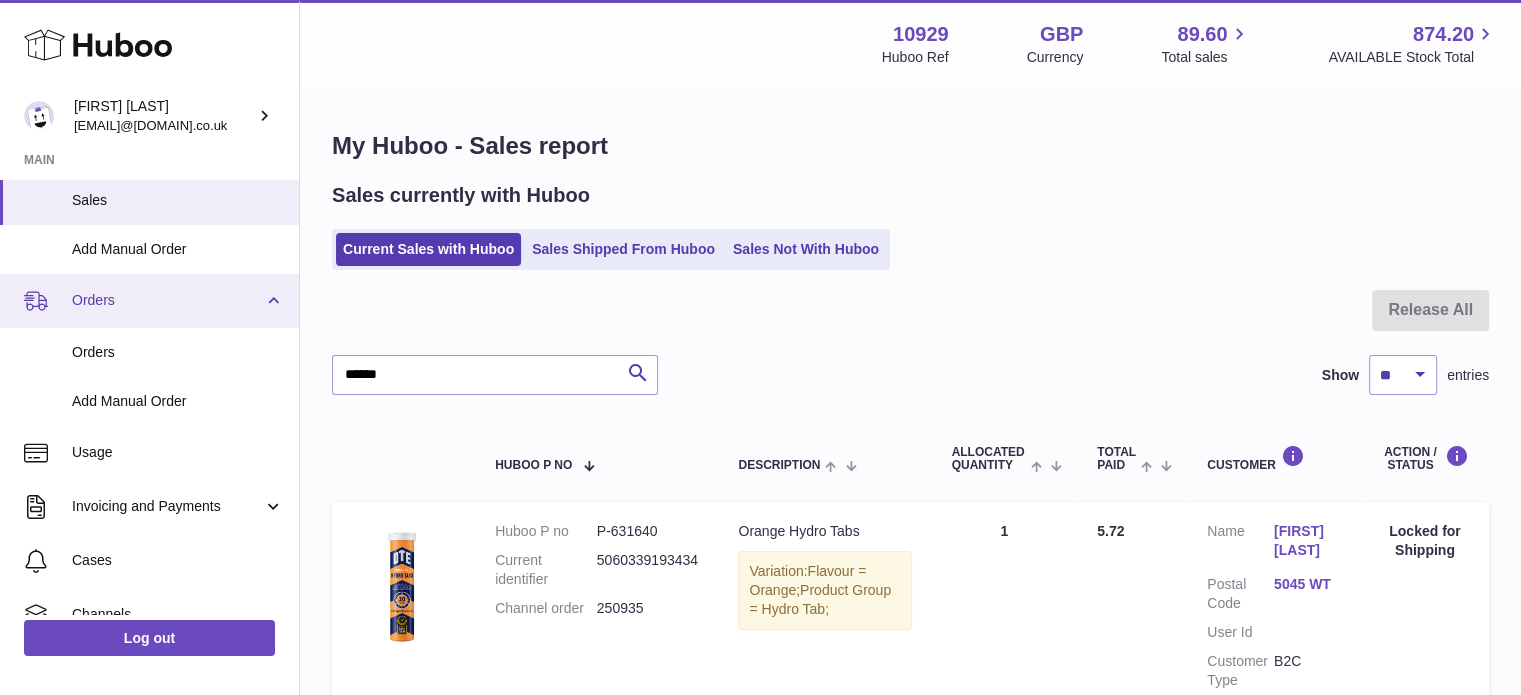 scroll, scrollTop: 220, scrollLeft: 0, axis: vertical 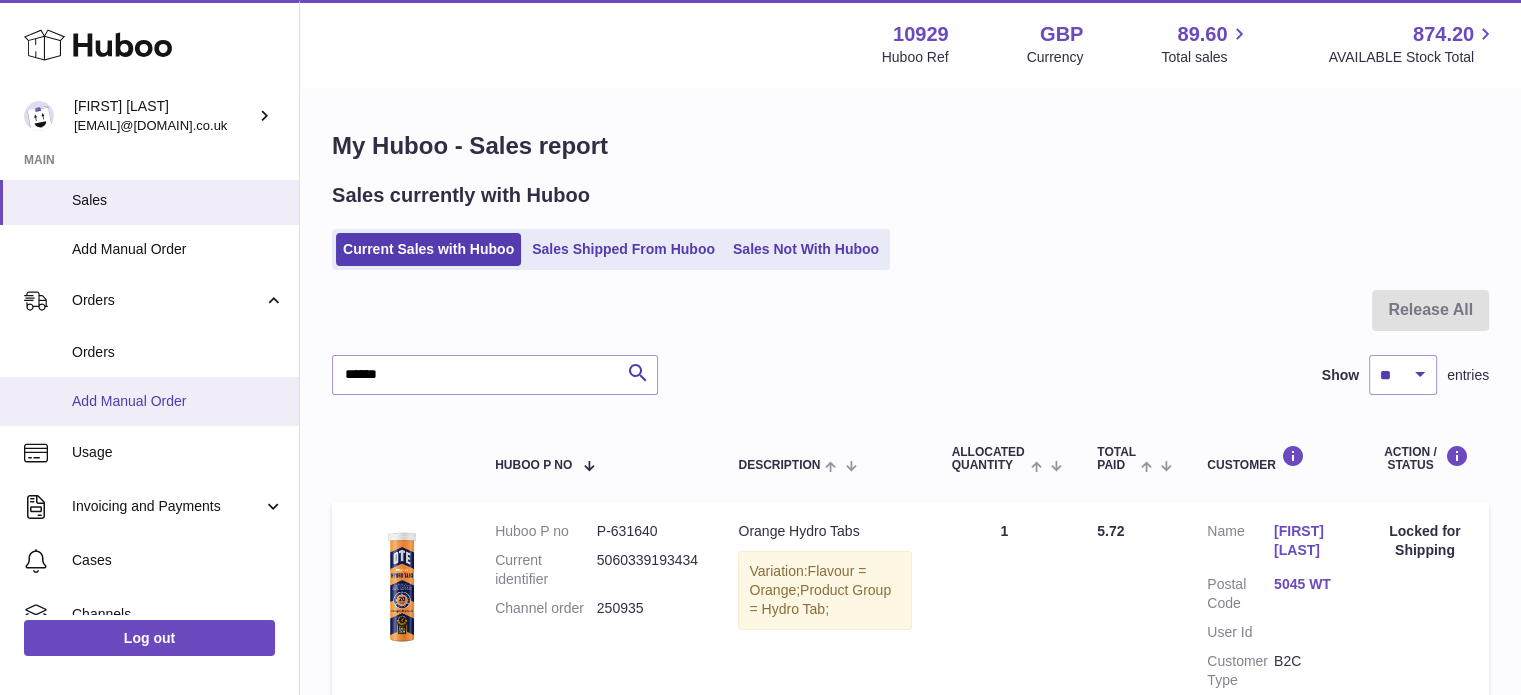 click on "Add Manual Order" at bounding box center (178, 401) 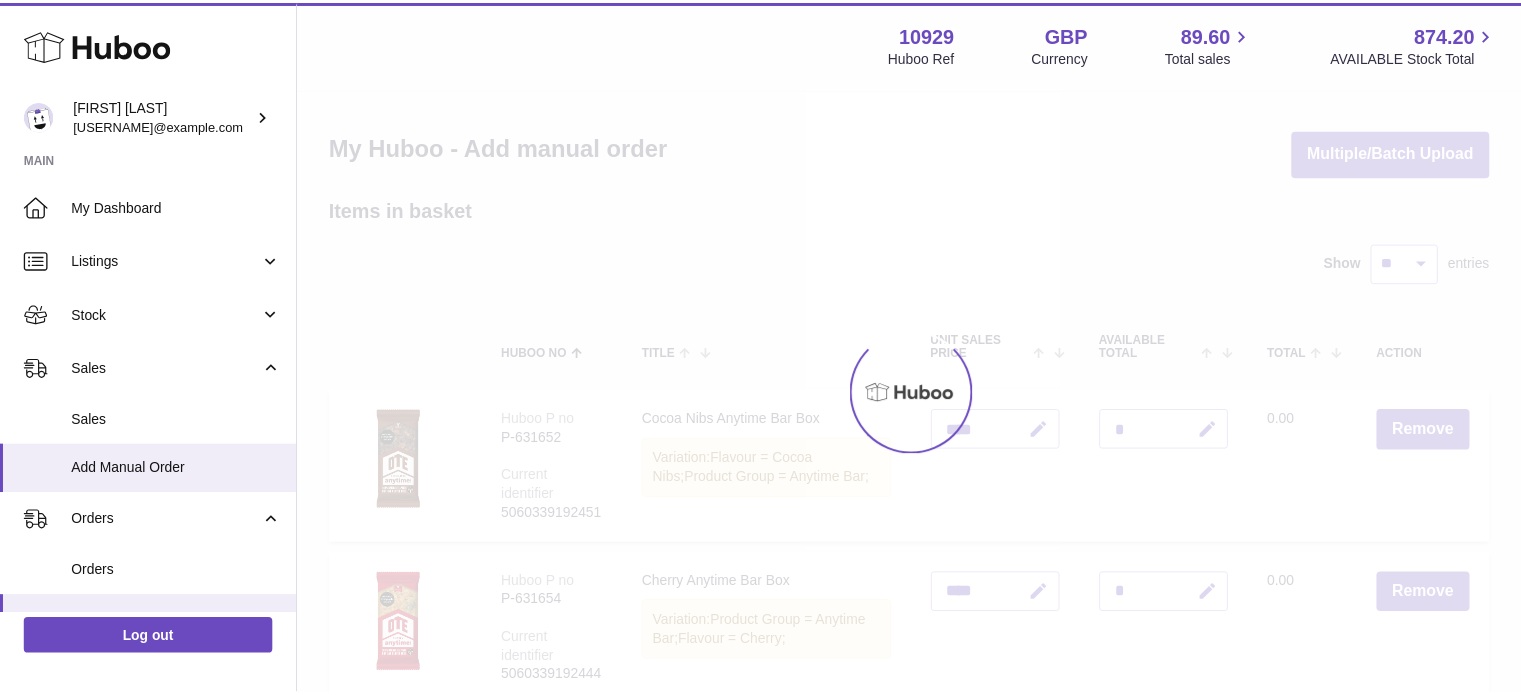 scroll, scrollTop: 0, scrollLeft: 0, axis: both 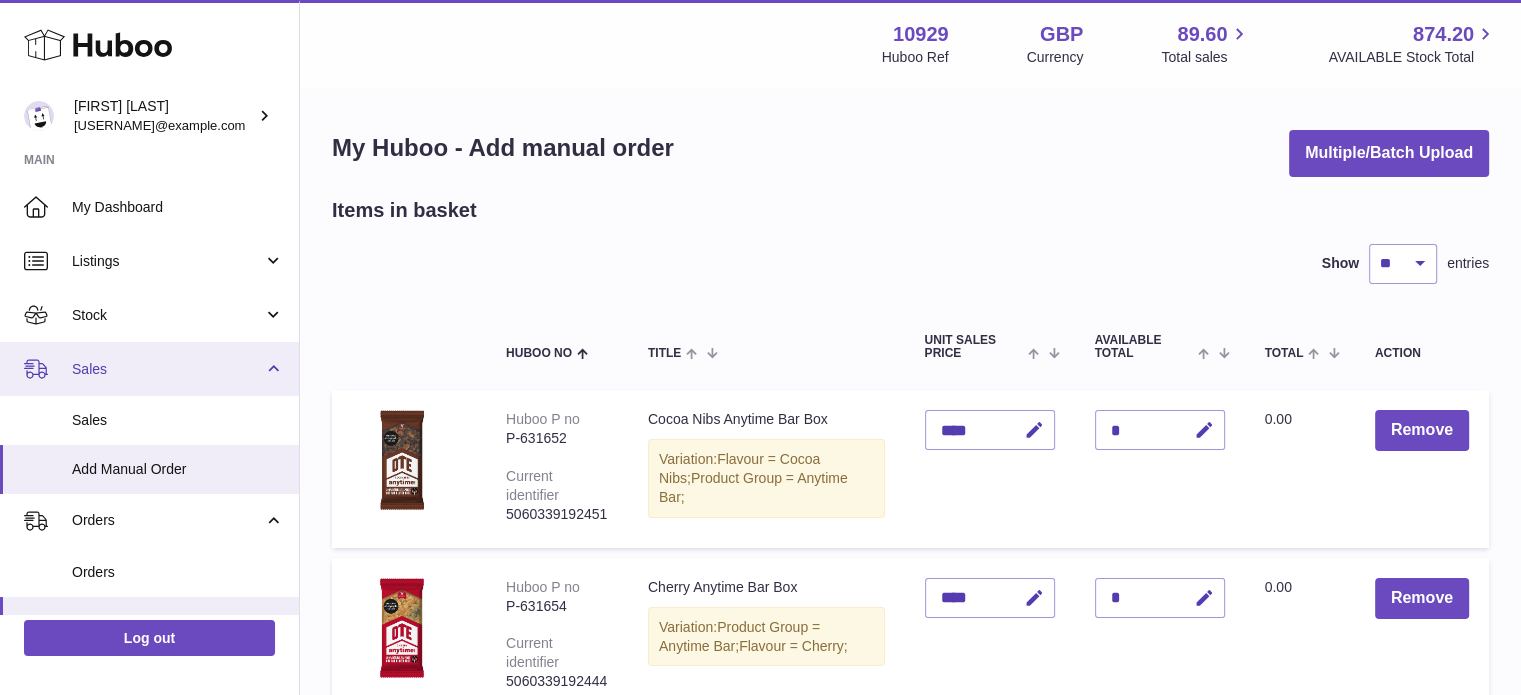 click on "Sales" at bounding box center (167, 369) 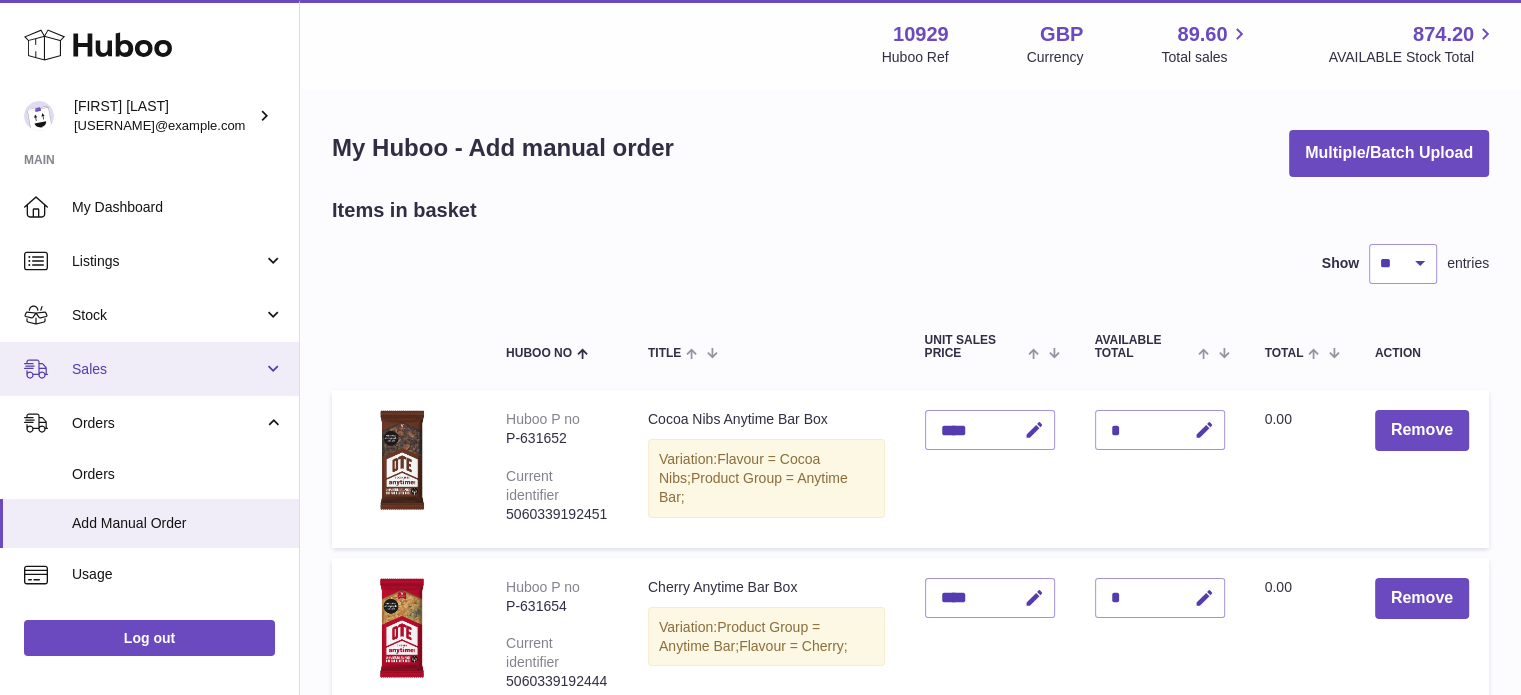 click on "Sales" at bounding box center (149, 369) 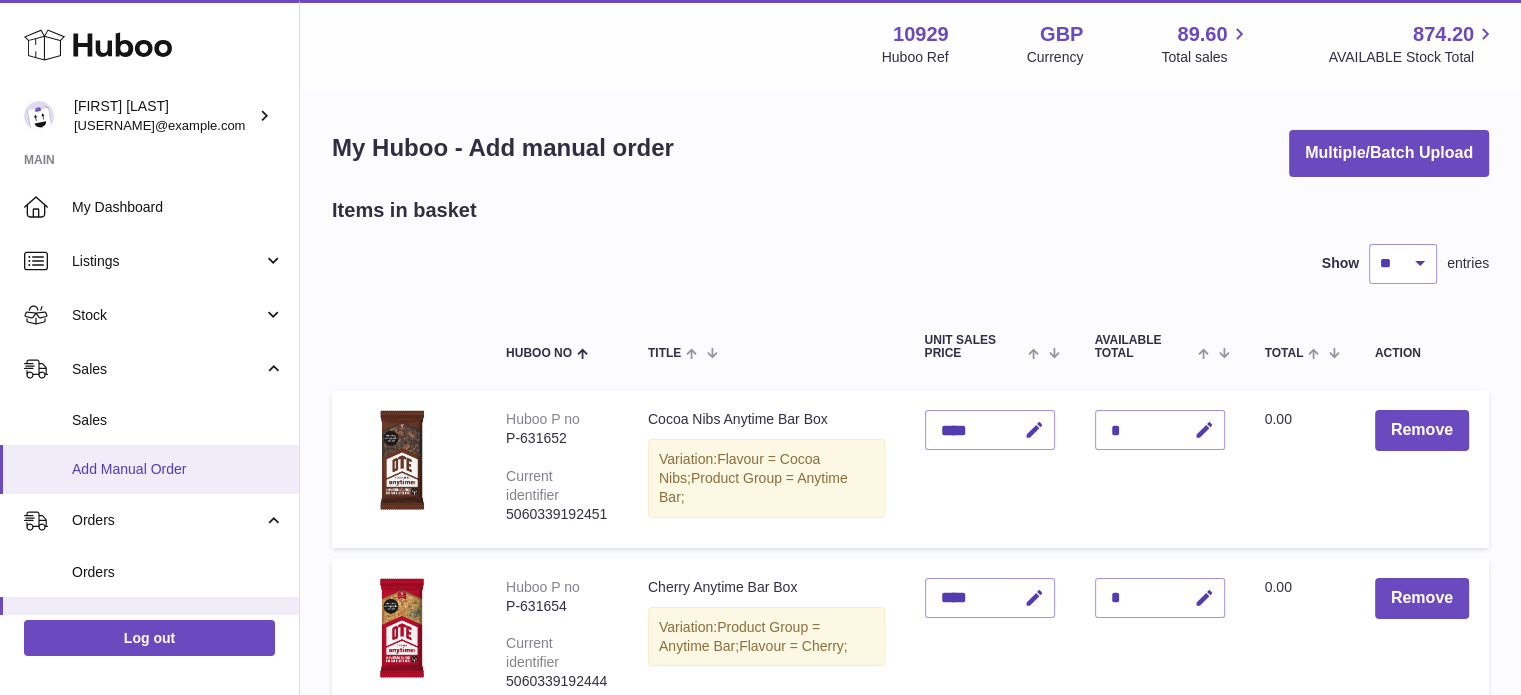 click on "Add Manual Order" at bounding box center (149, 469) 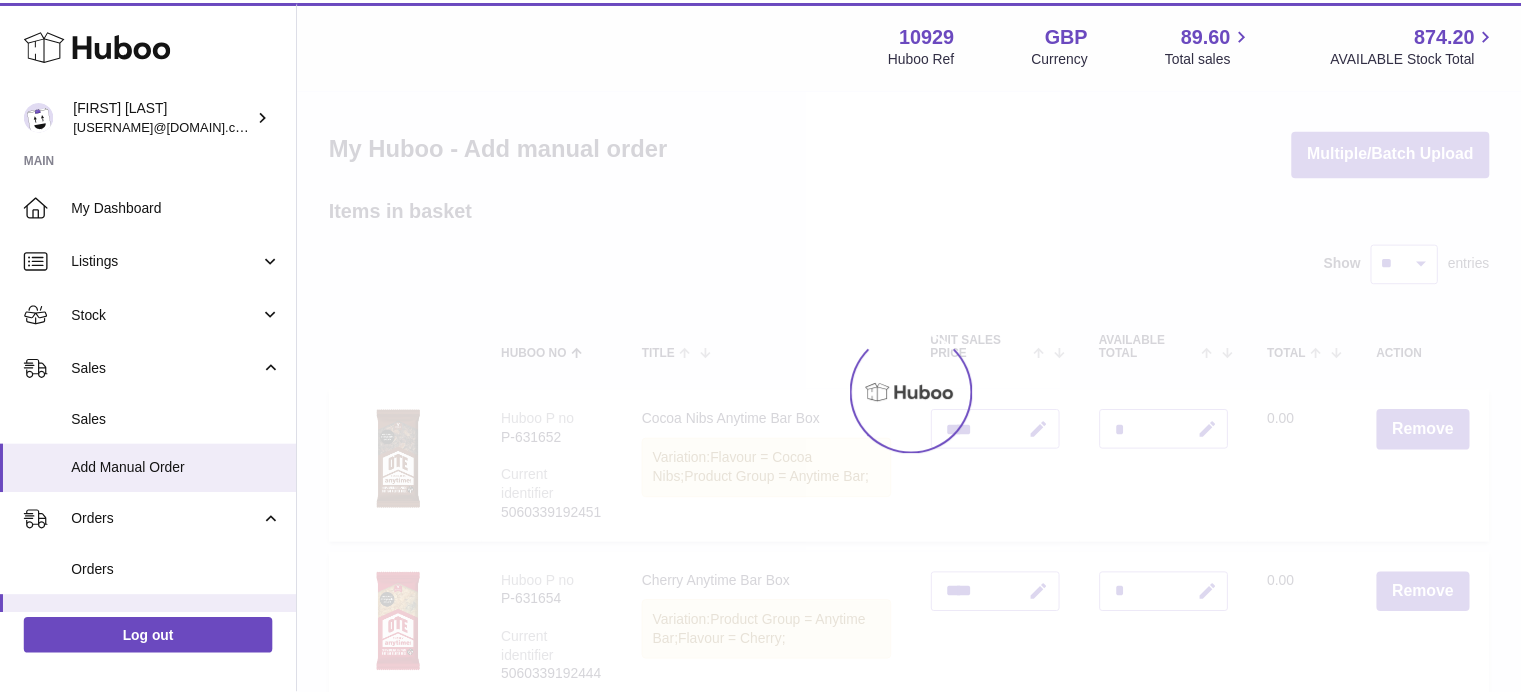 scroll, scrollTop: 0, scrollLeft: 0, axis: both 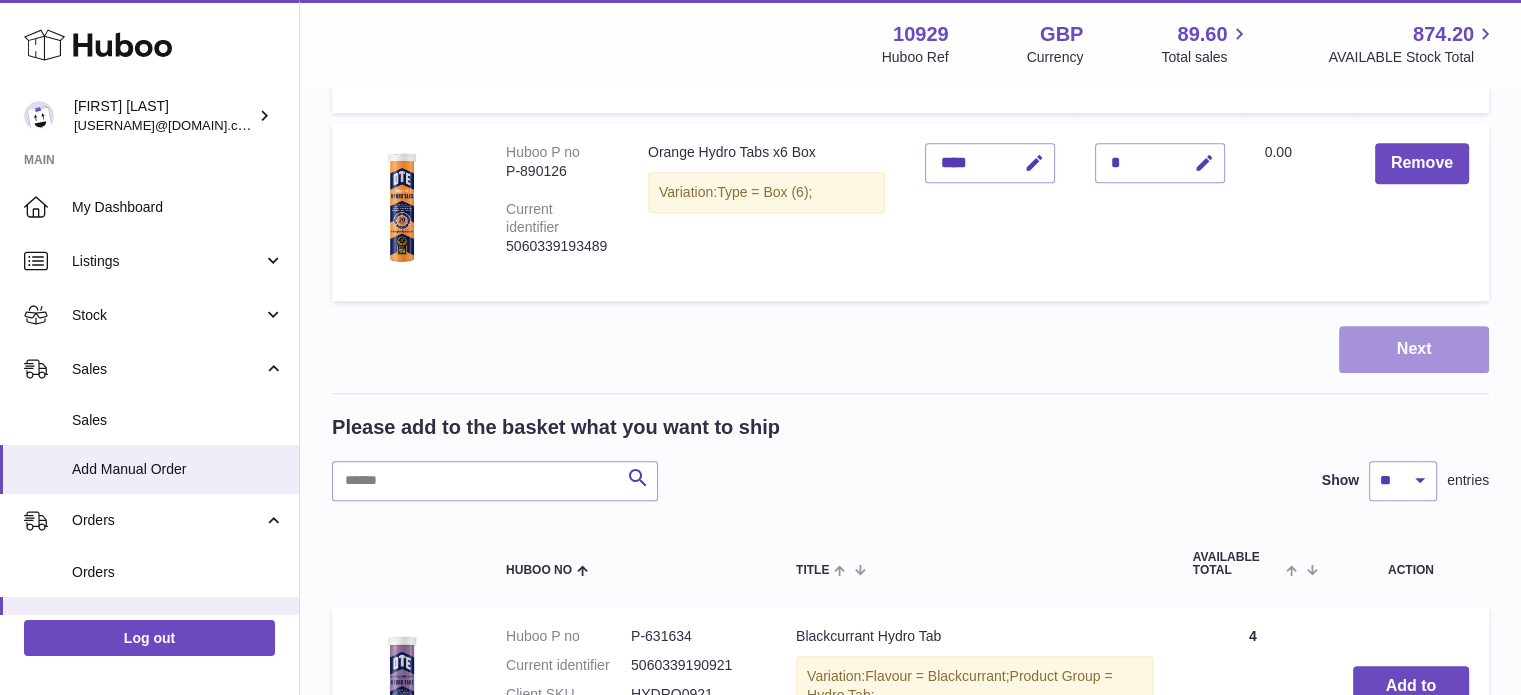 click on "Next" at bounding box center [1414, 349] 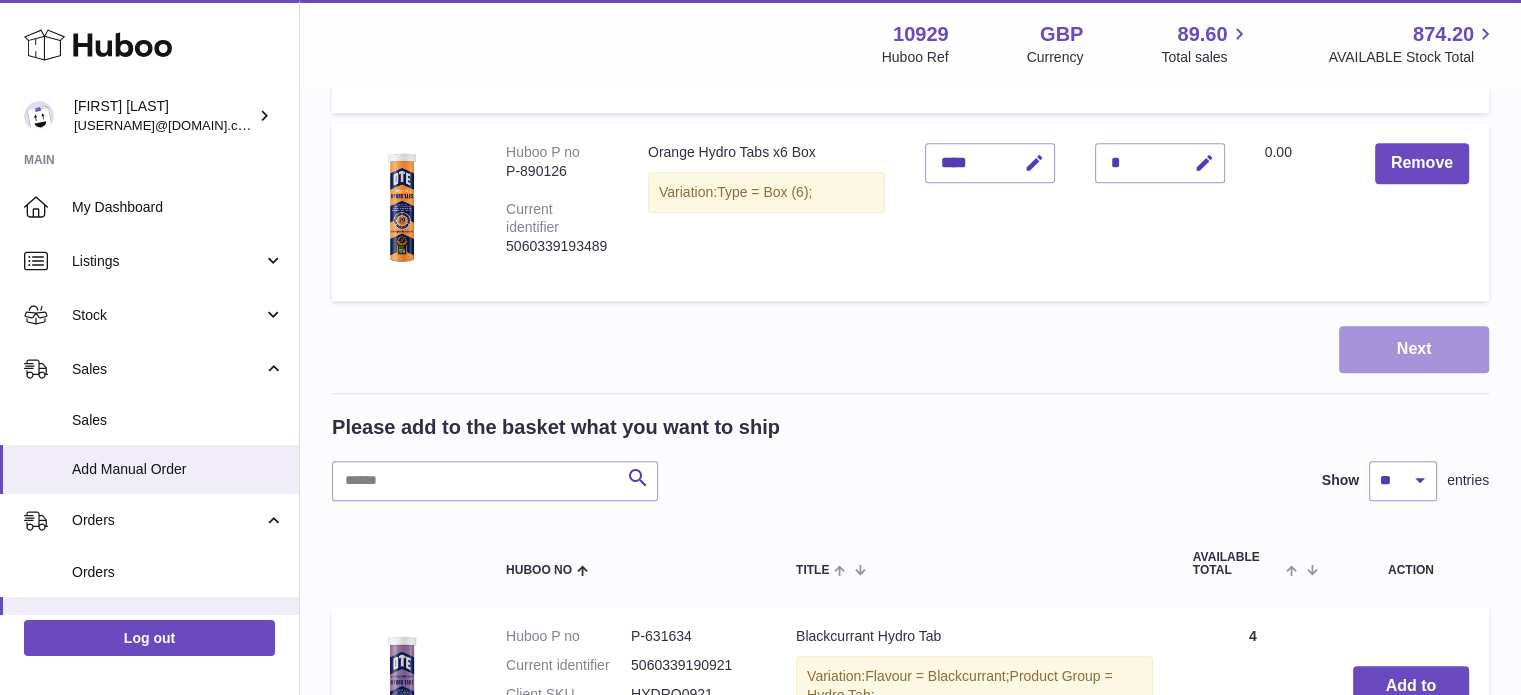 scroll, scrollTop: 0, scrollLeft: 0, axis: both 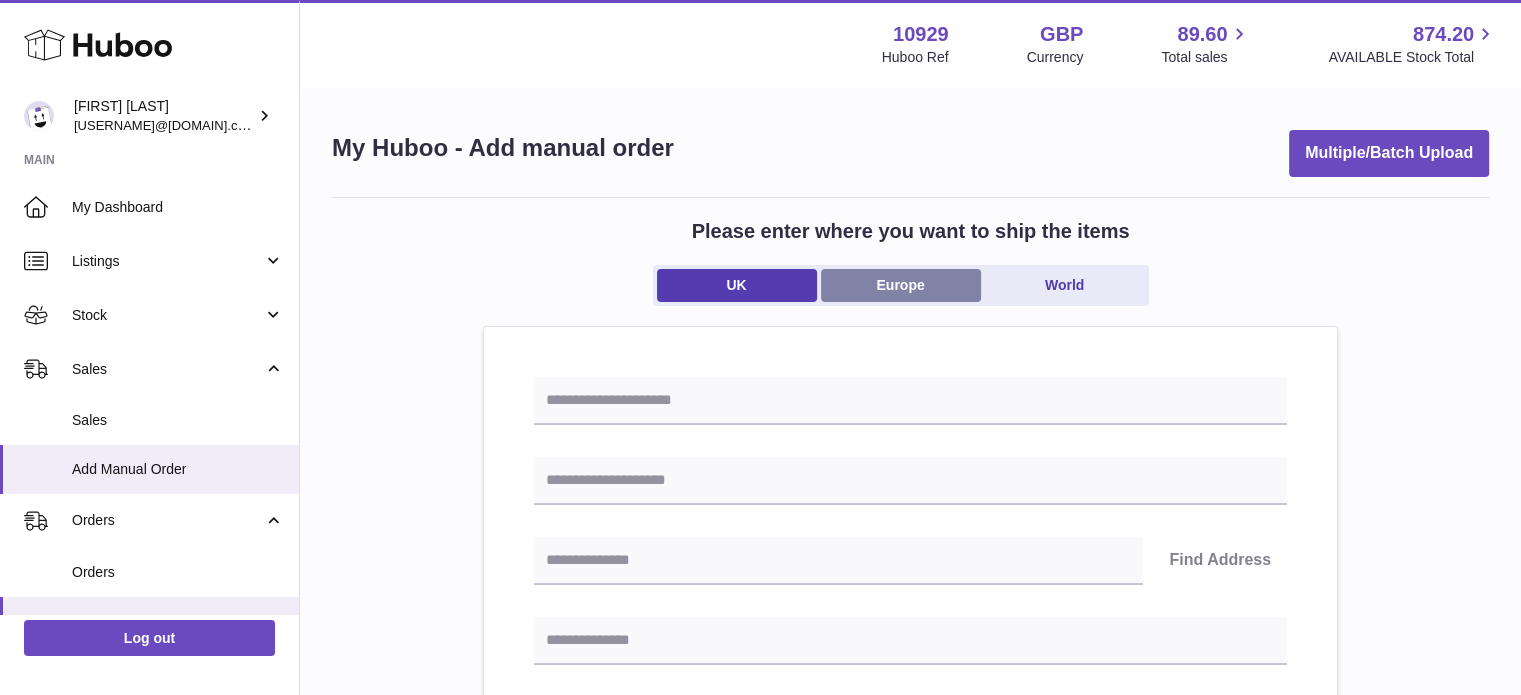 click on "Europe" at bounding box center (901, 285) 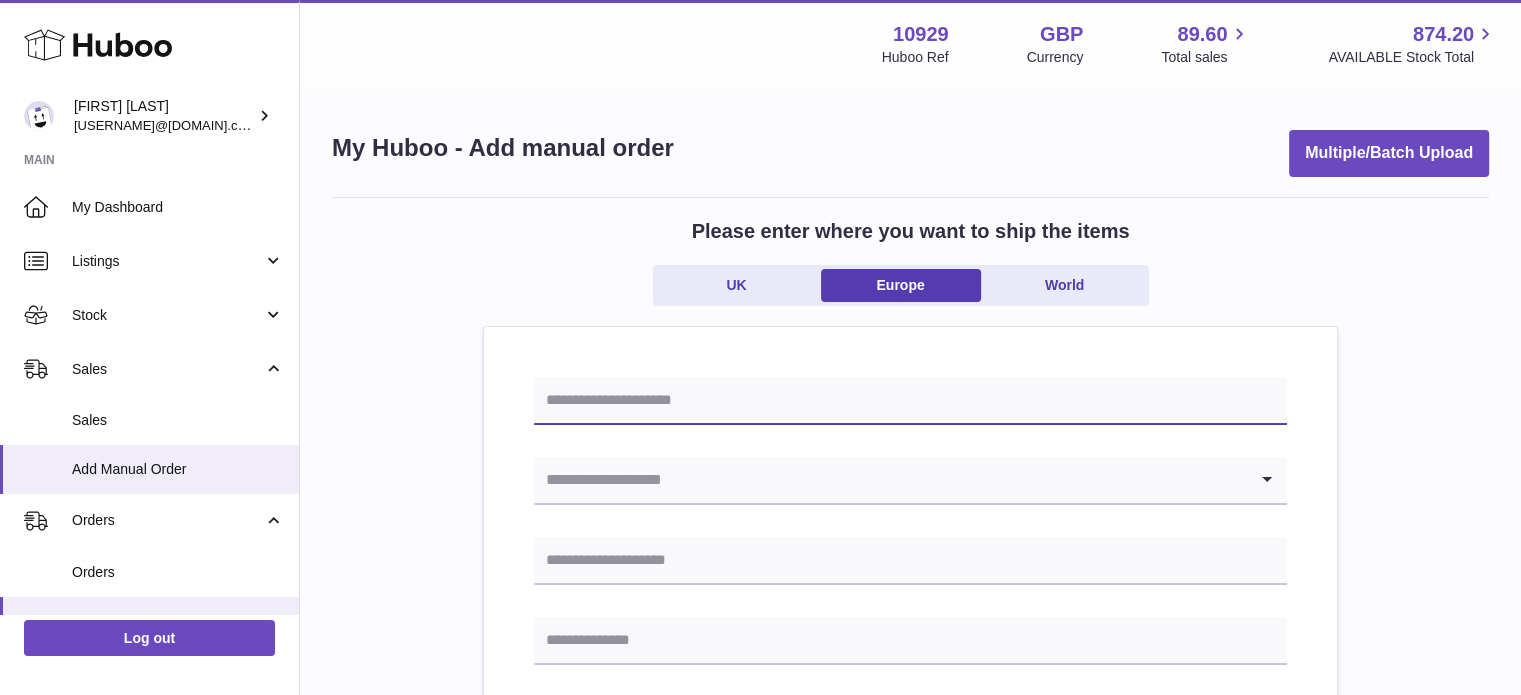 click at bounding box center [910, 401] 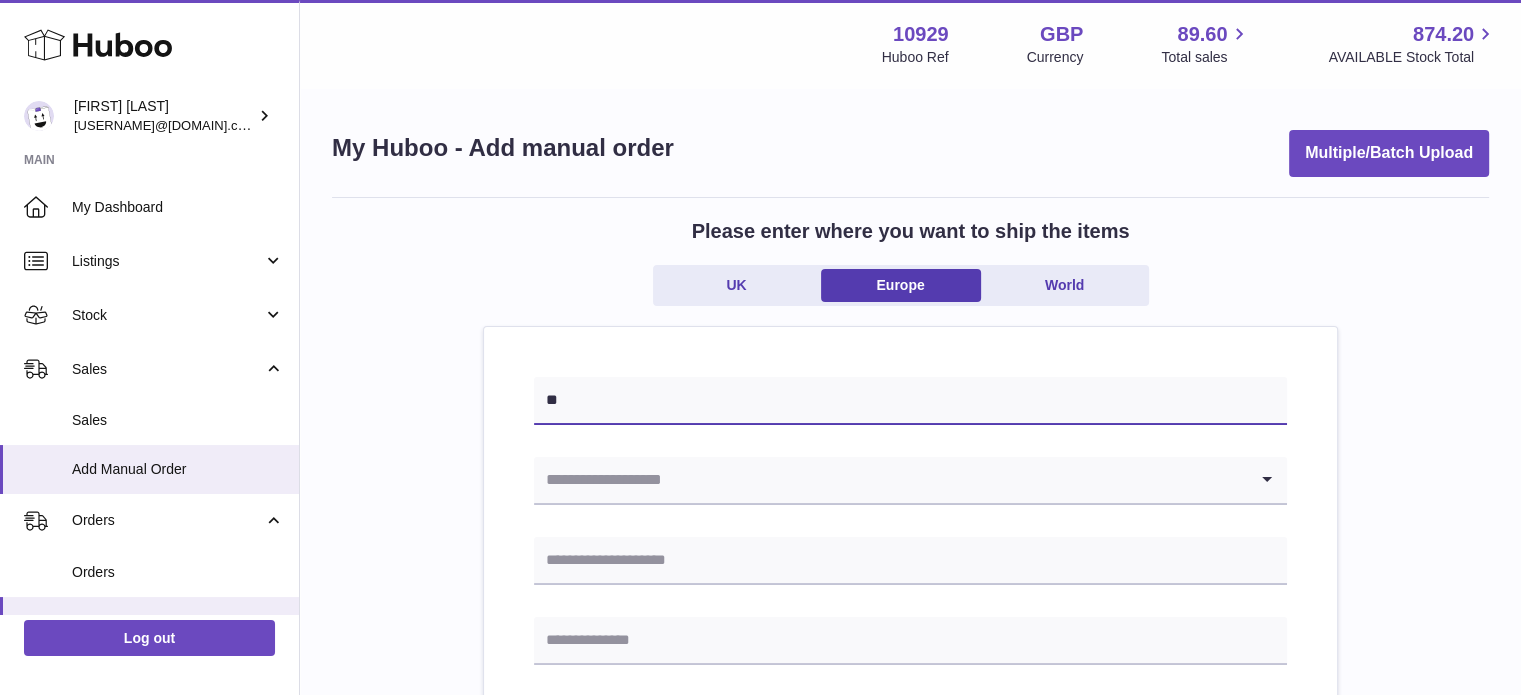 type on "*" 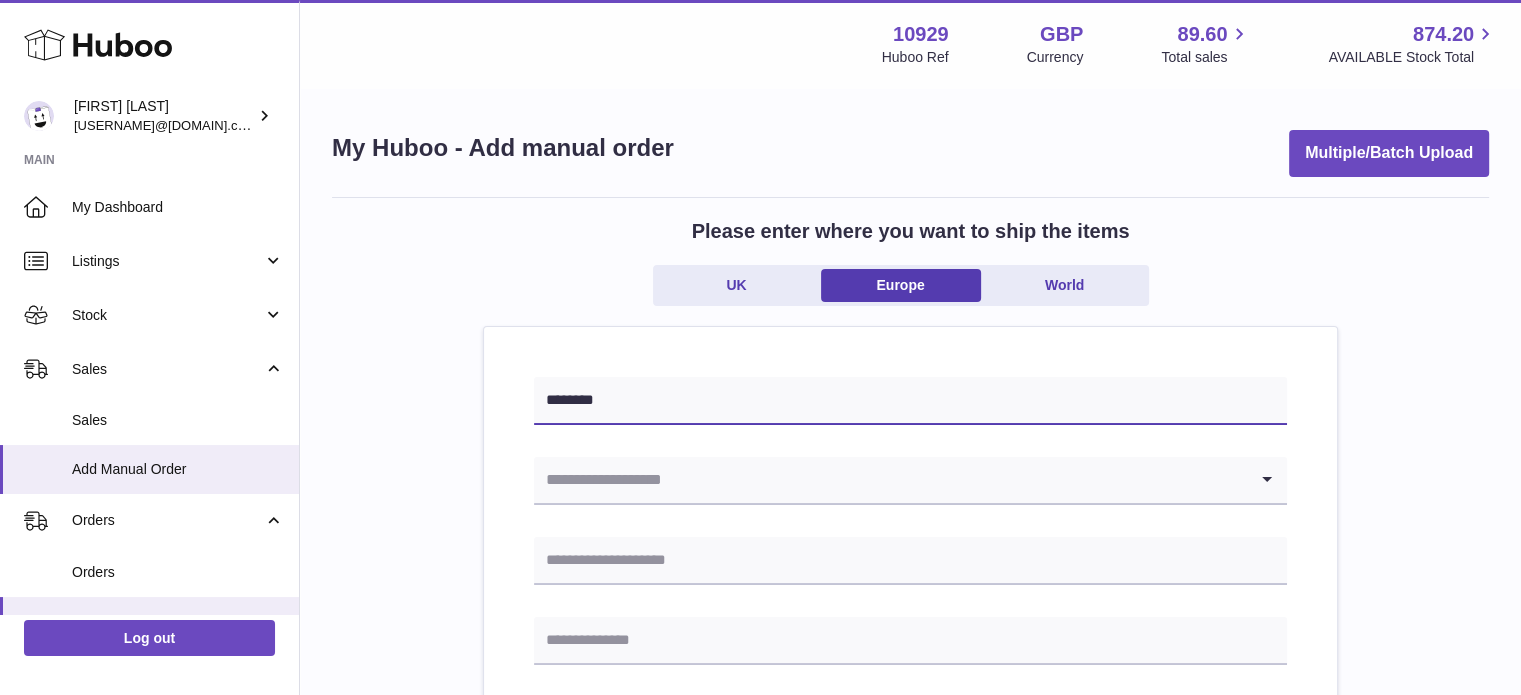 type on "********" 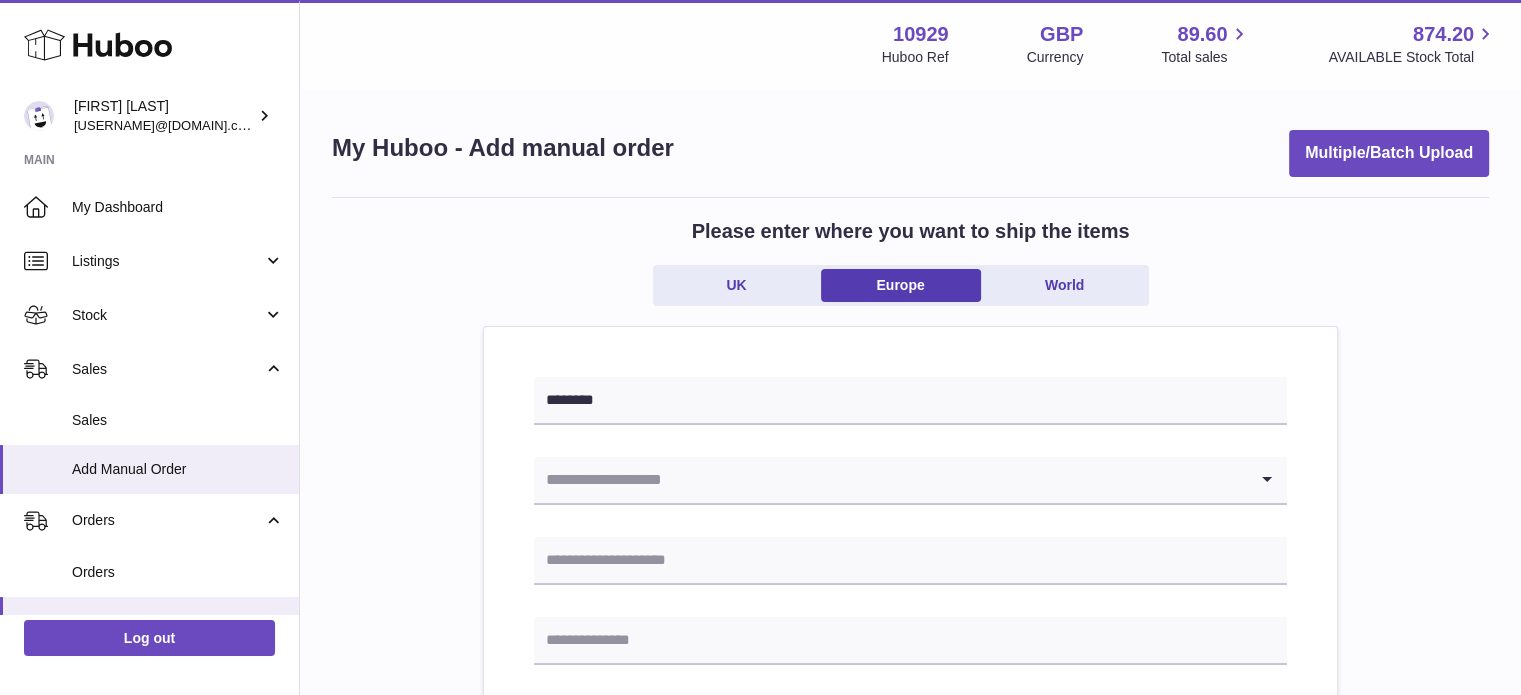 click at bounding box center [890, 480] 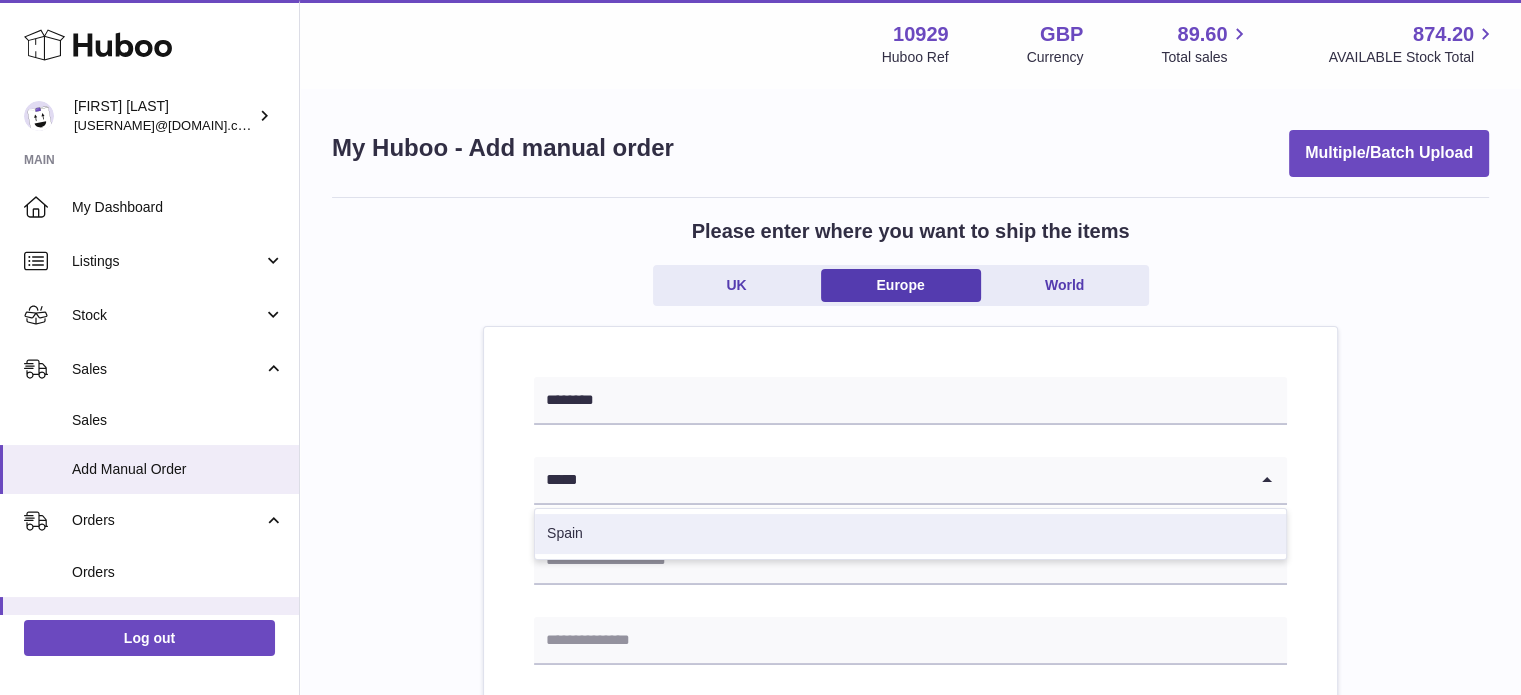 click on "Spain" at bounding box center [910, 534] 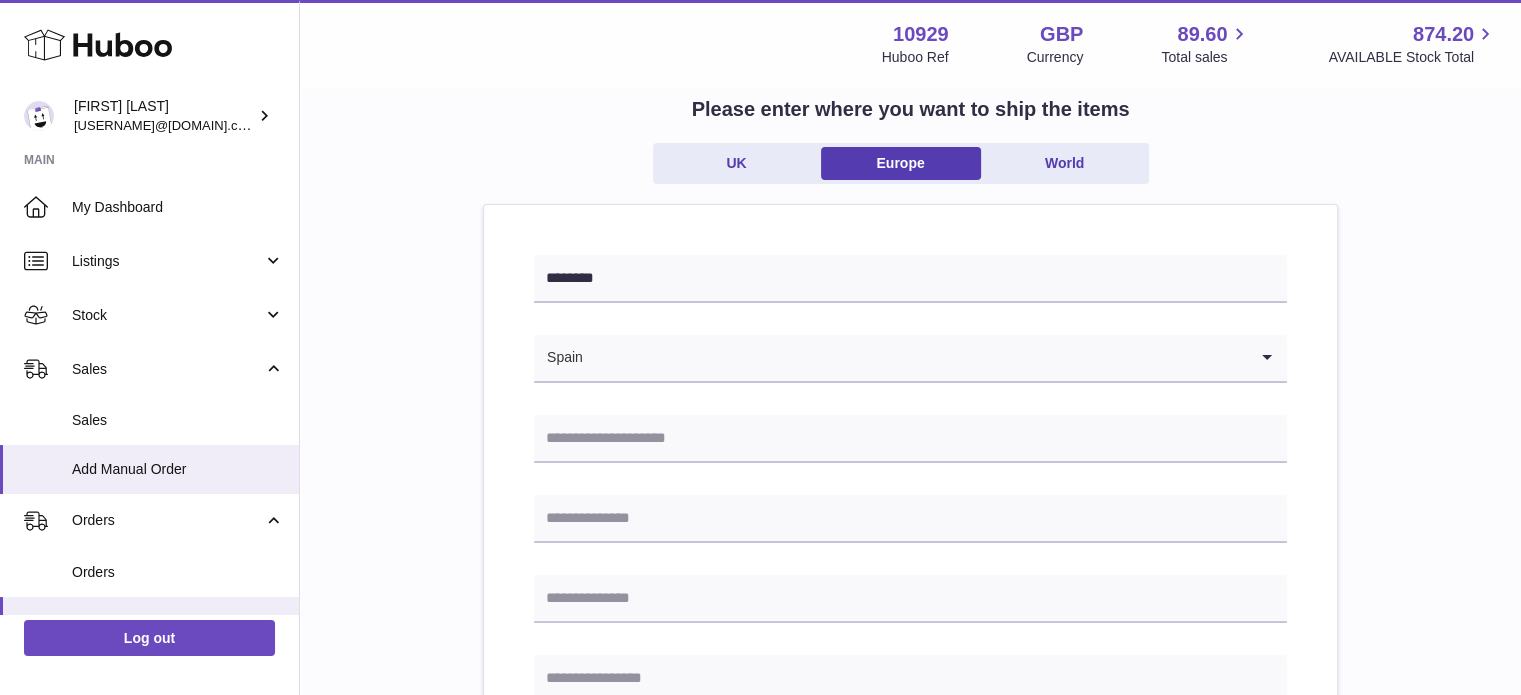 scroll, scrollTop: 134, scrollLeft: 0, axis: vertical 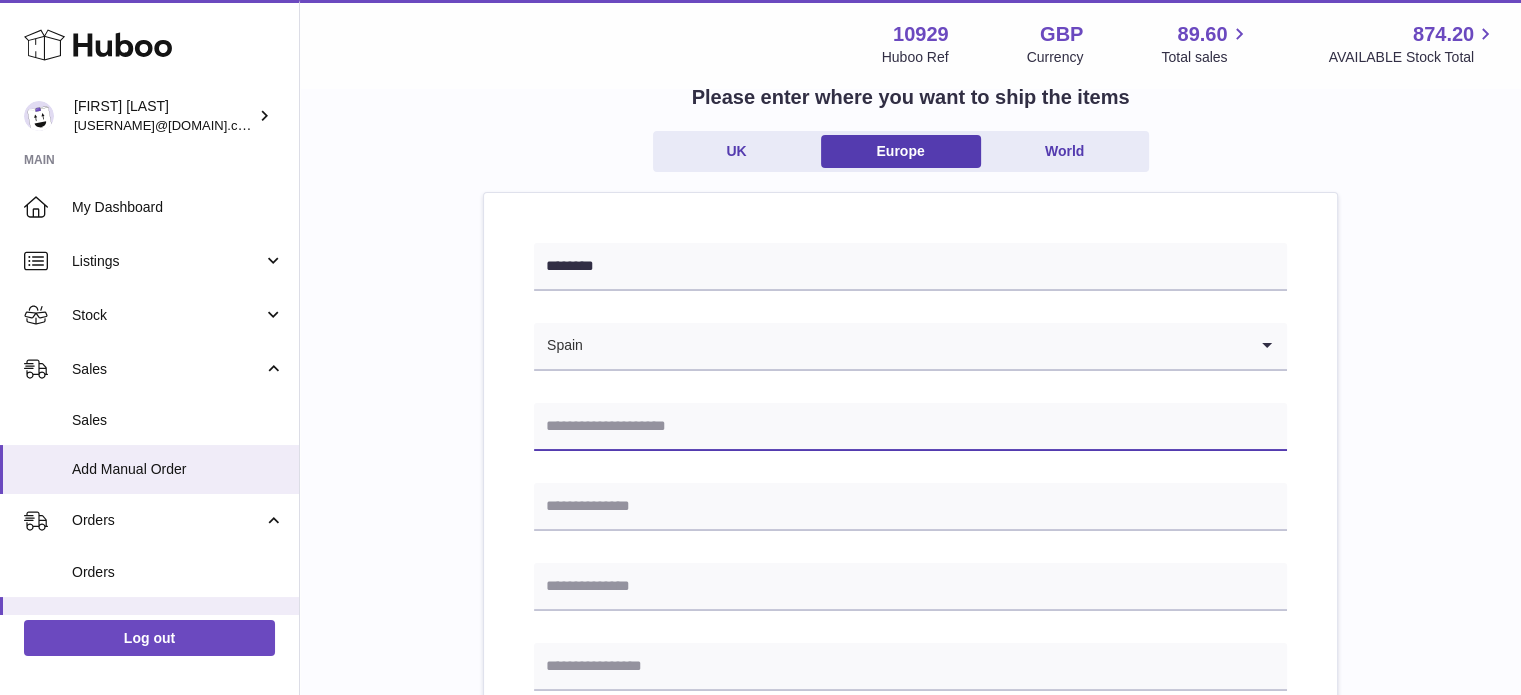 click at bounding box center (910, 427) 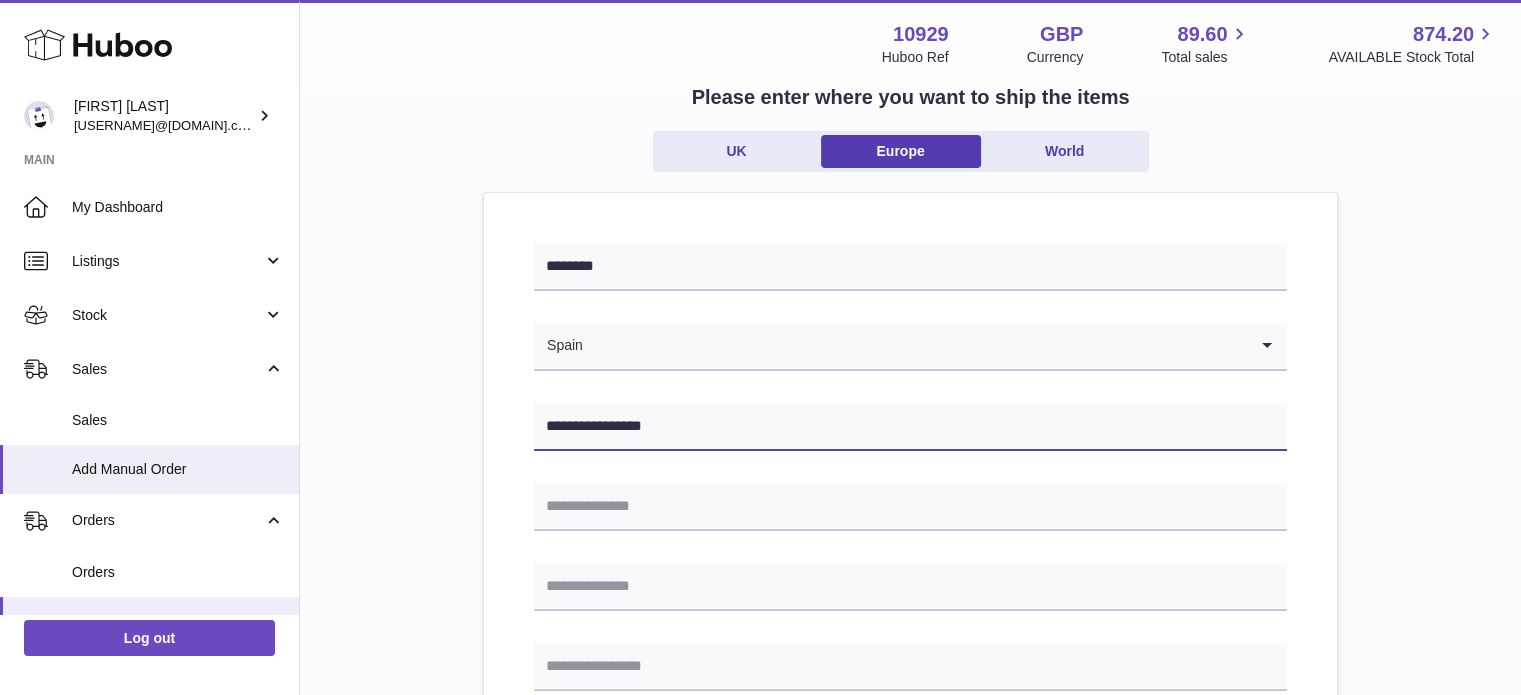 type on "**********" 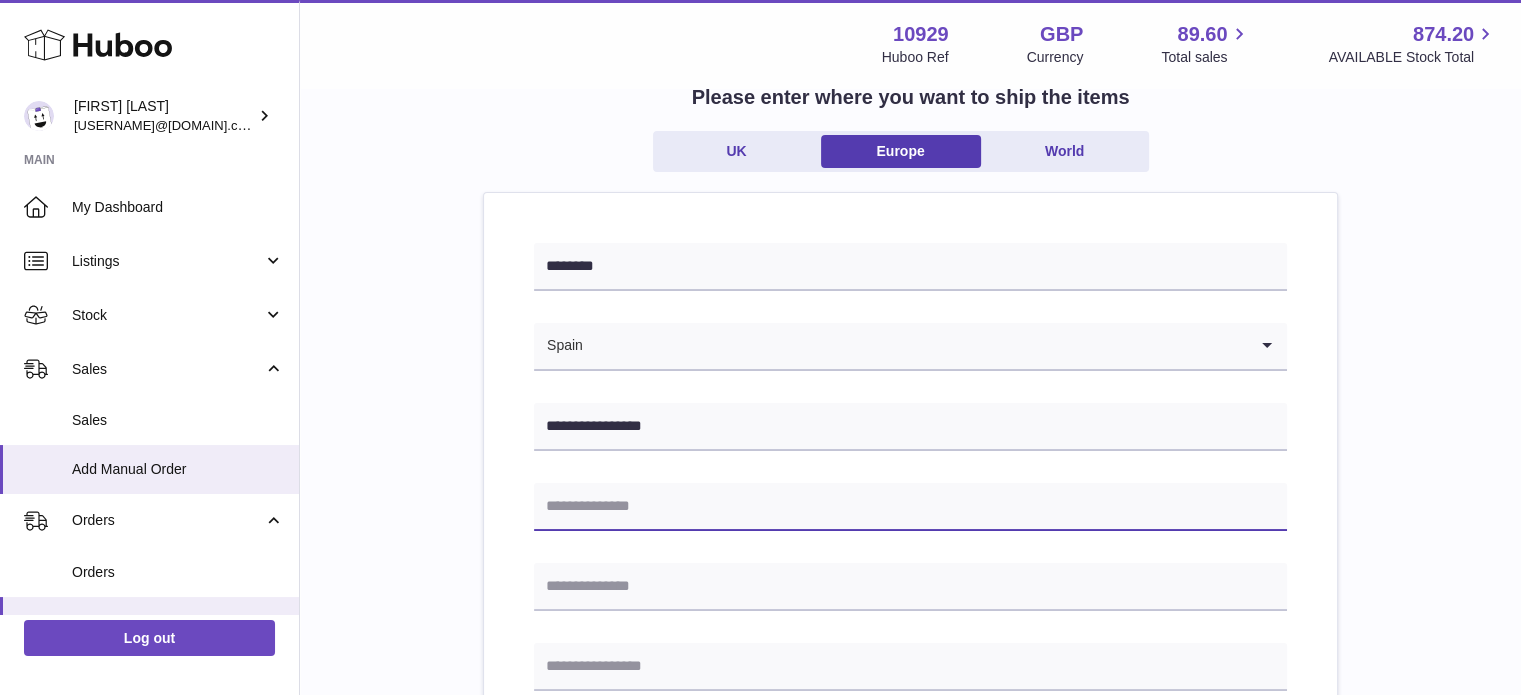 click at bounding box center (910, 507) 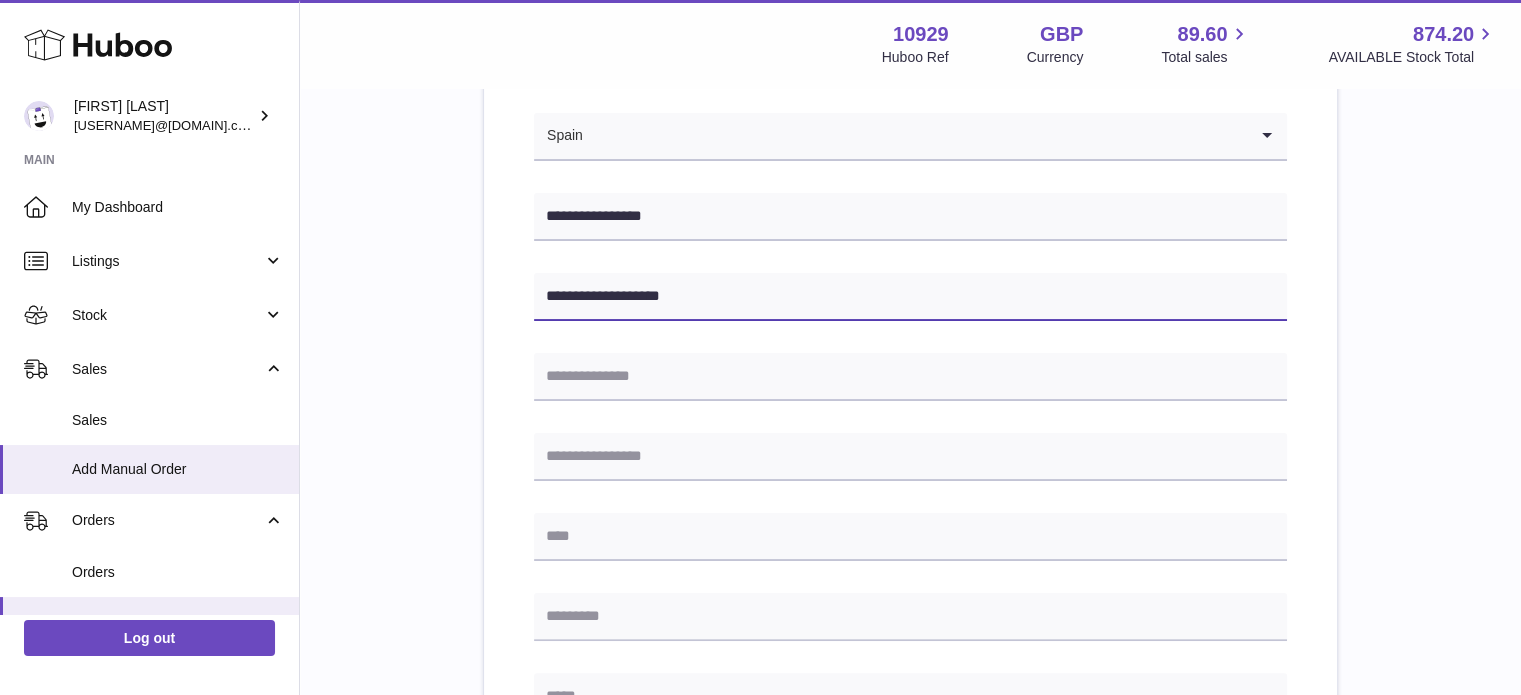 scroll, scrollTop: 343, scrollLeft: 0, axis: vertical 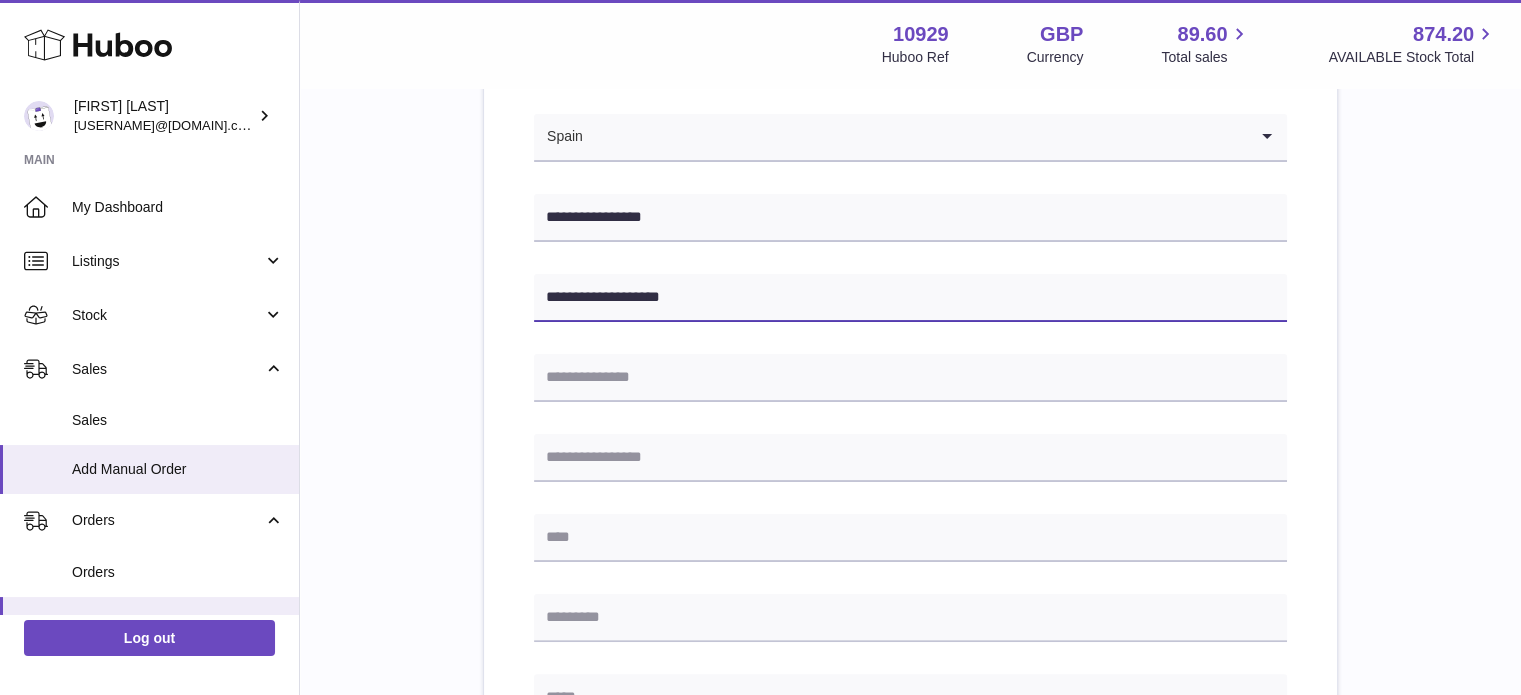 type on "**********" 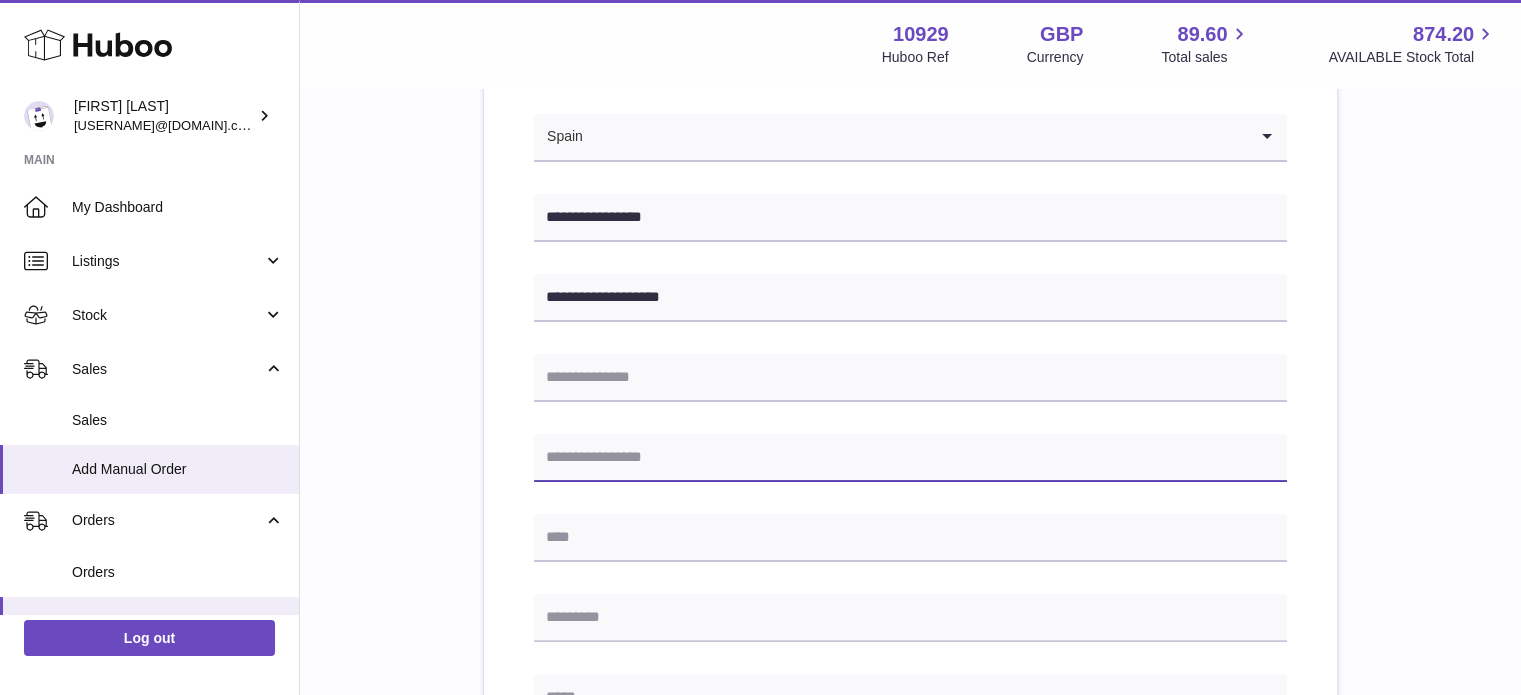 click at bounding box center (910, 458) 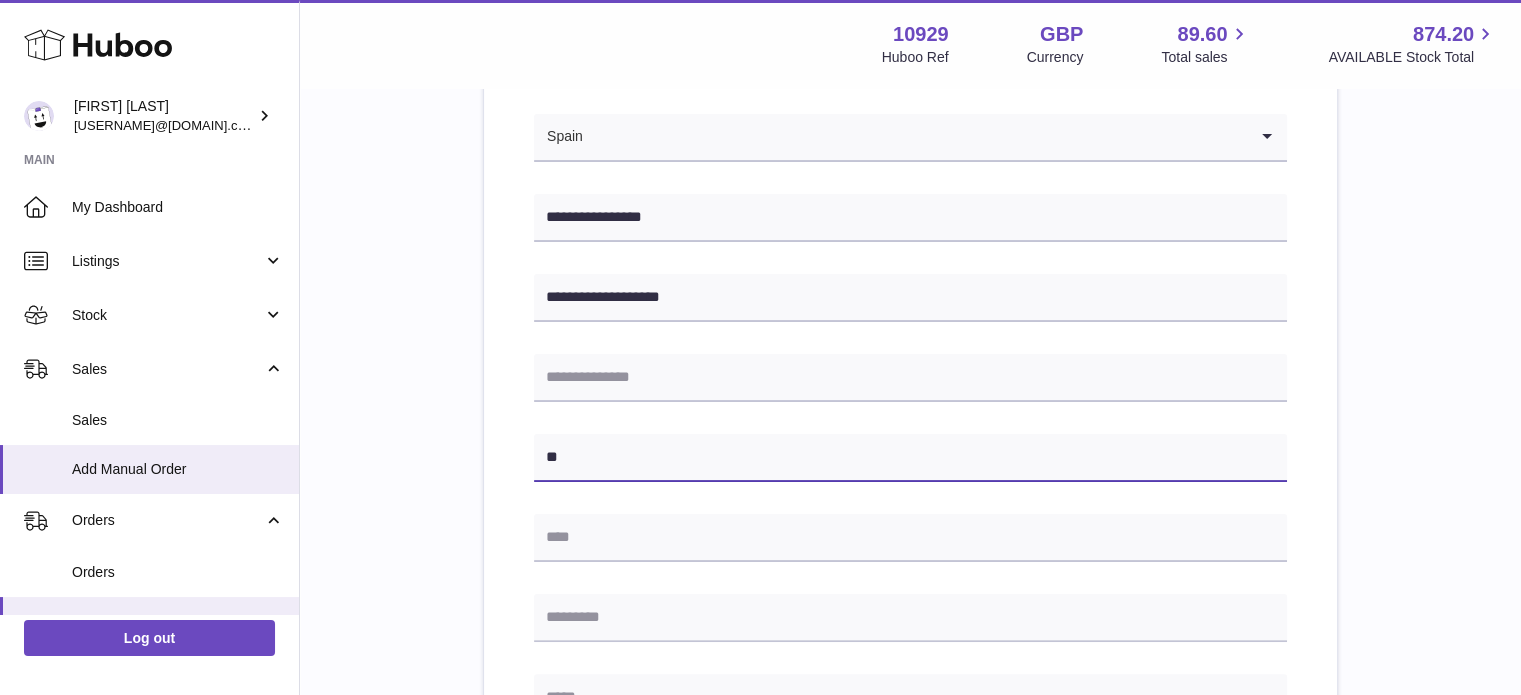 type on "*" 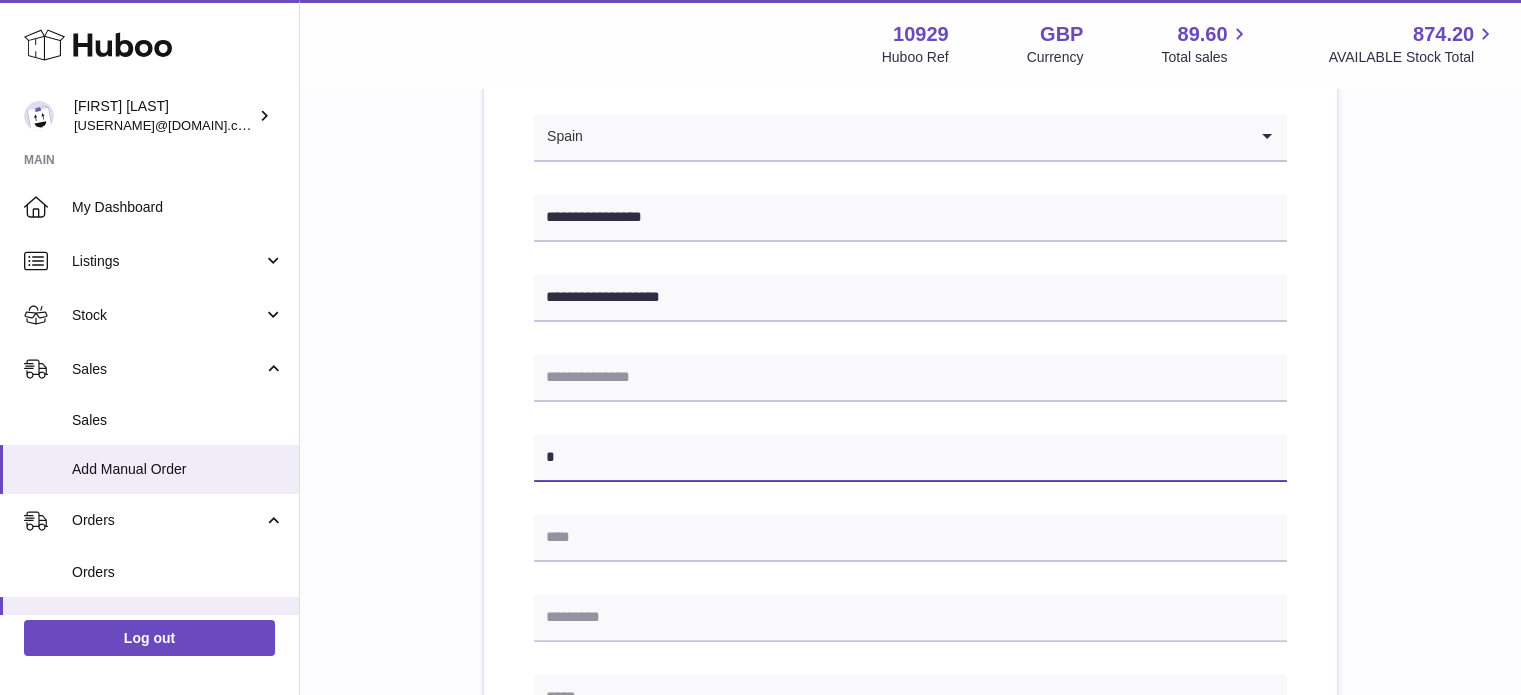type 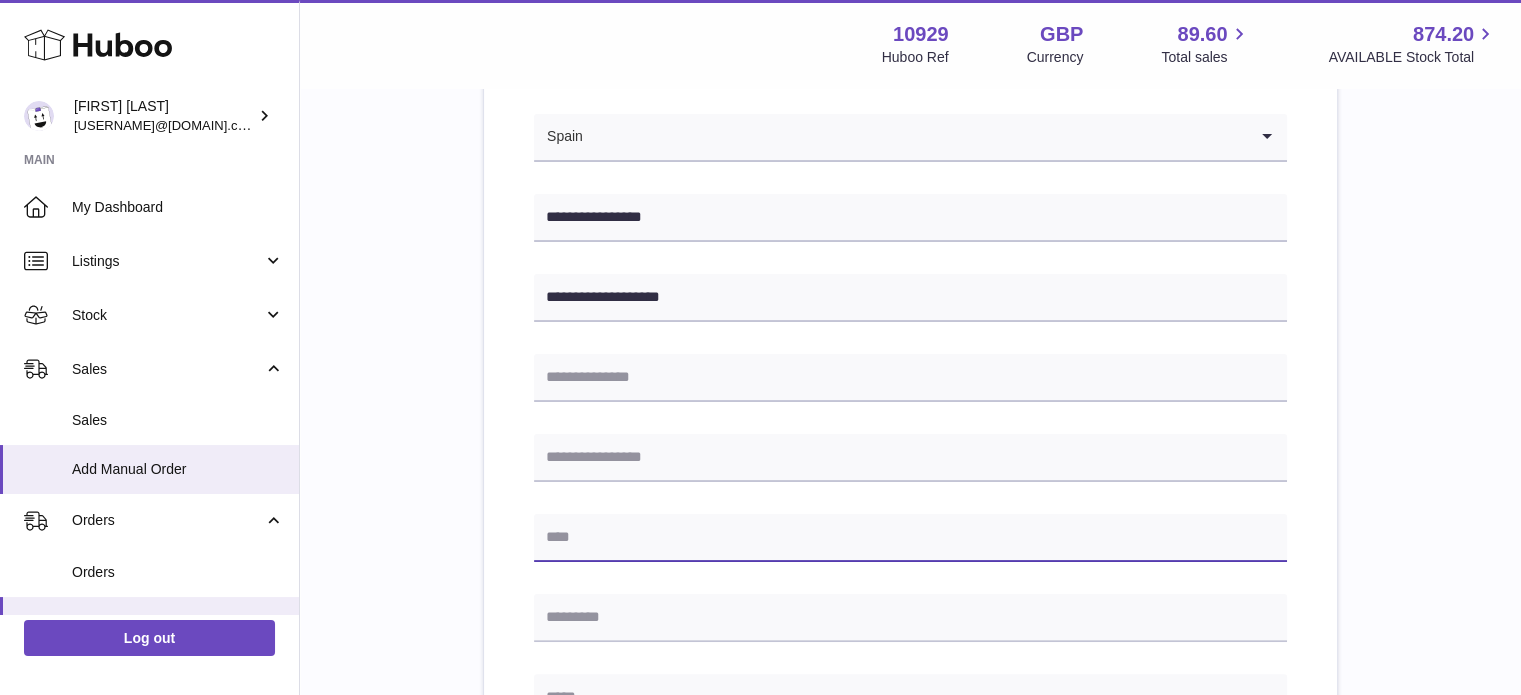 click at bounding box center (910, 538) 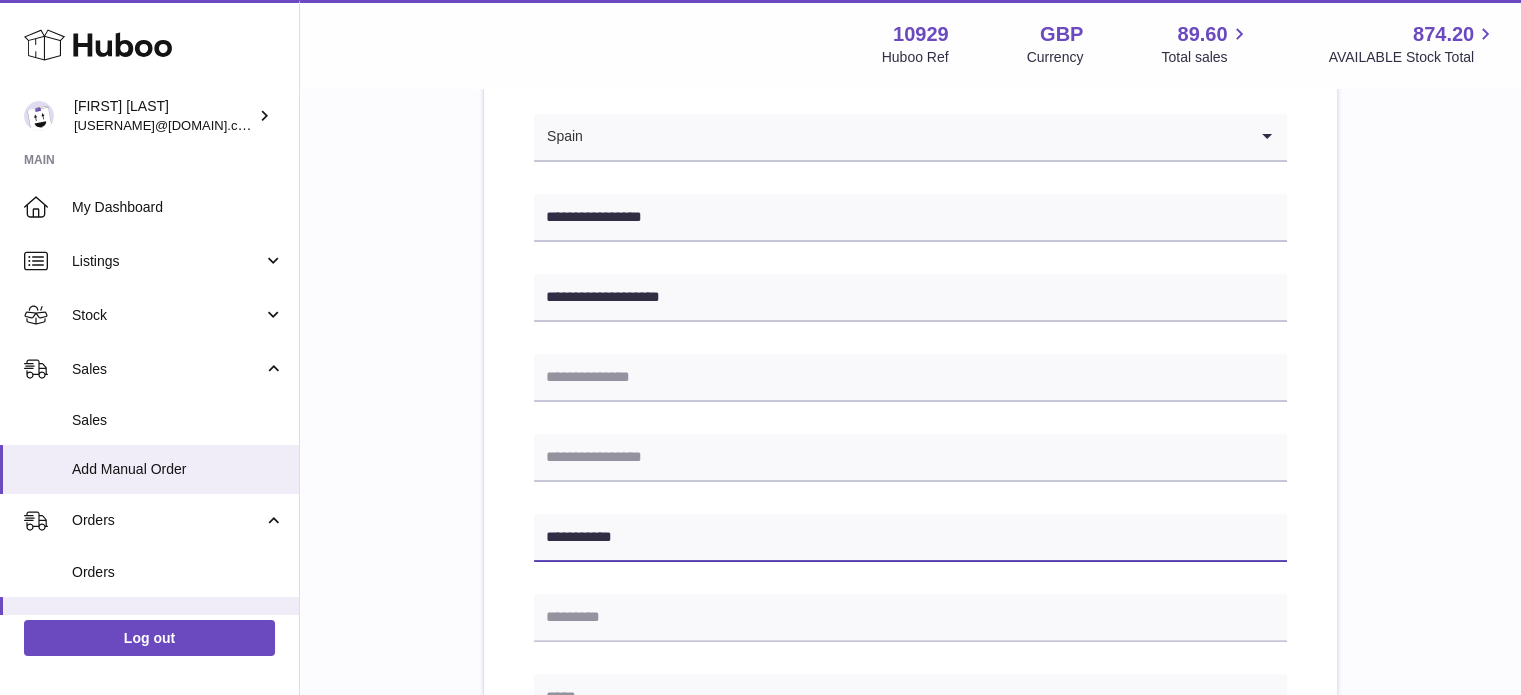 type on "**********" 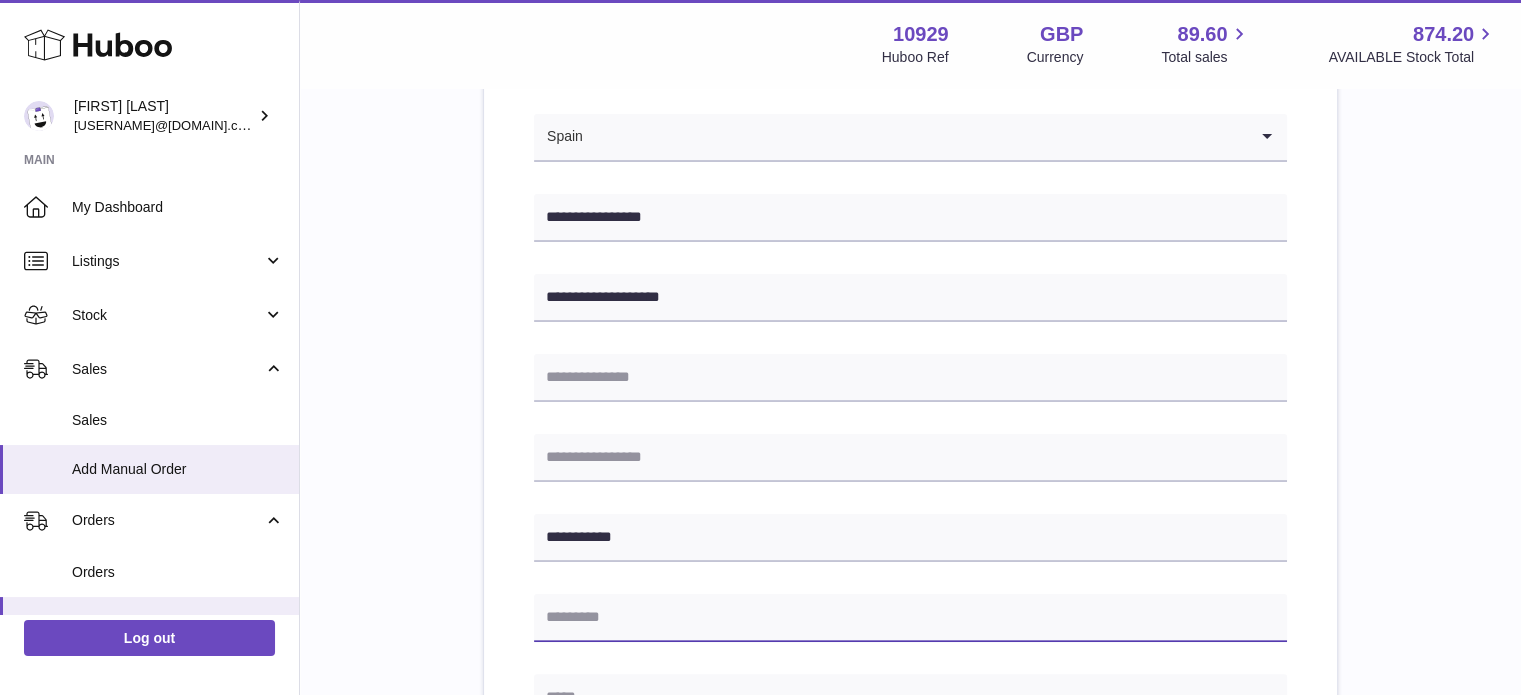 click at bounding box center [910, 618] 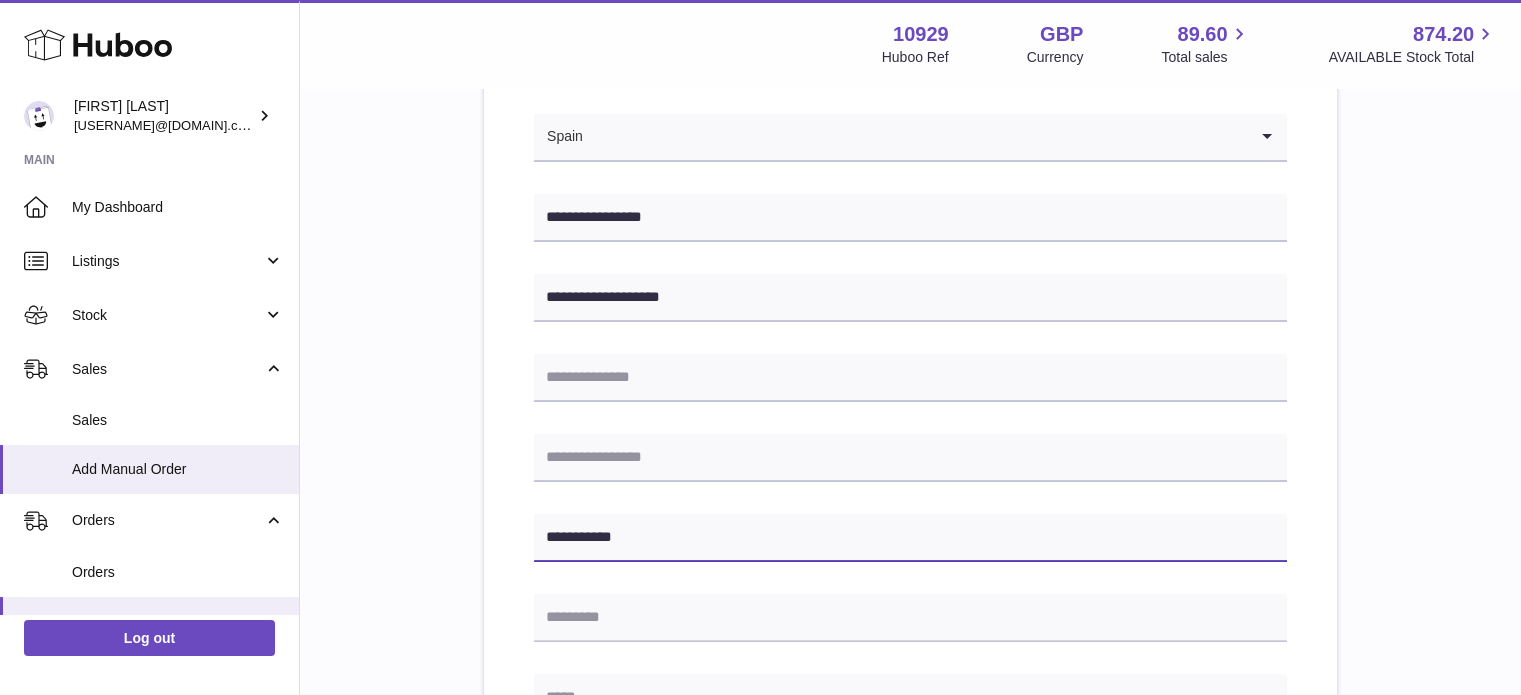 click on "**********" at bounding box center [910, 538] 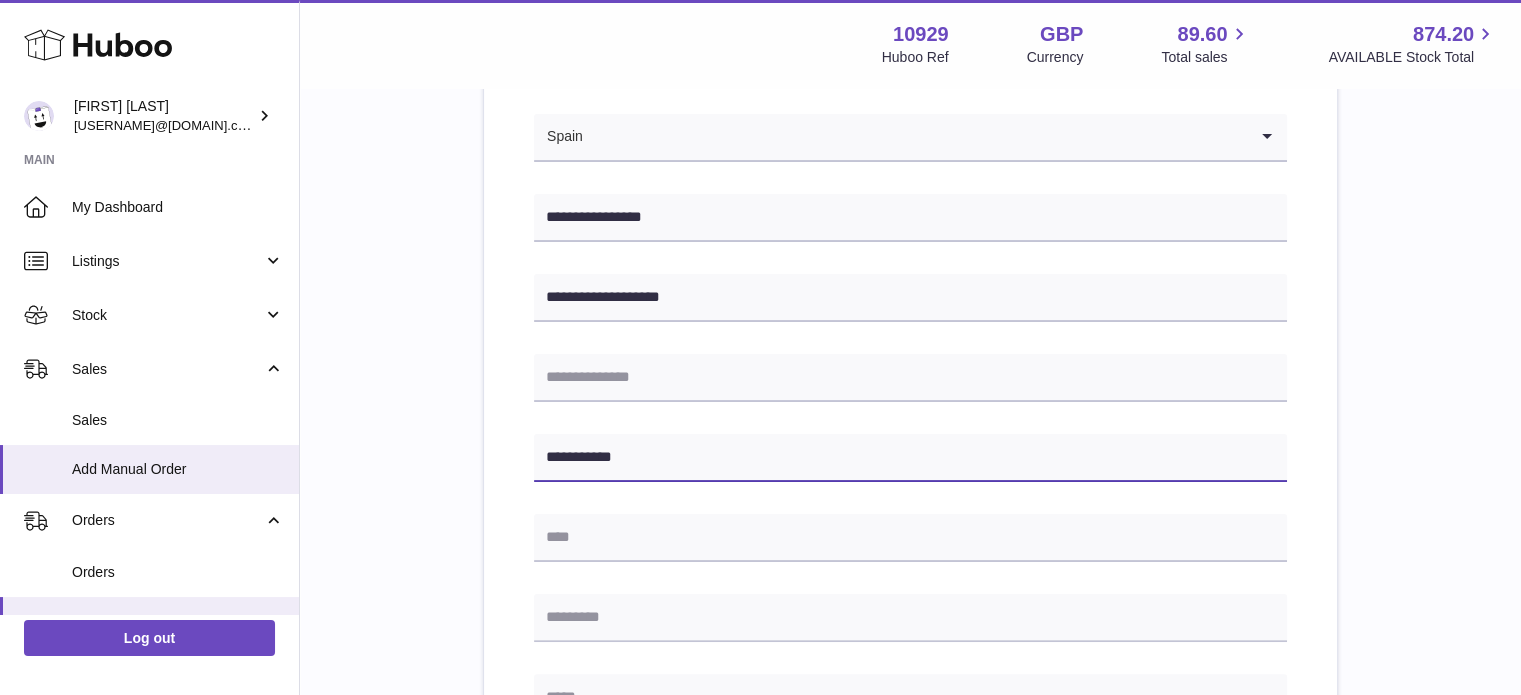 type on "**********" 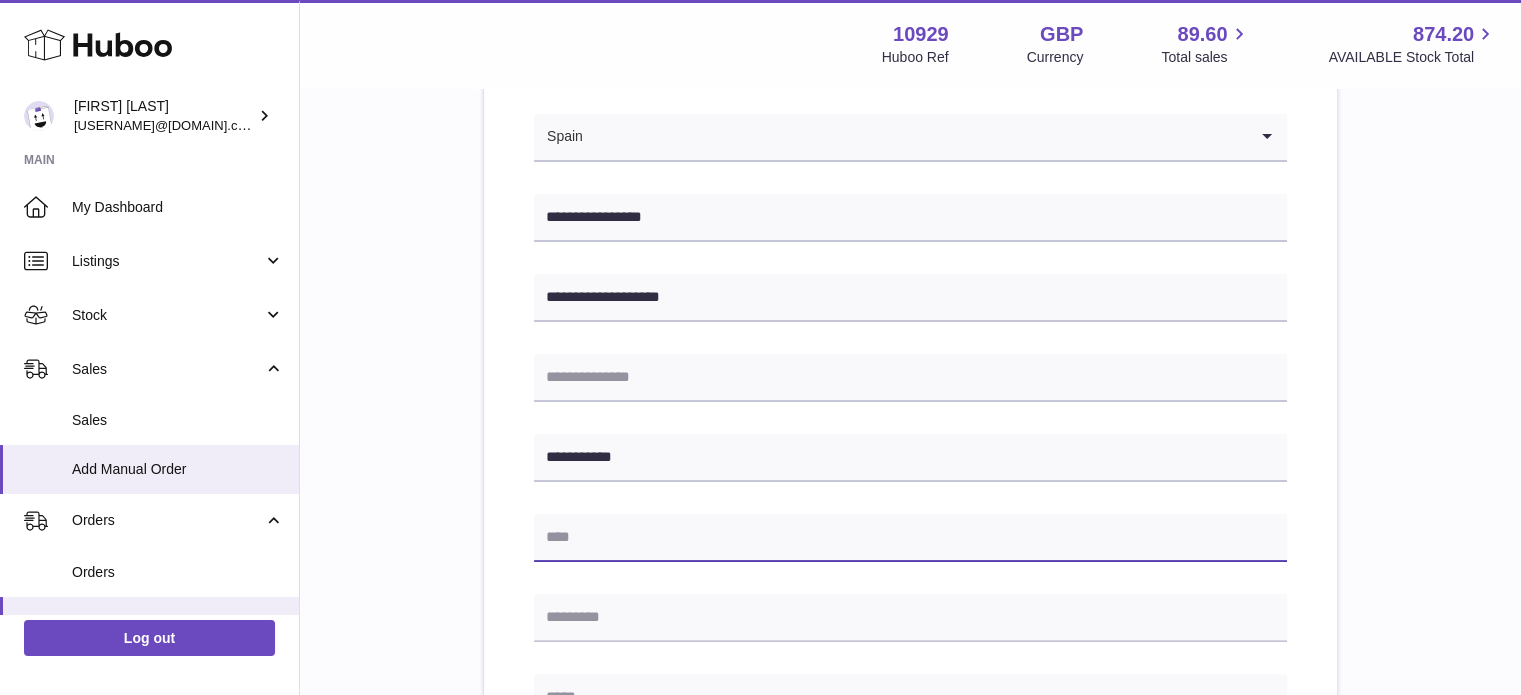 click at bounding box center (910, 538) 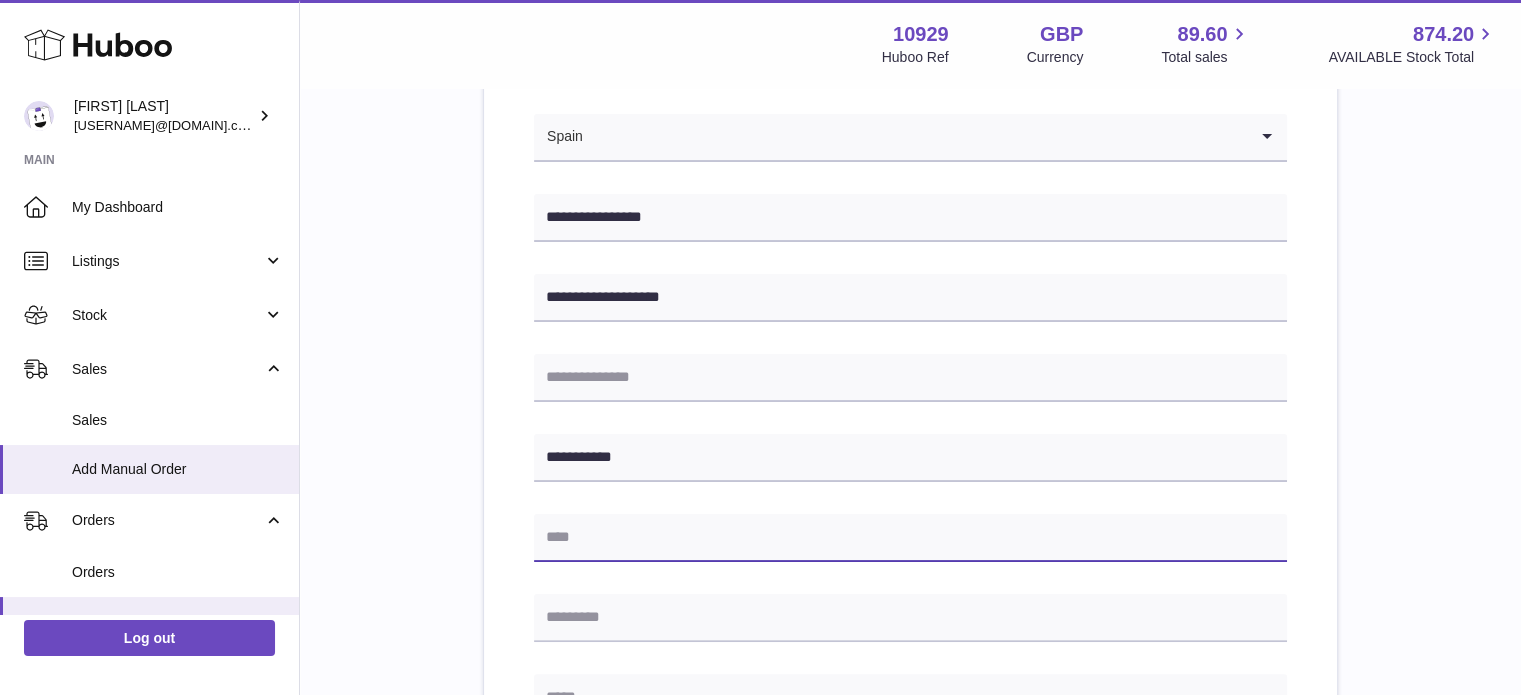 type on "*" 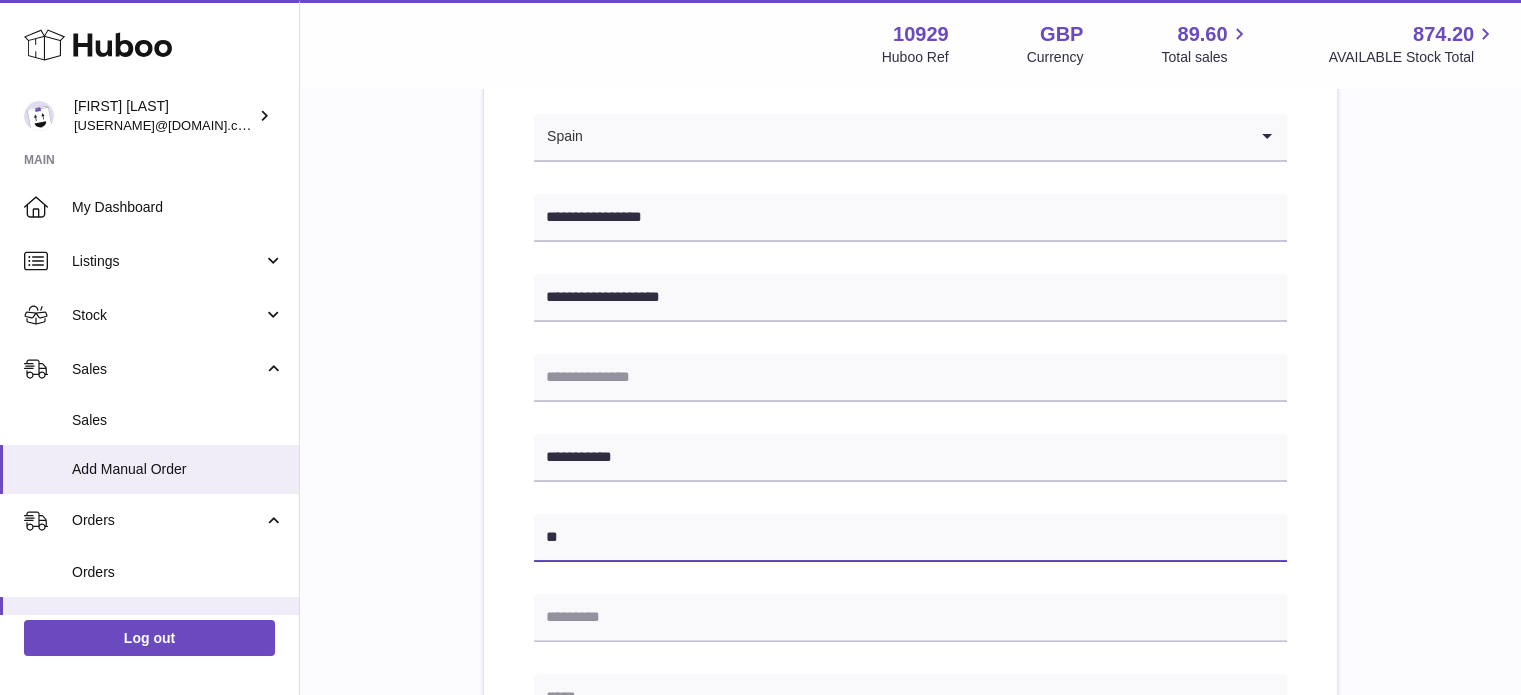 type on "*" 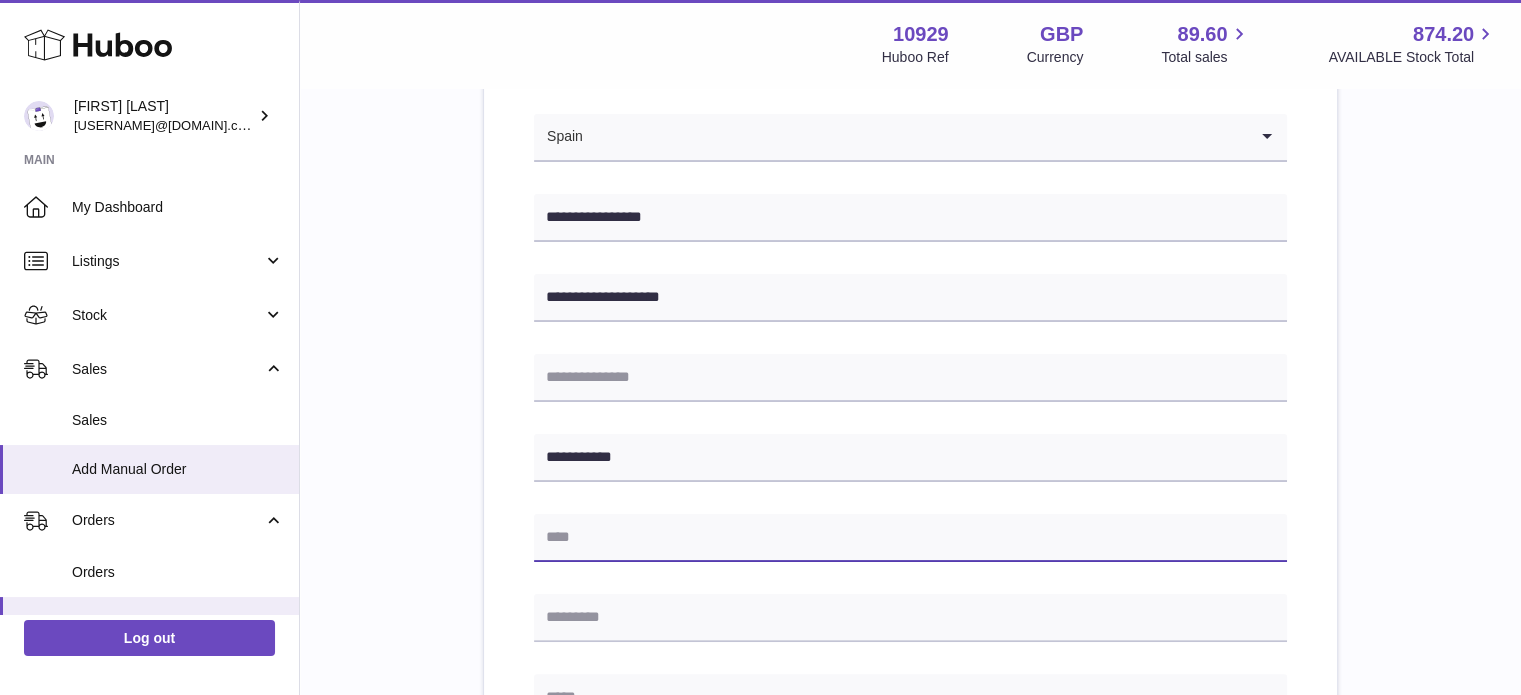 type on "*" 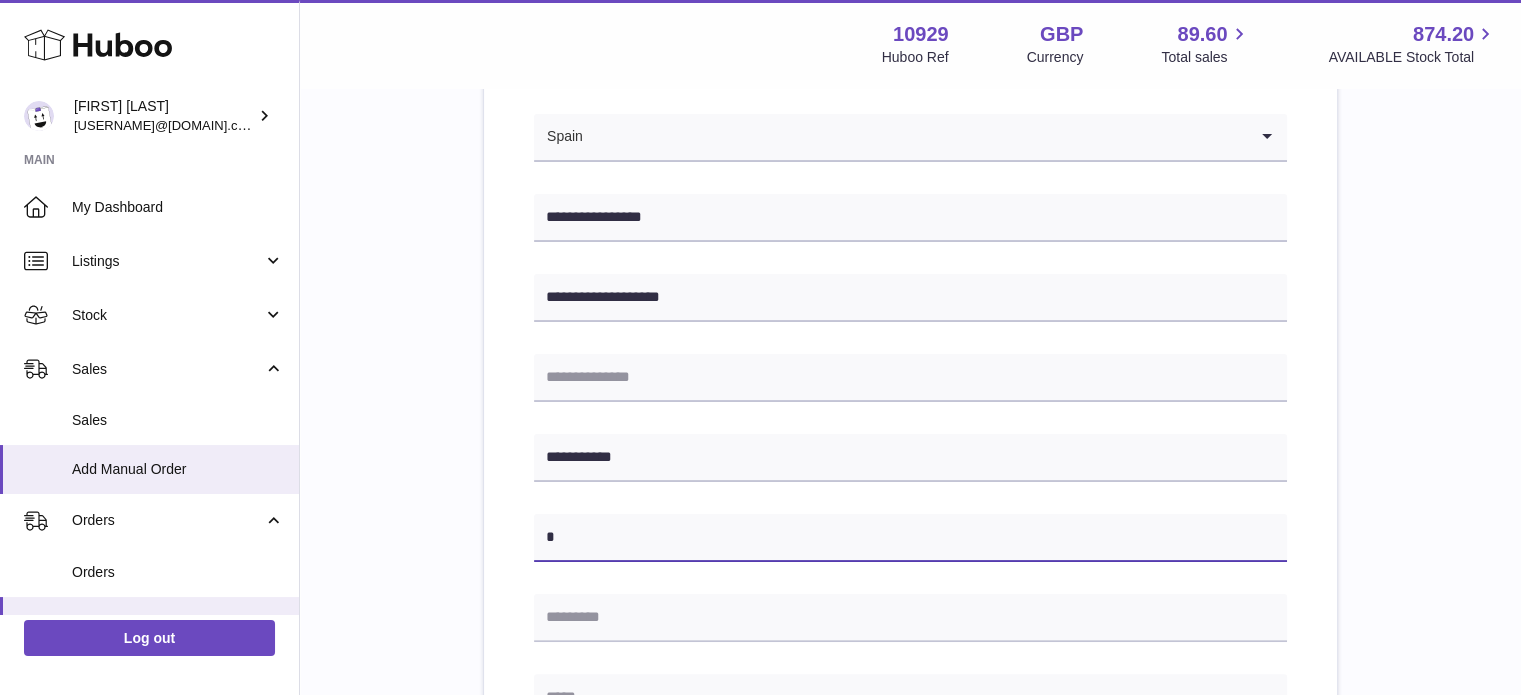 type 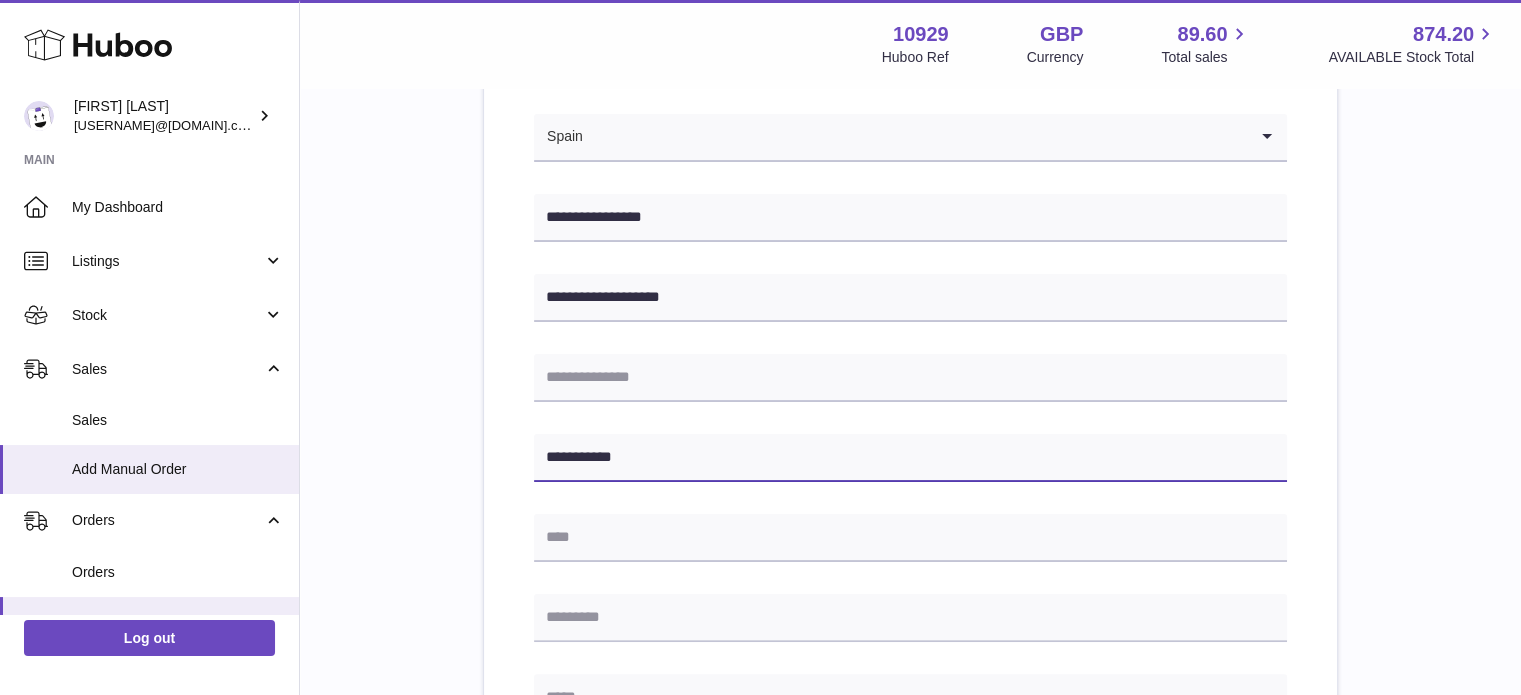 drag, startPoint x: 660, startPoint y: 454, endPoint x: 500, endPoint y: 464, distance: 160.3122 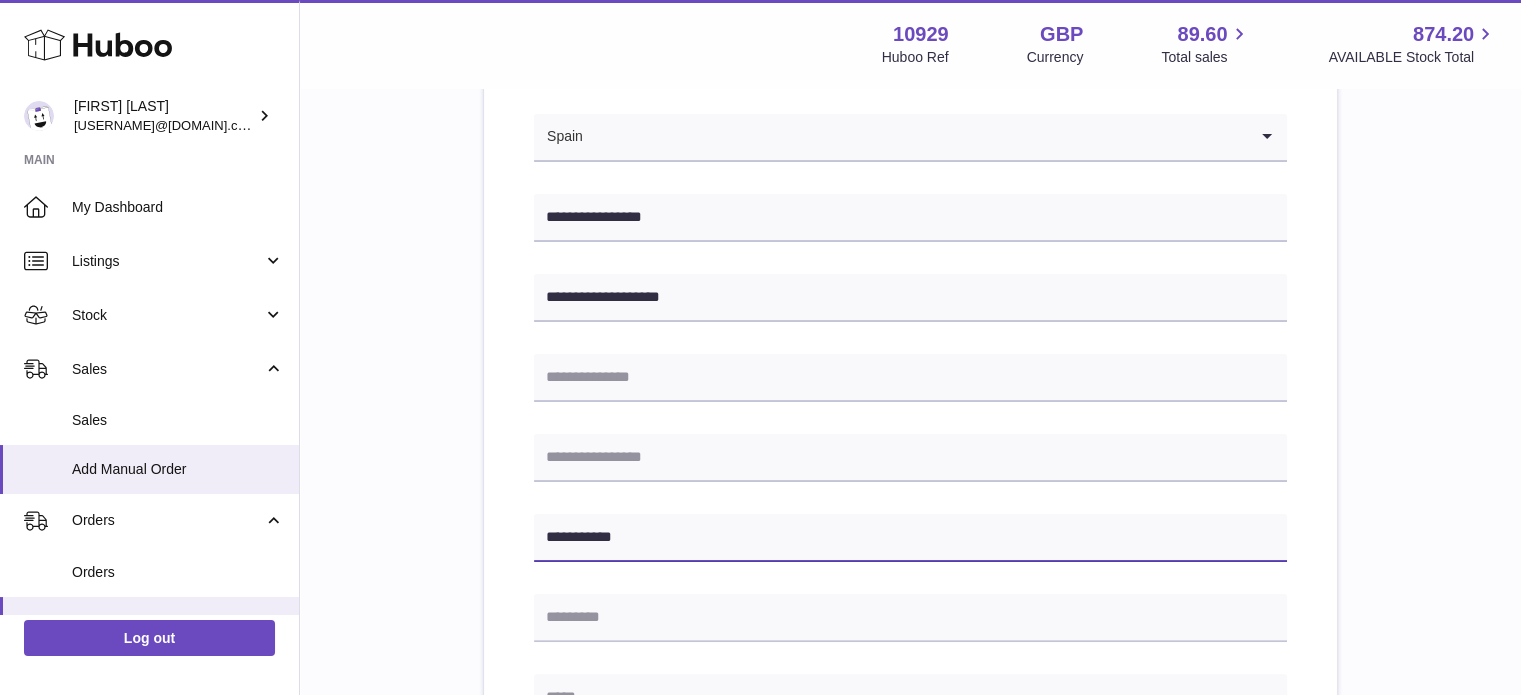 type on "**********" 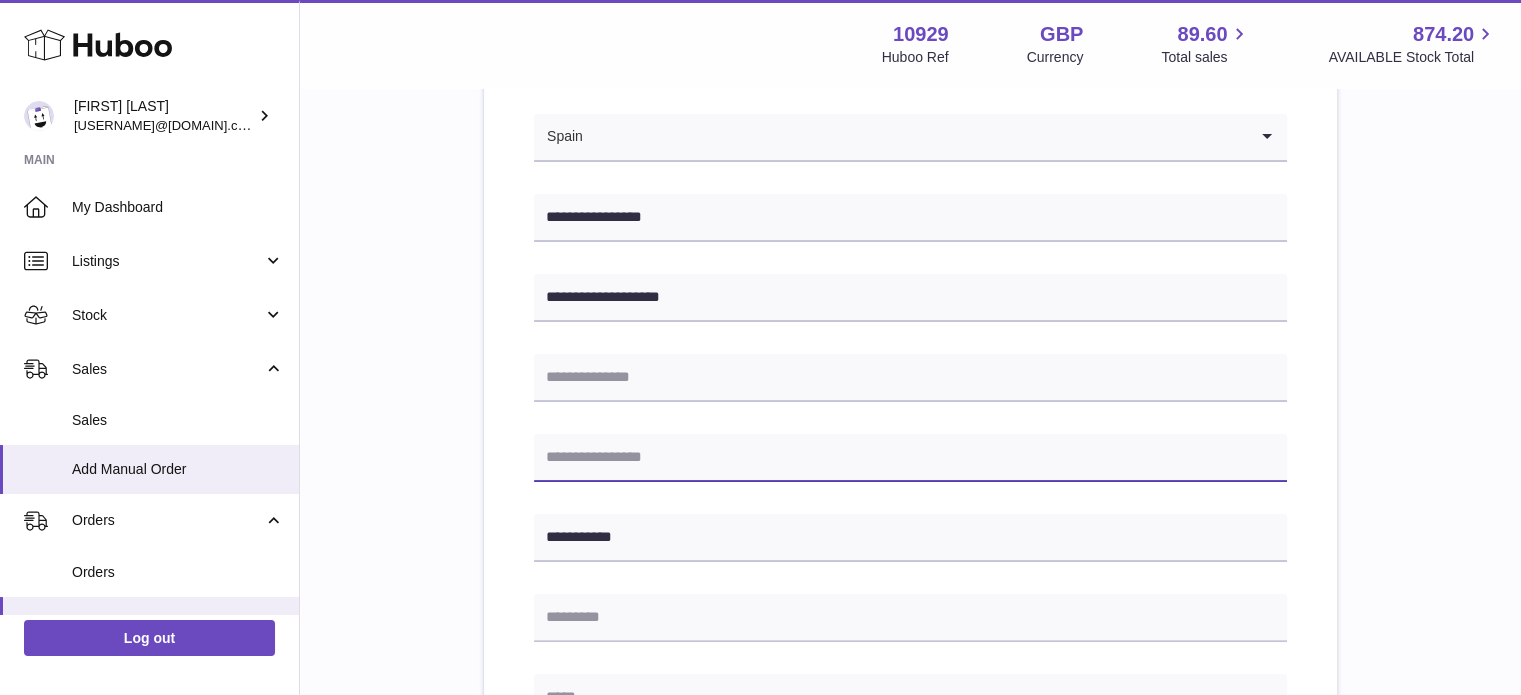 click at bounding box center (910, 458) 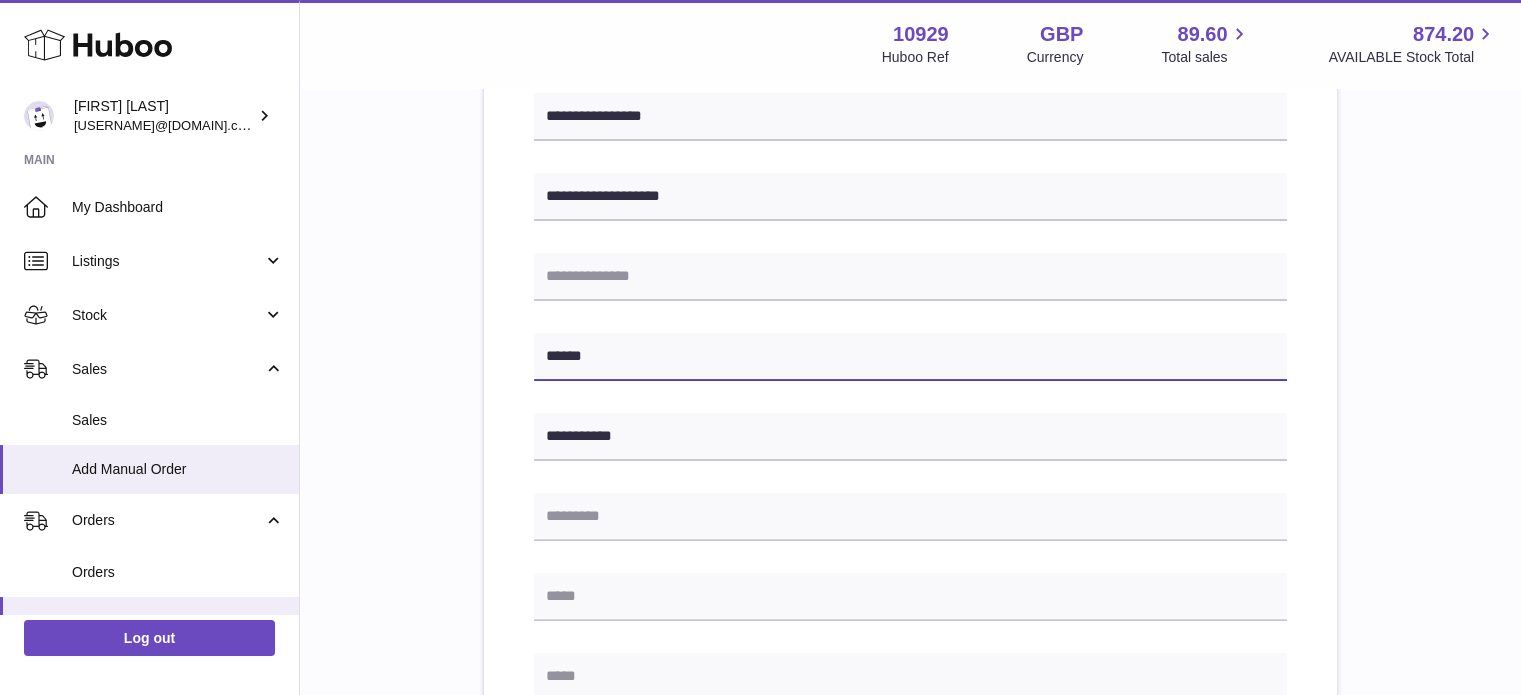 scroll, scrollTop: 462, scrollLeft: 0, axis: vertical 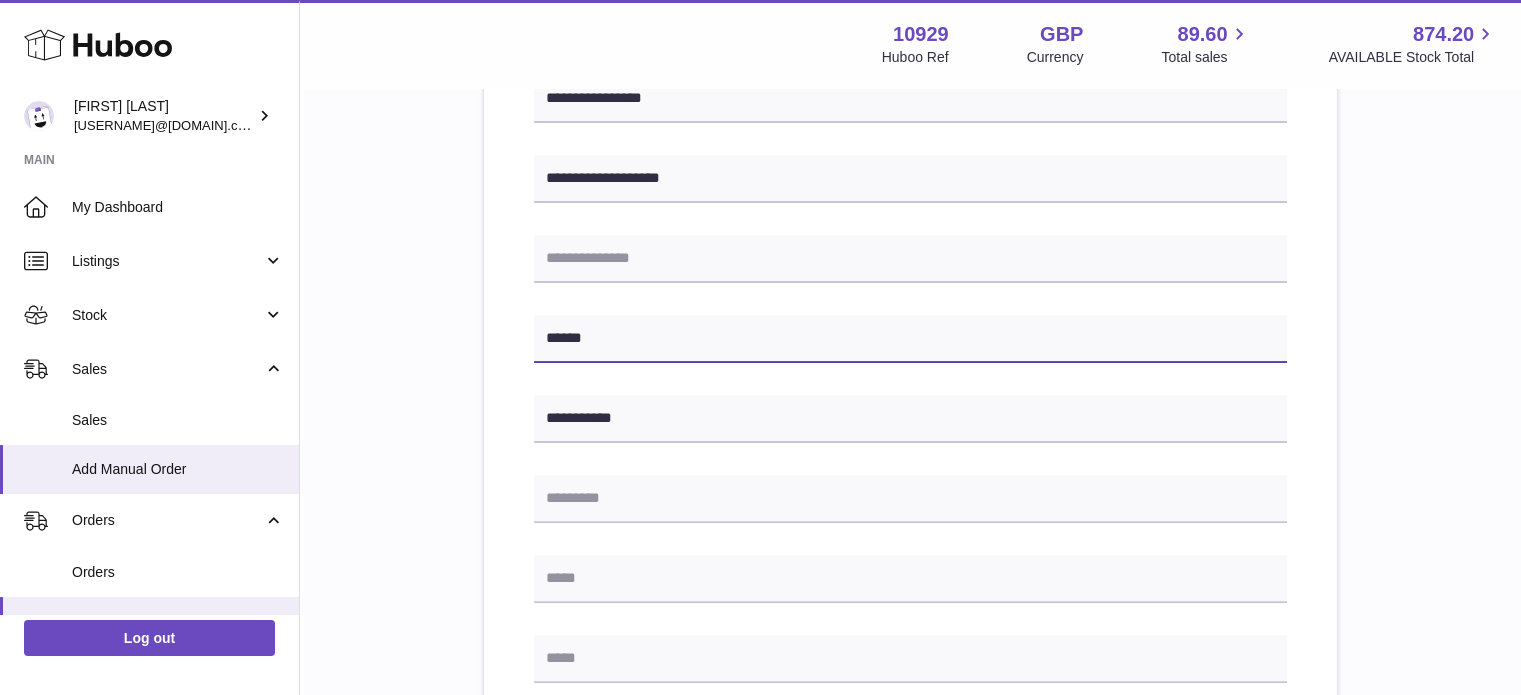 type on "******" 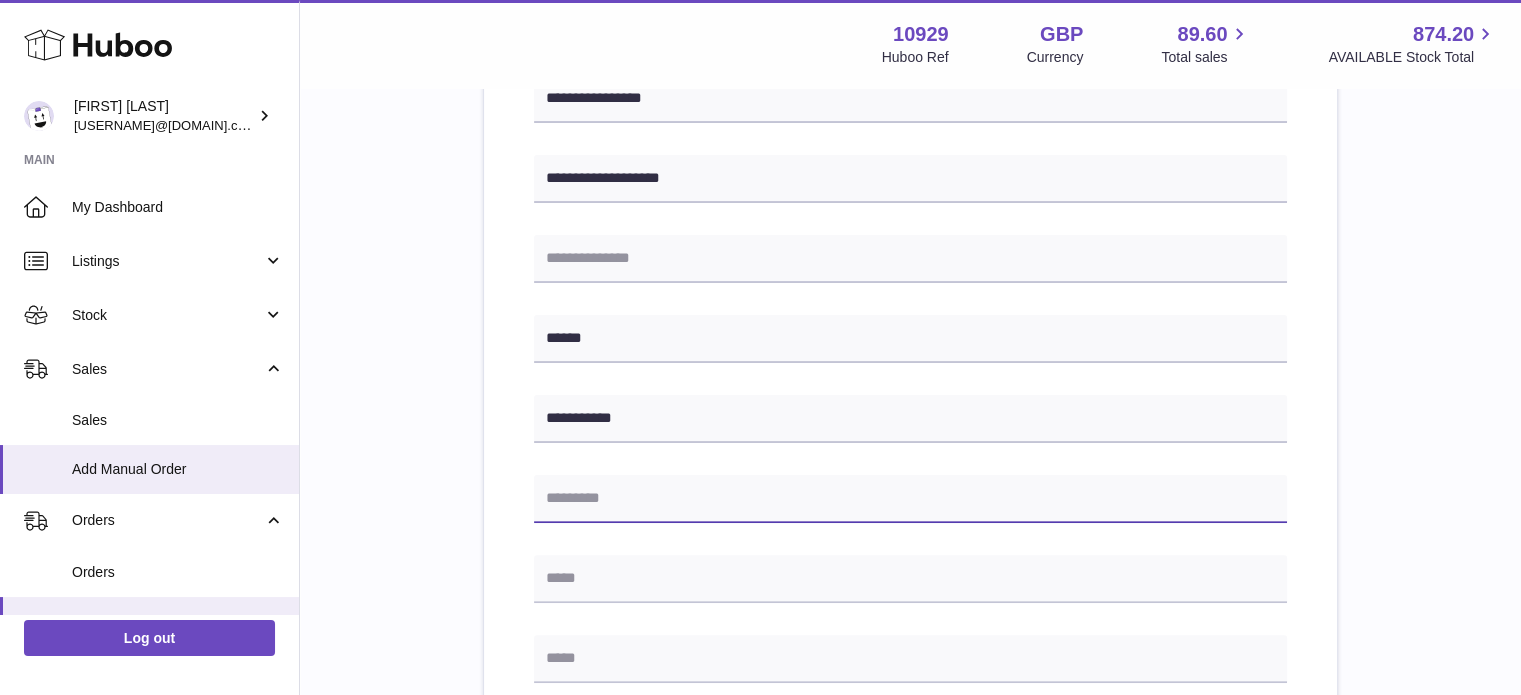 click at bounding box center [910, 499] 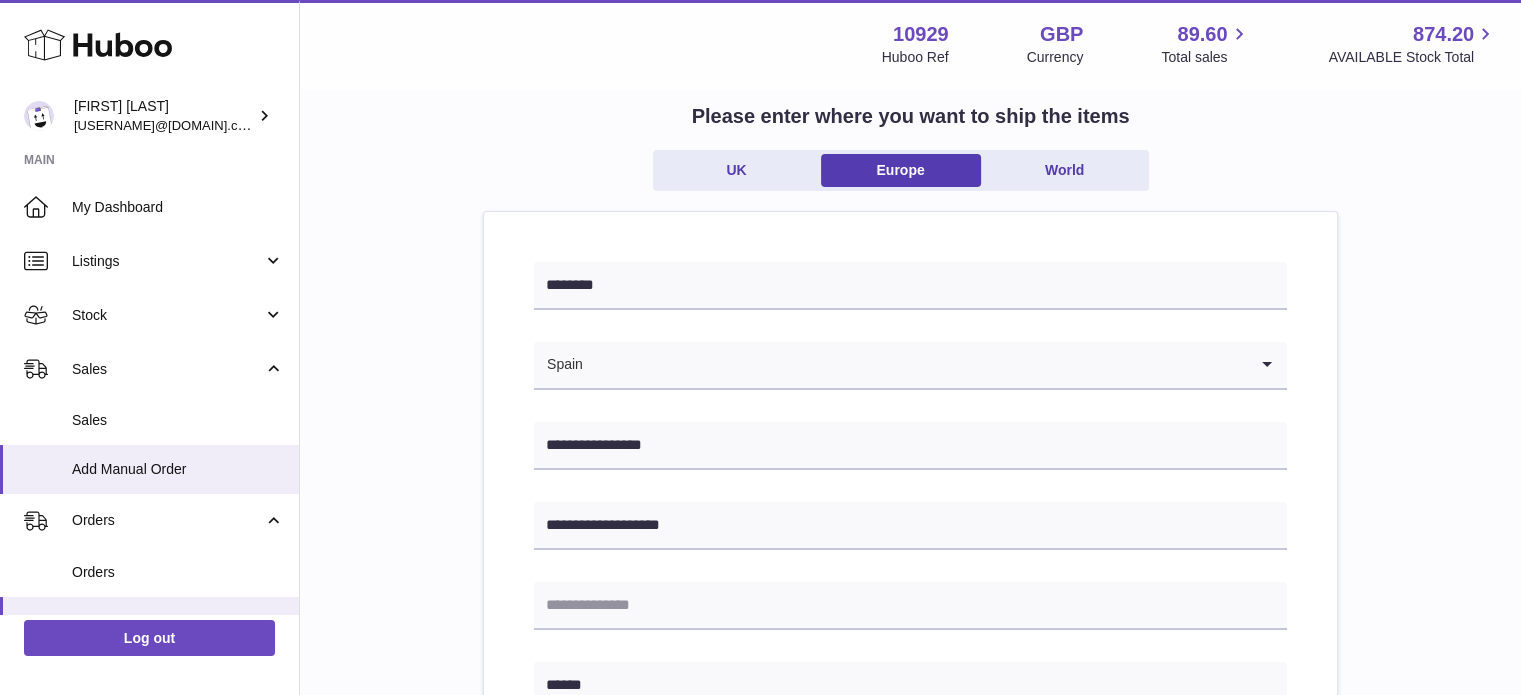 scroll, scrollTop: 116, scrollLeft: 0, axis: vertical 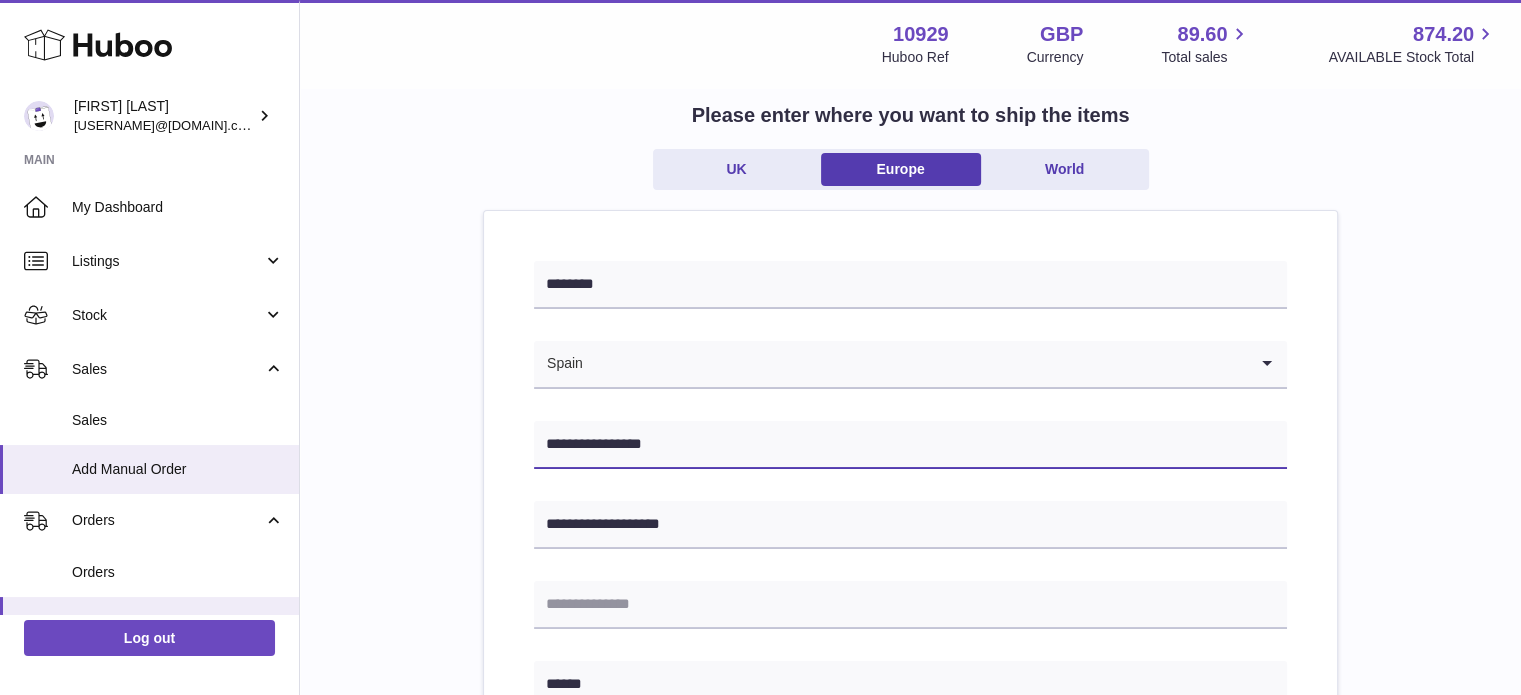 click on "**********" at bounding box center (910, 445) 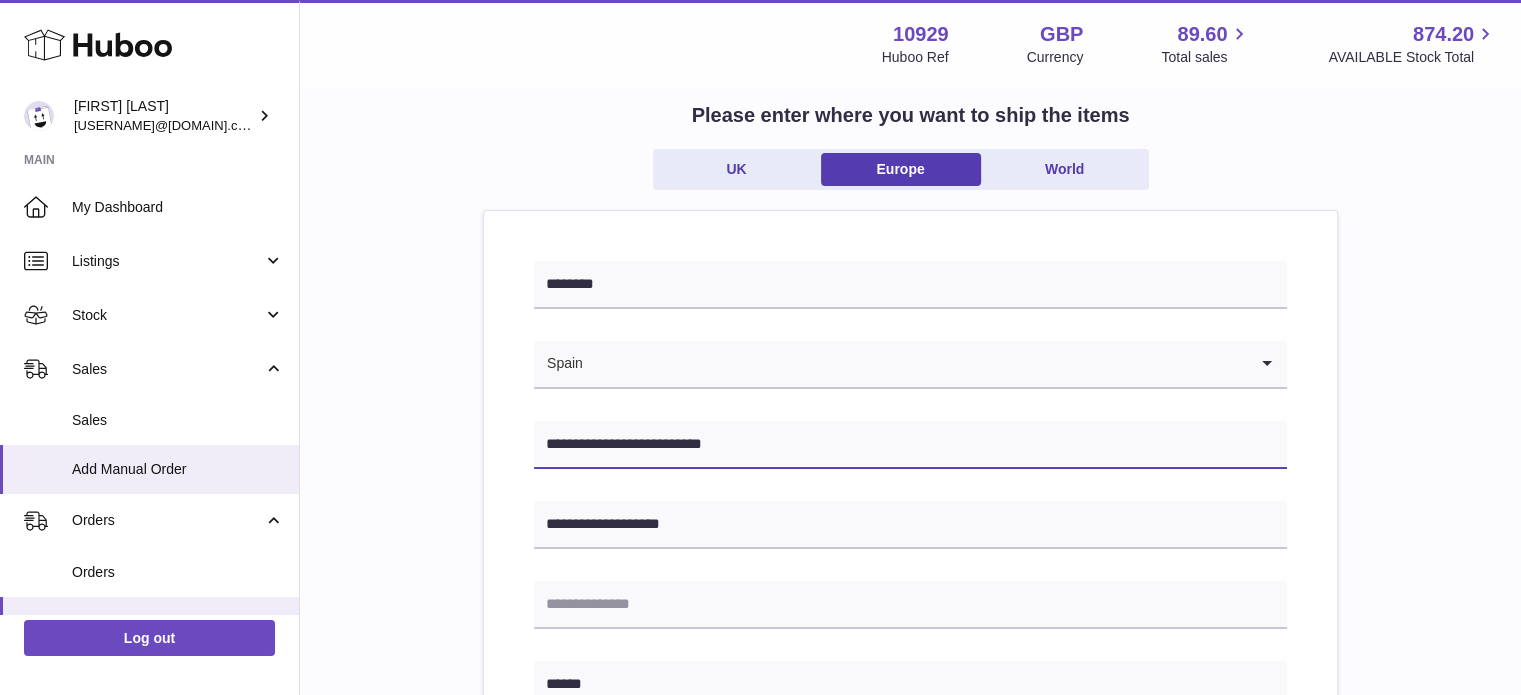 type on "**********" 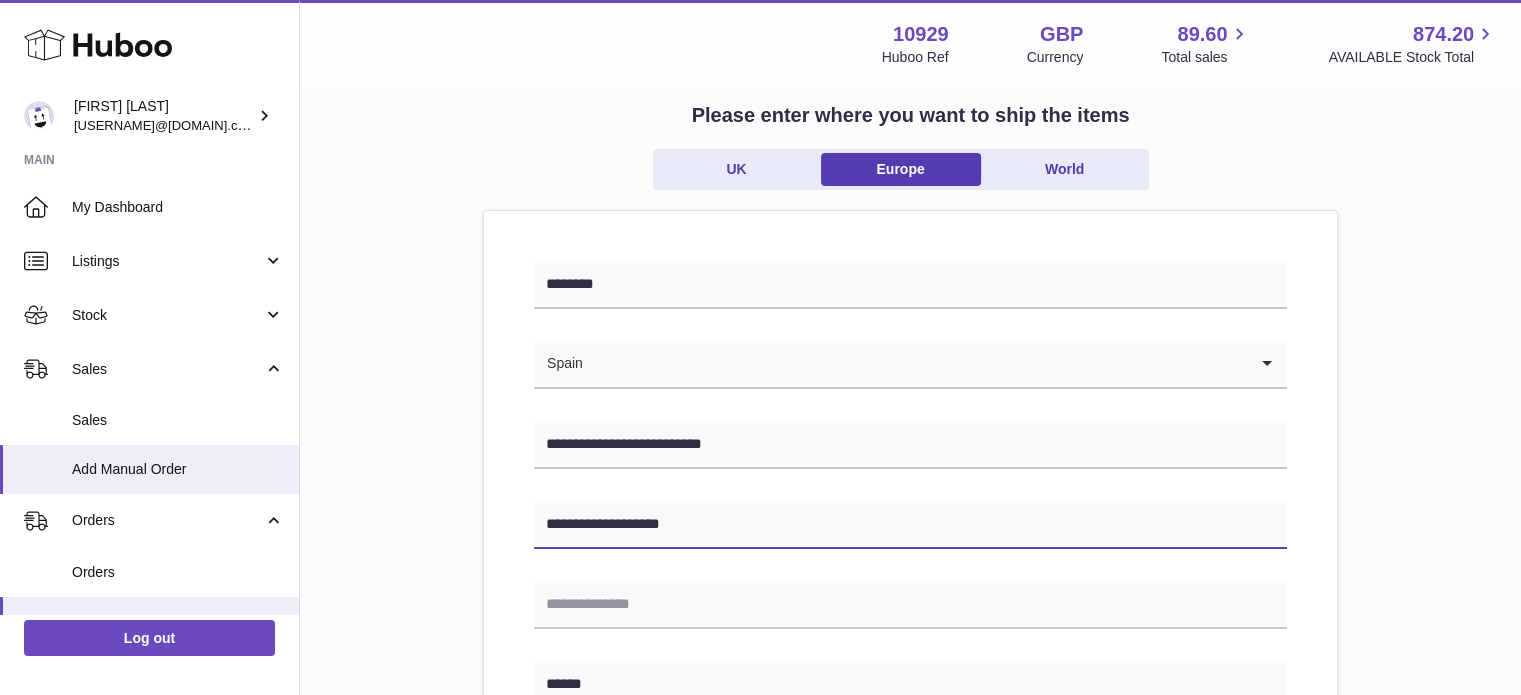 click on "**********" at bounding box center (910, 525) 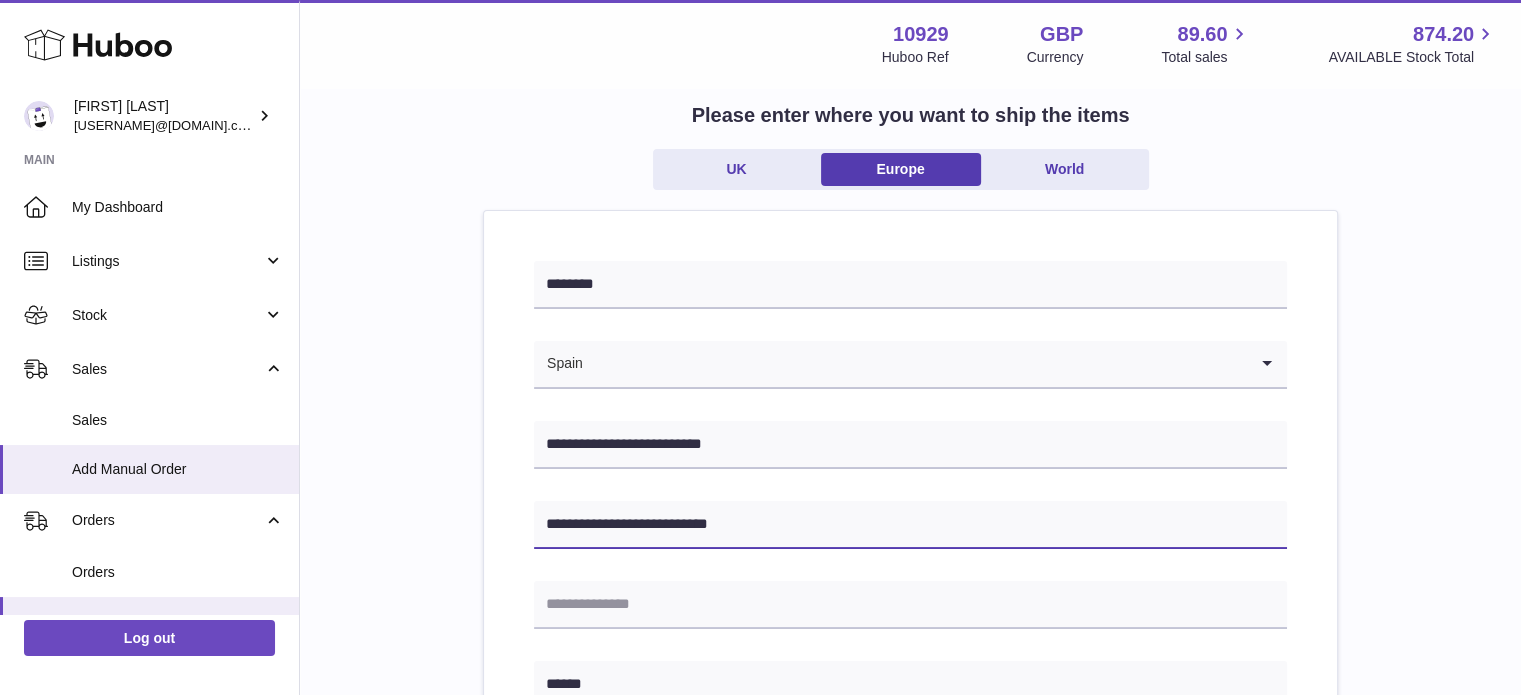 type on "**********" 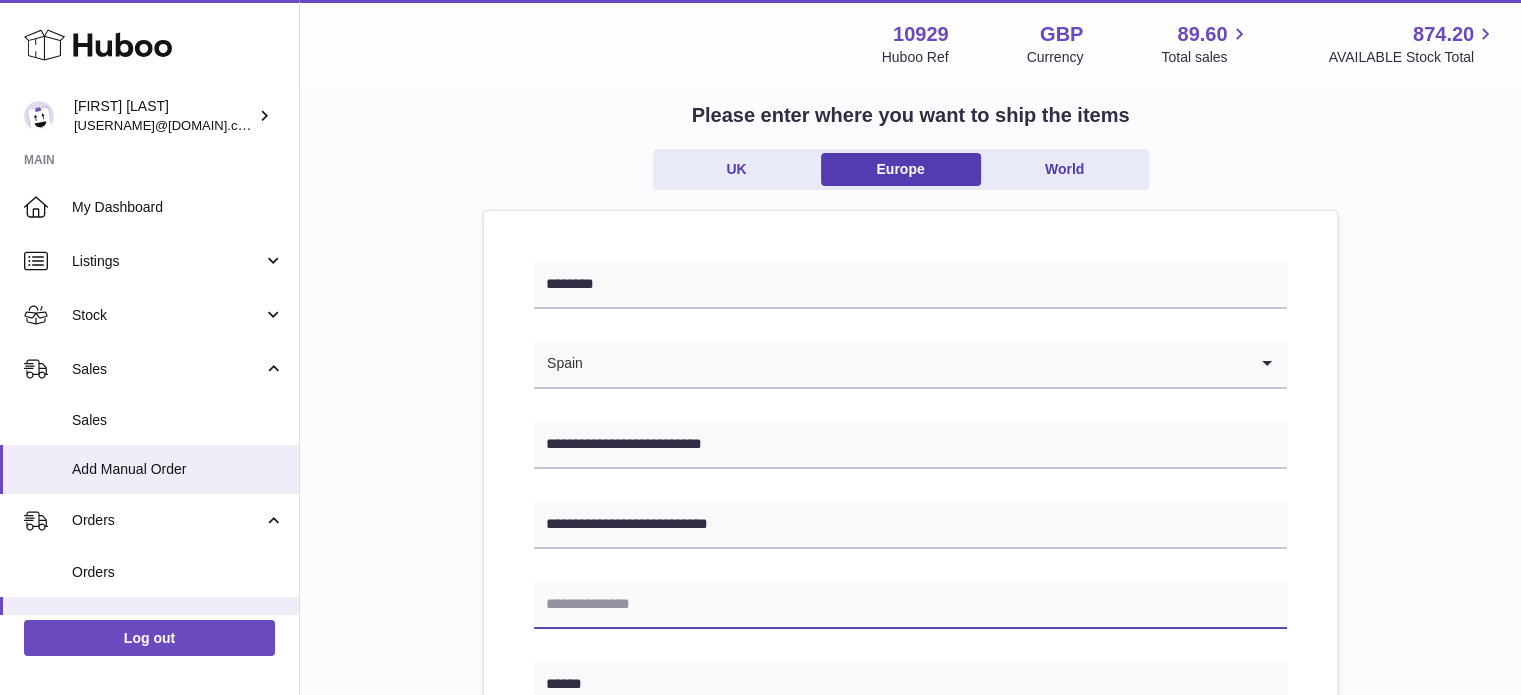 click at bounding box center (910, 605) 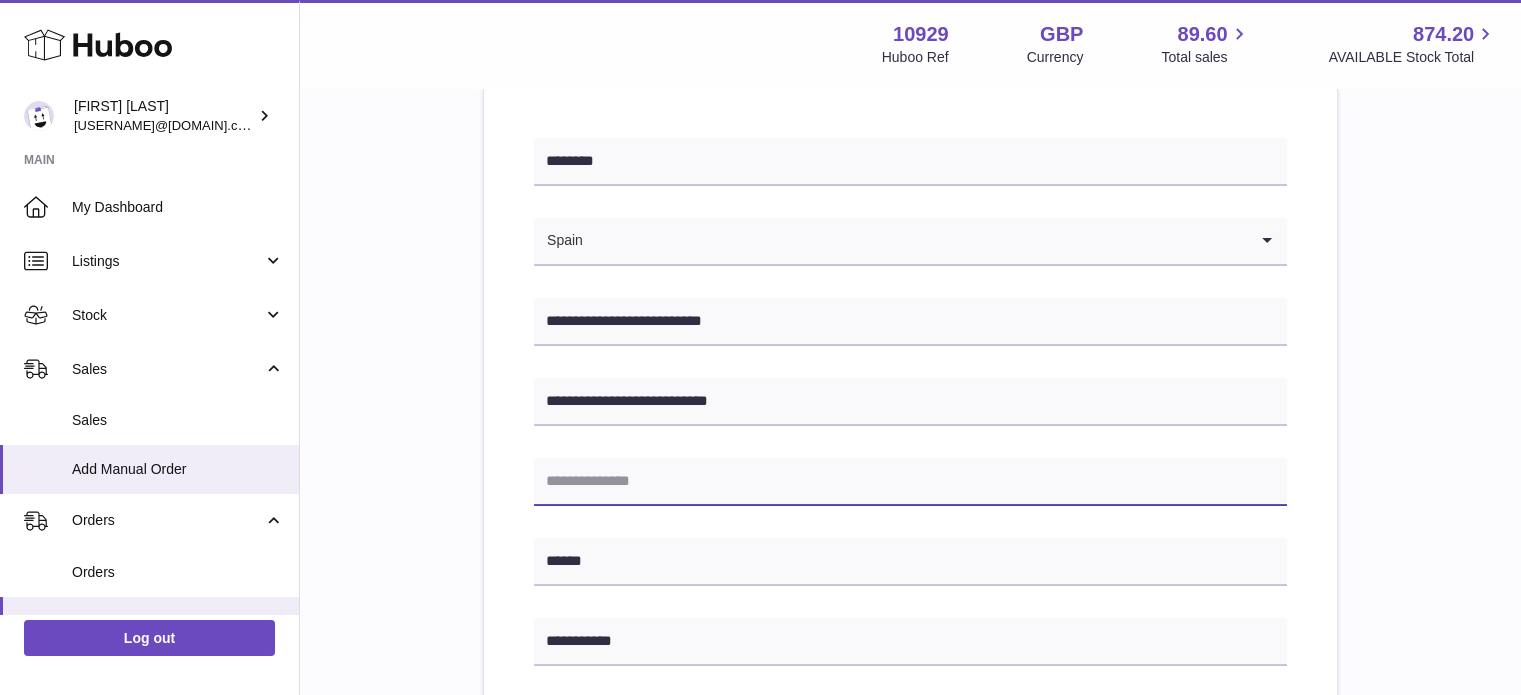 scroll, scrollTop: 240, scrollLeft: 0, axis: vertical 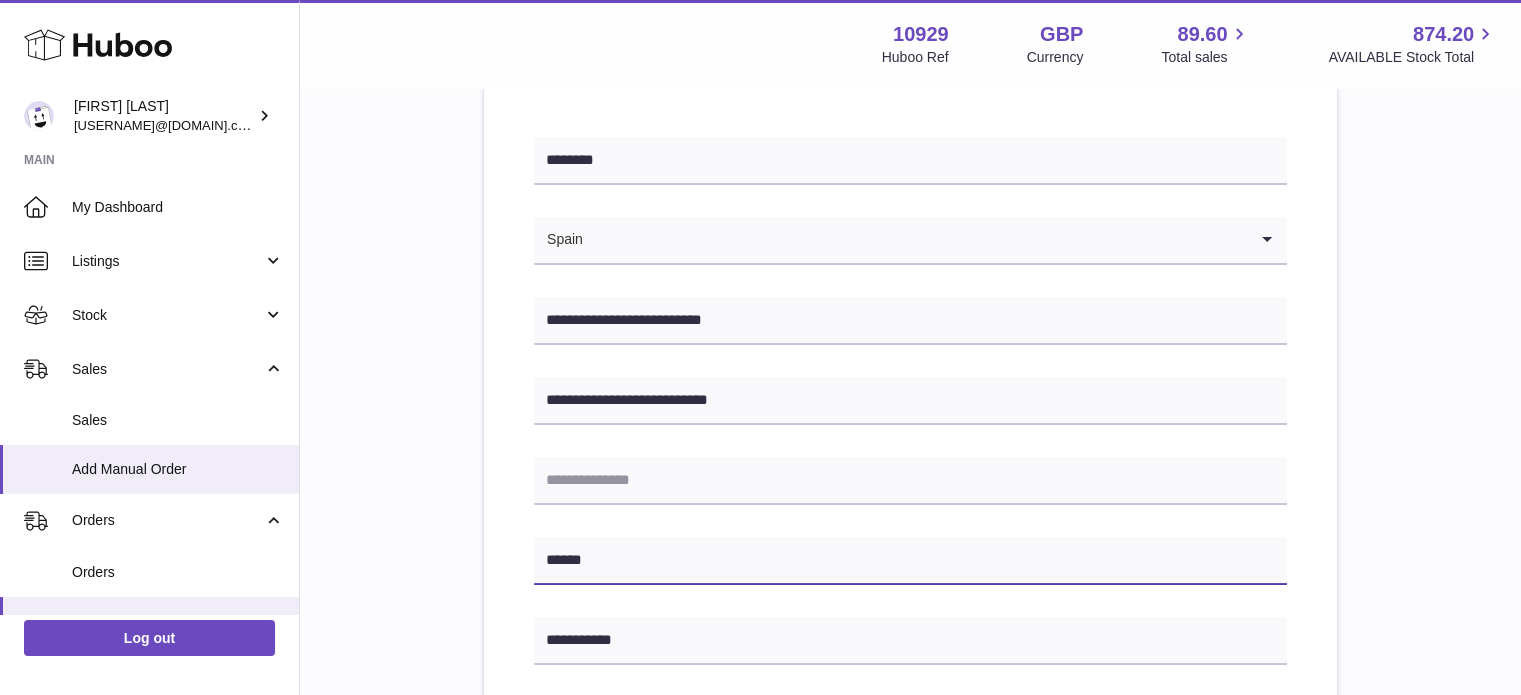 click on "******" at bounding box center [910, 561] 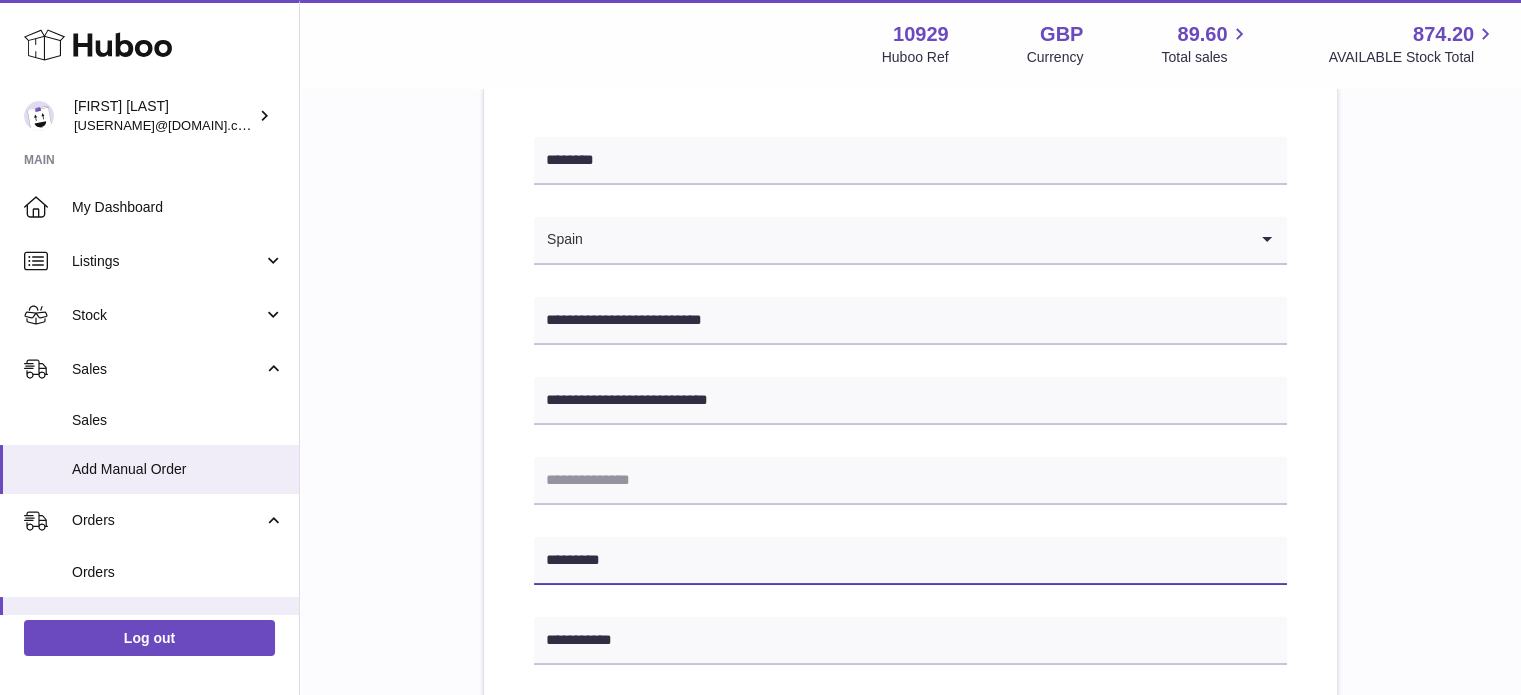 type on "*********" 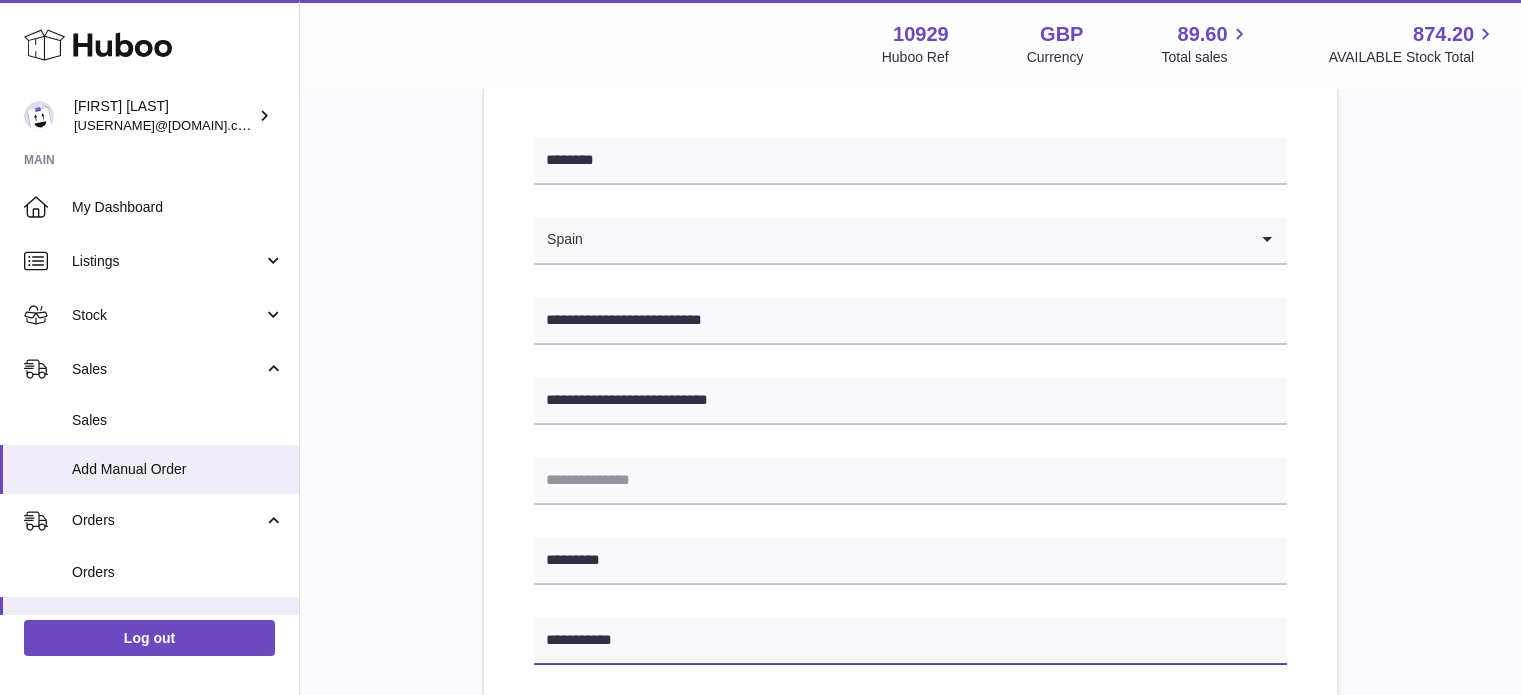 click on "**********" at bounding box center (910, 641) 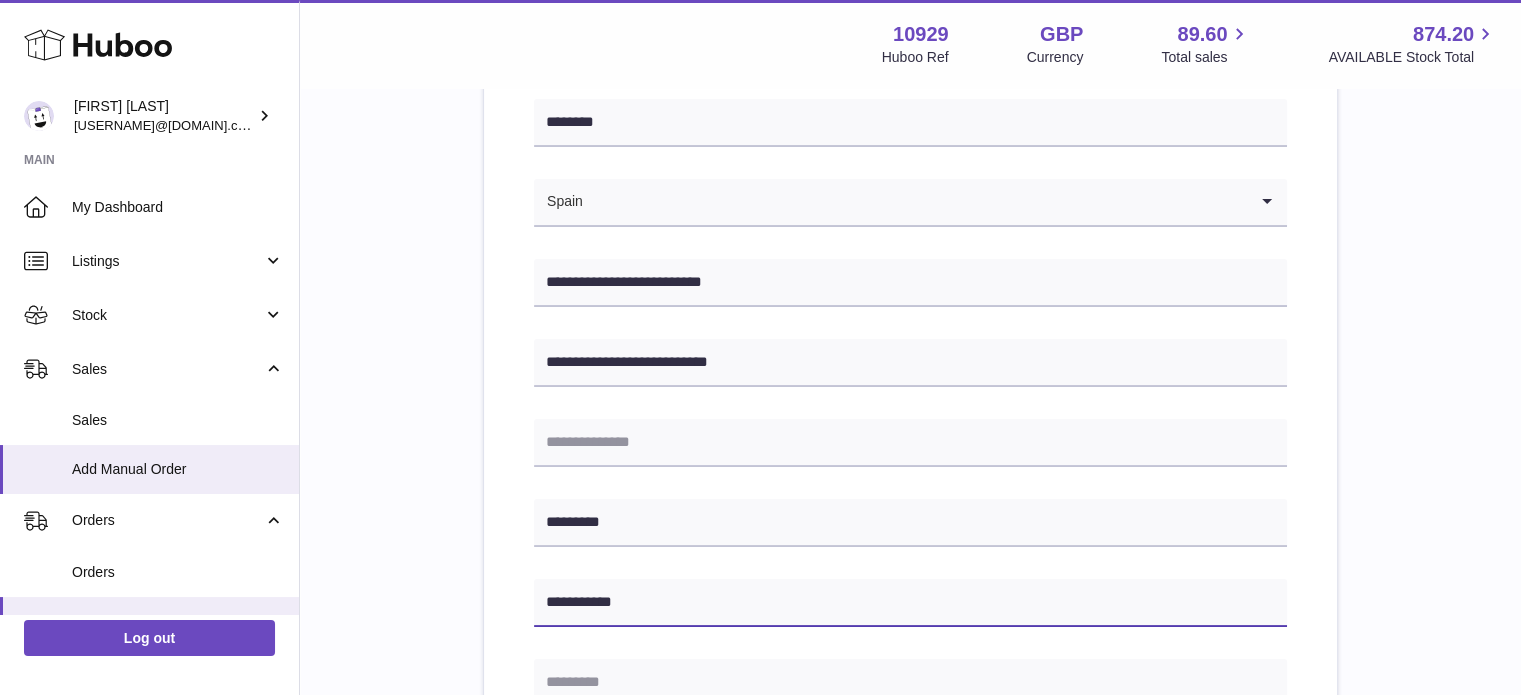 click on "**********" at bounding box center (910, 603) 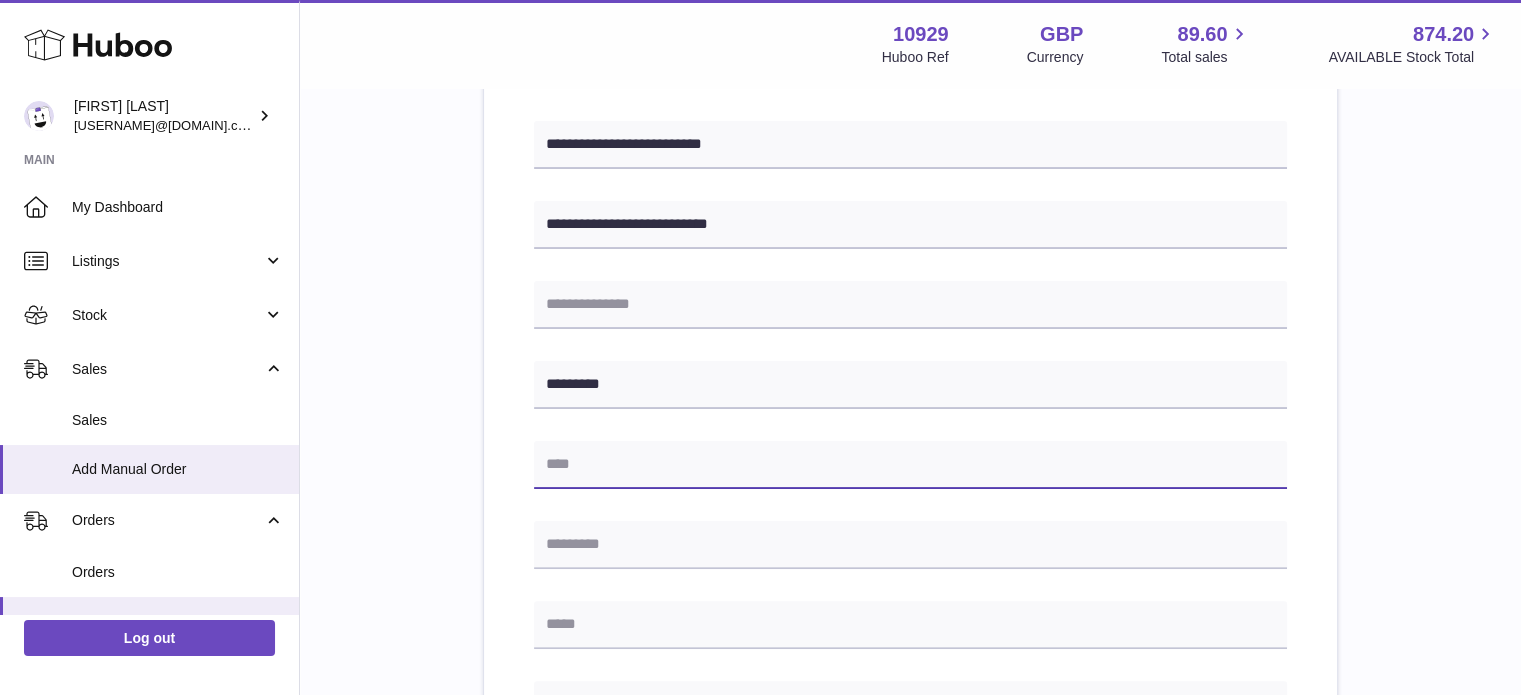 scroll, scrollTop: 416, scrollLeft: 0, axis: vertical 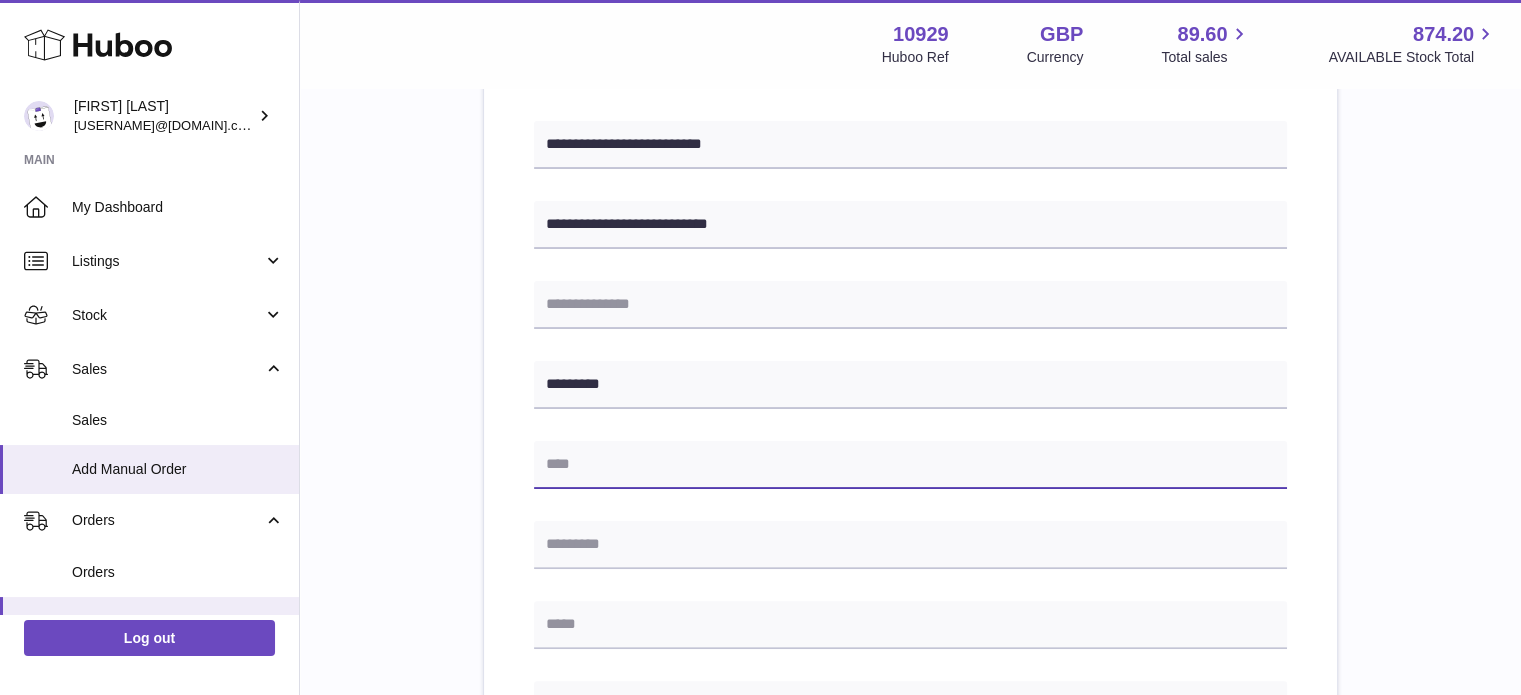 type 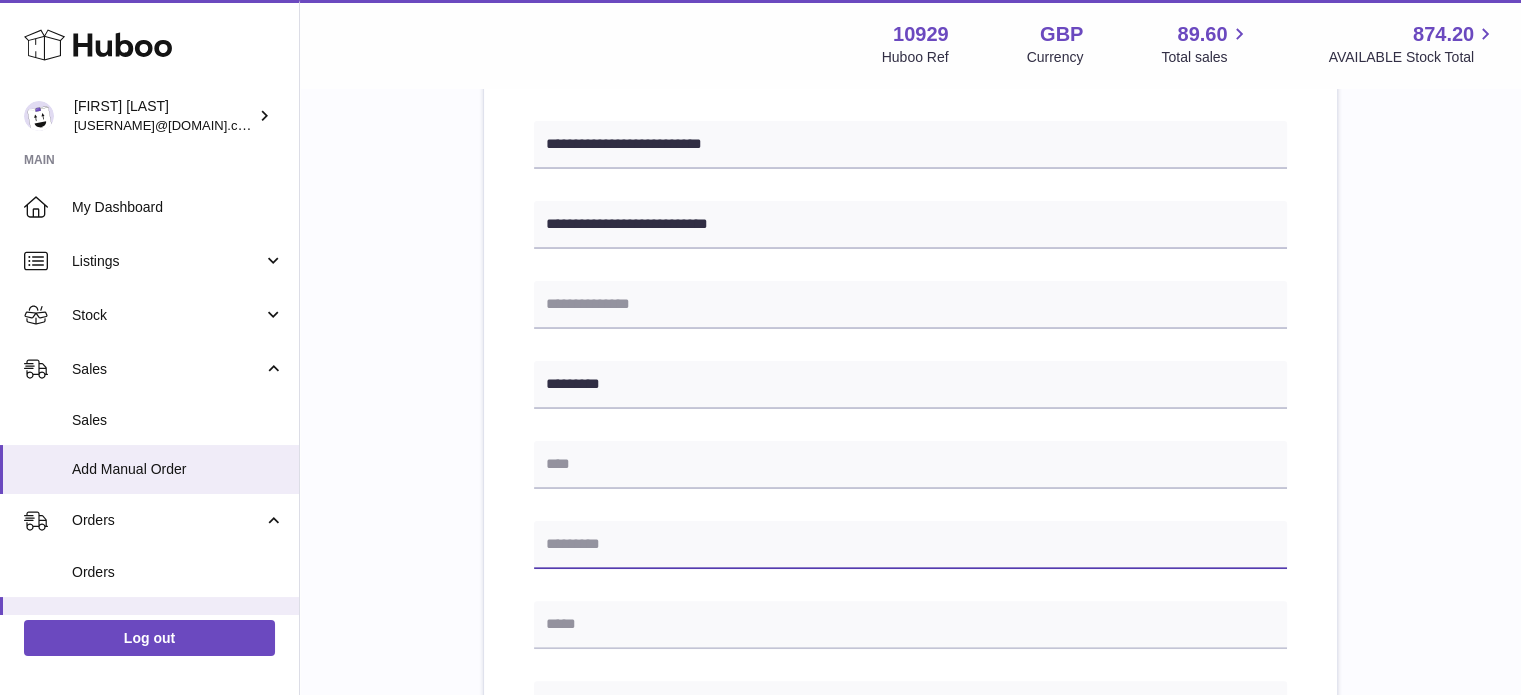 click at bounding box center [910, 545] 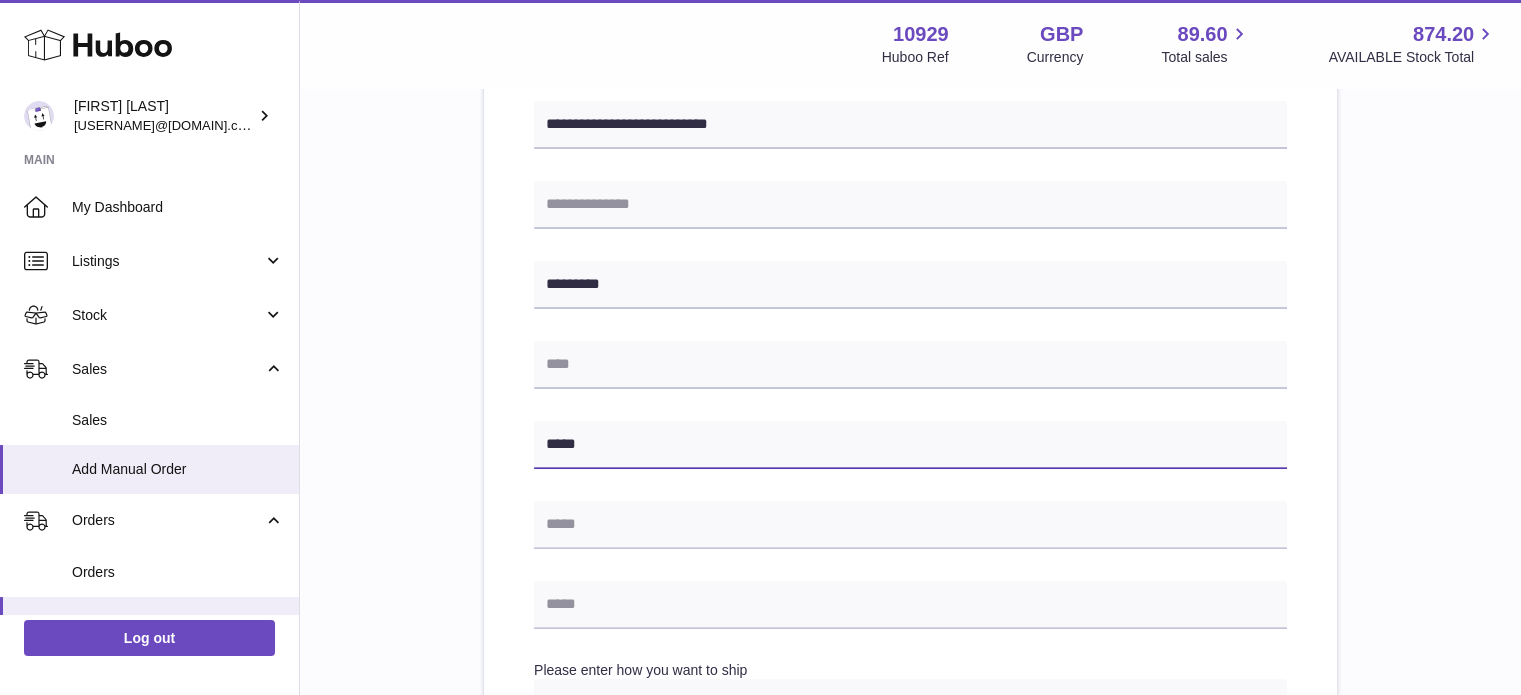scroll, scrollTop: 558, scrollLeft: 0, axis: vertical 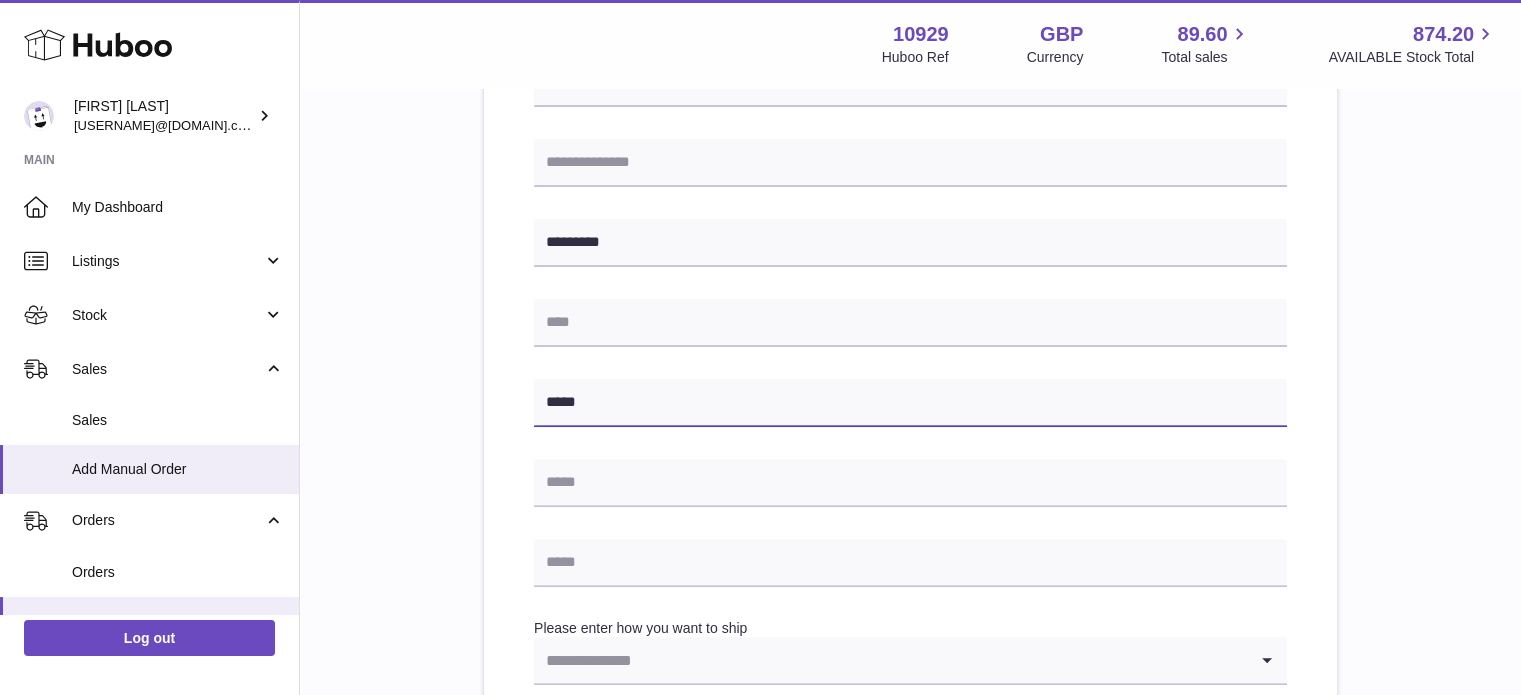 type on "*****" 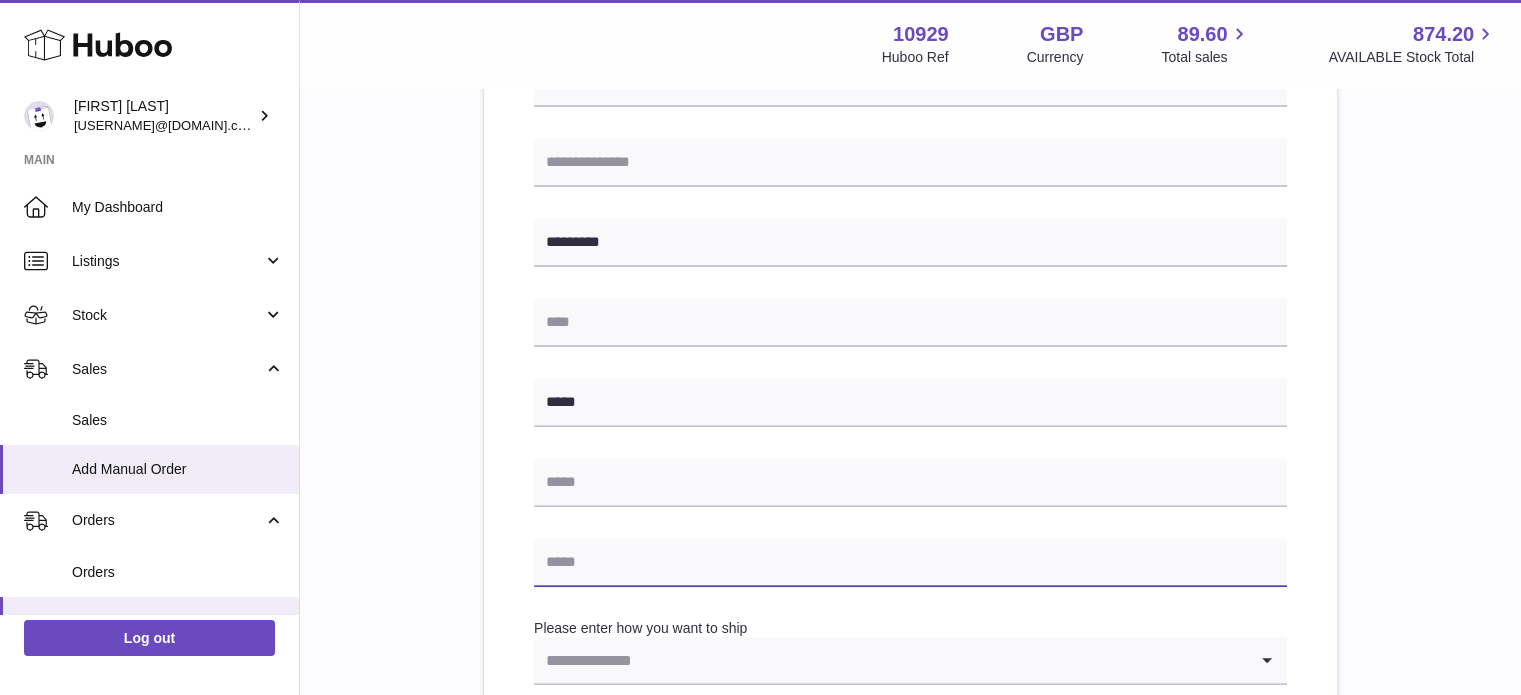 click at bounding box center (910, 563) 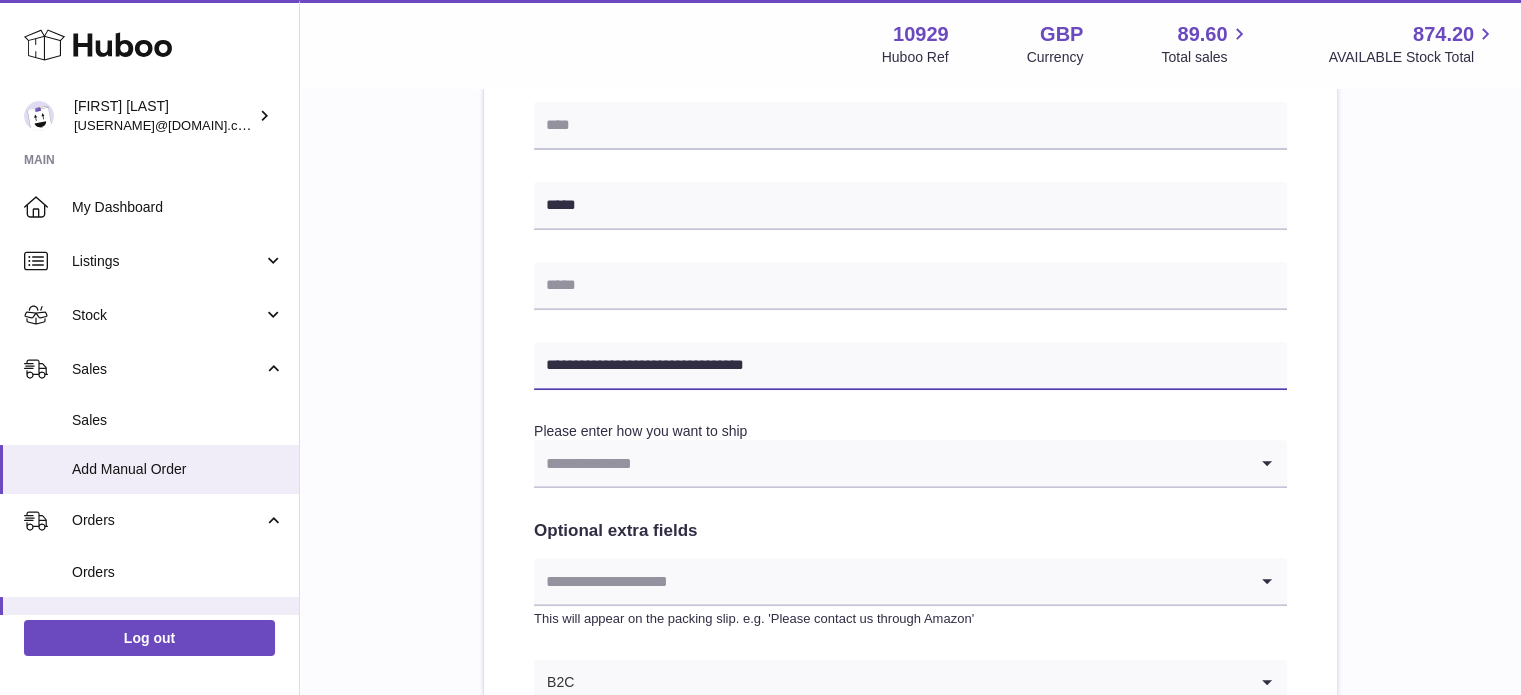 scroll, scrollTop: 754, scrollLeft: 0, axis: vertical 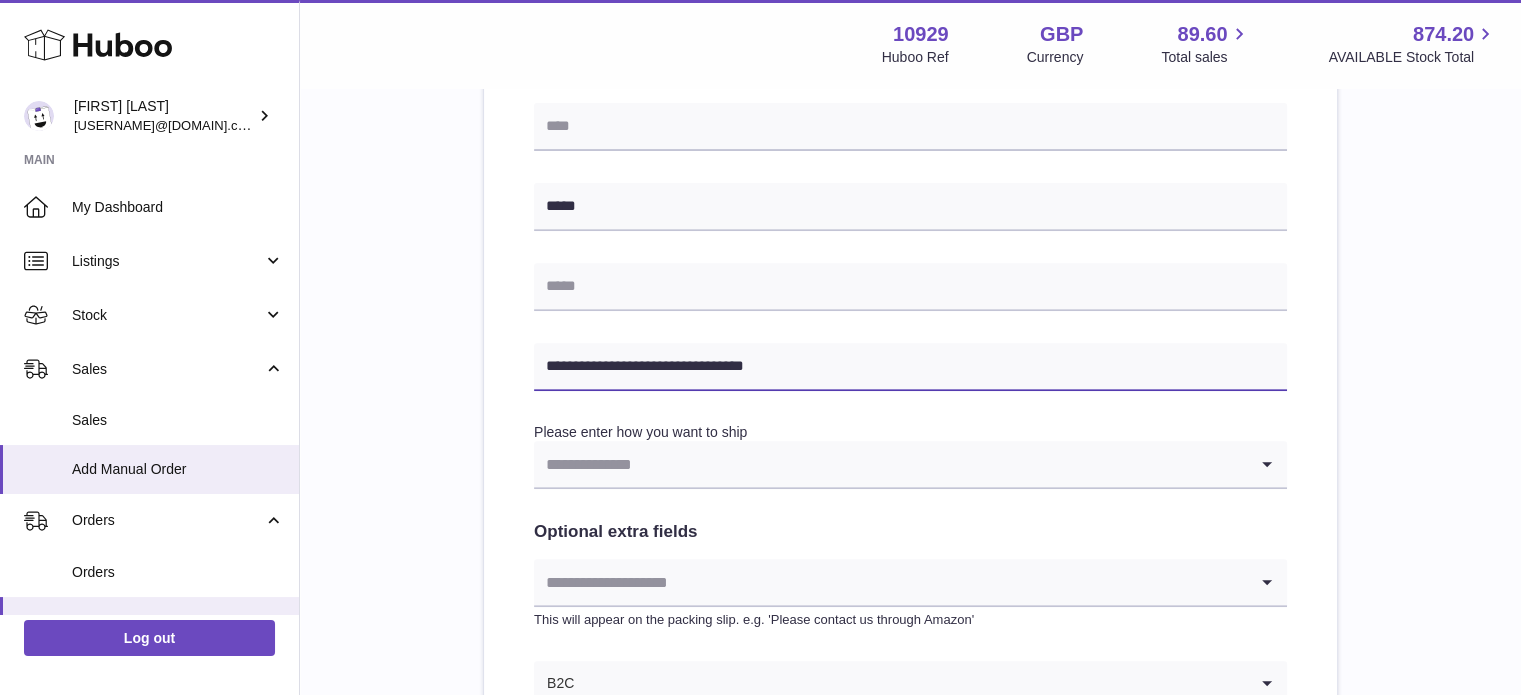 type on "**********" 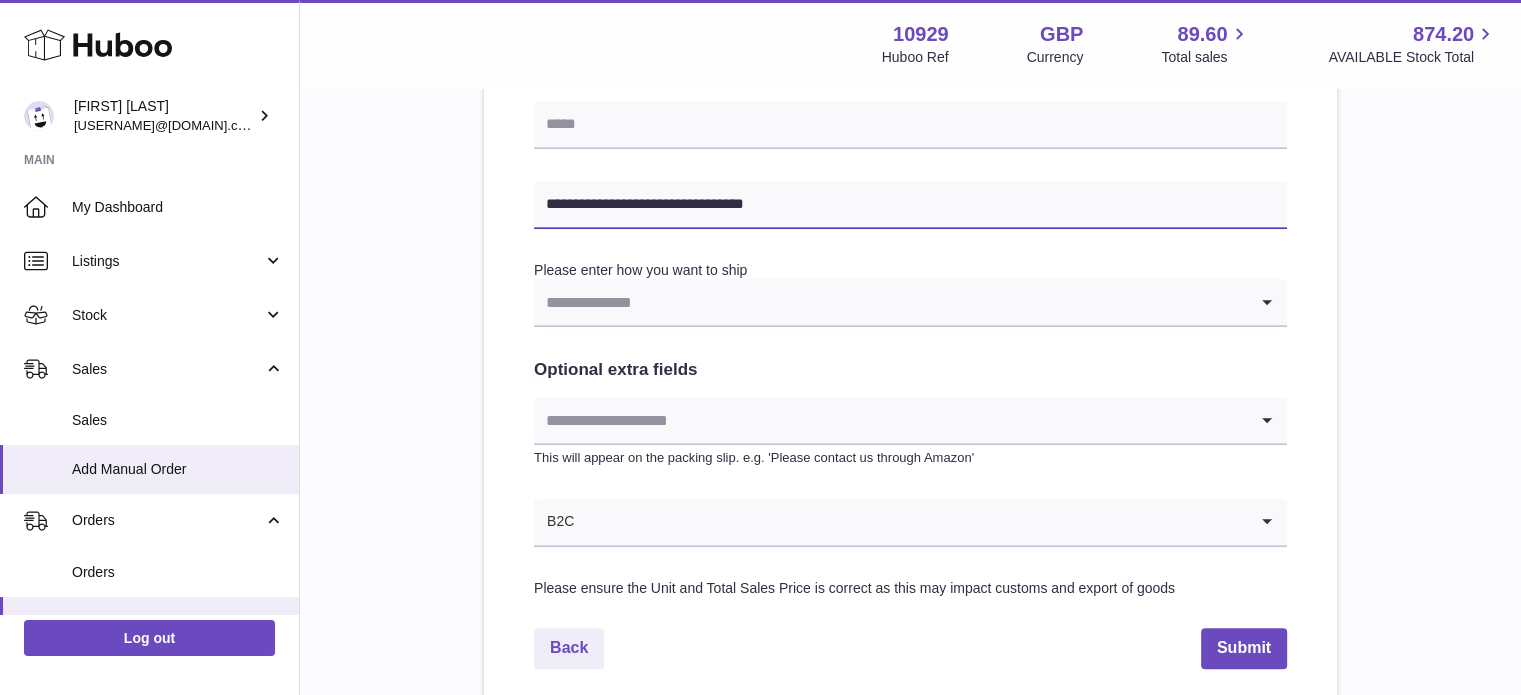 scroll, scrollTop: 916, scrollLeft: 0, axis: vertical 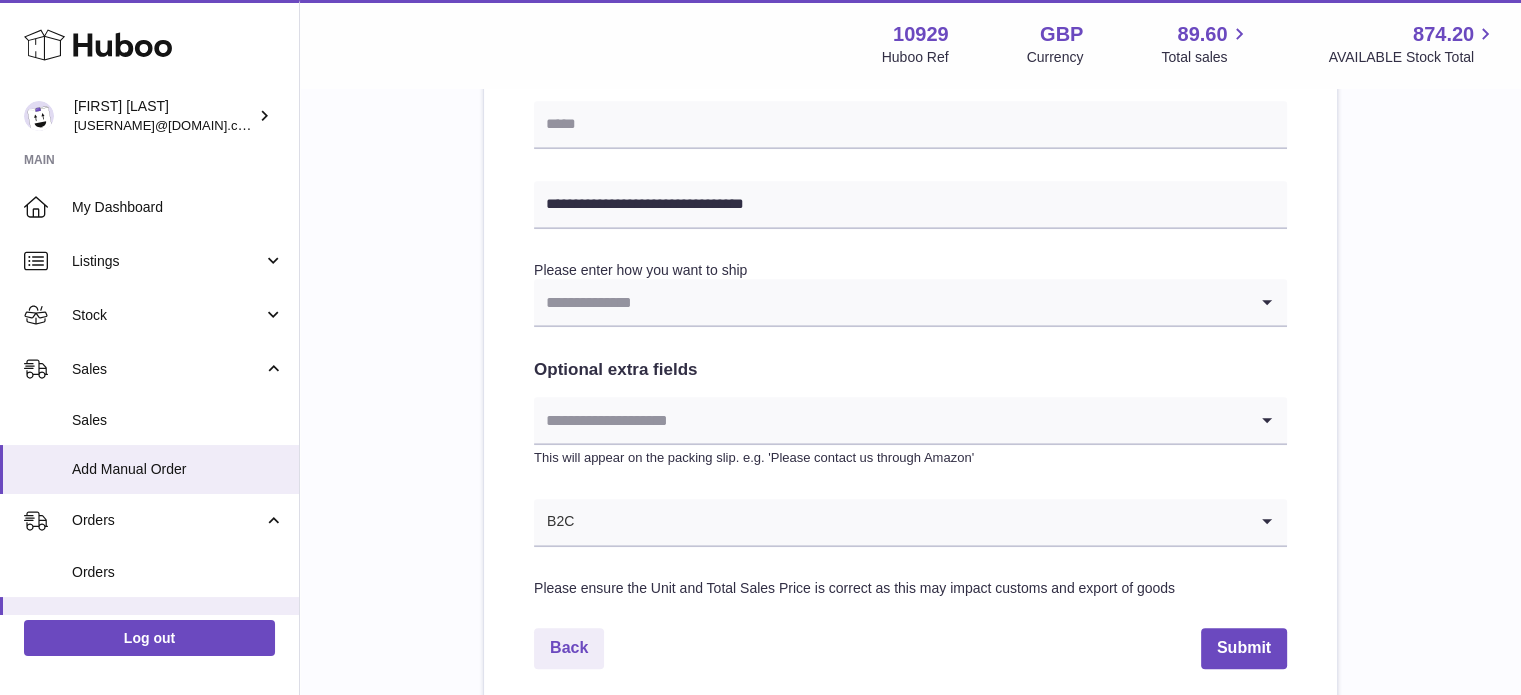 click at bounding box center (890, 302) 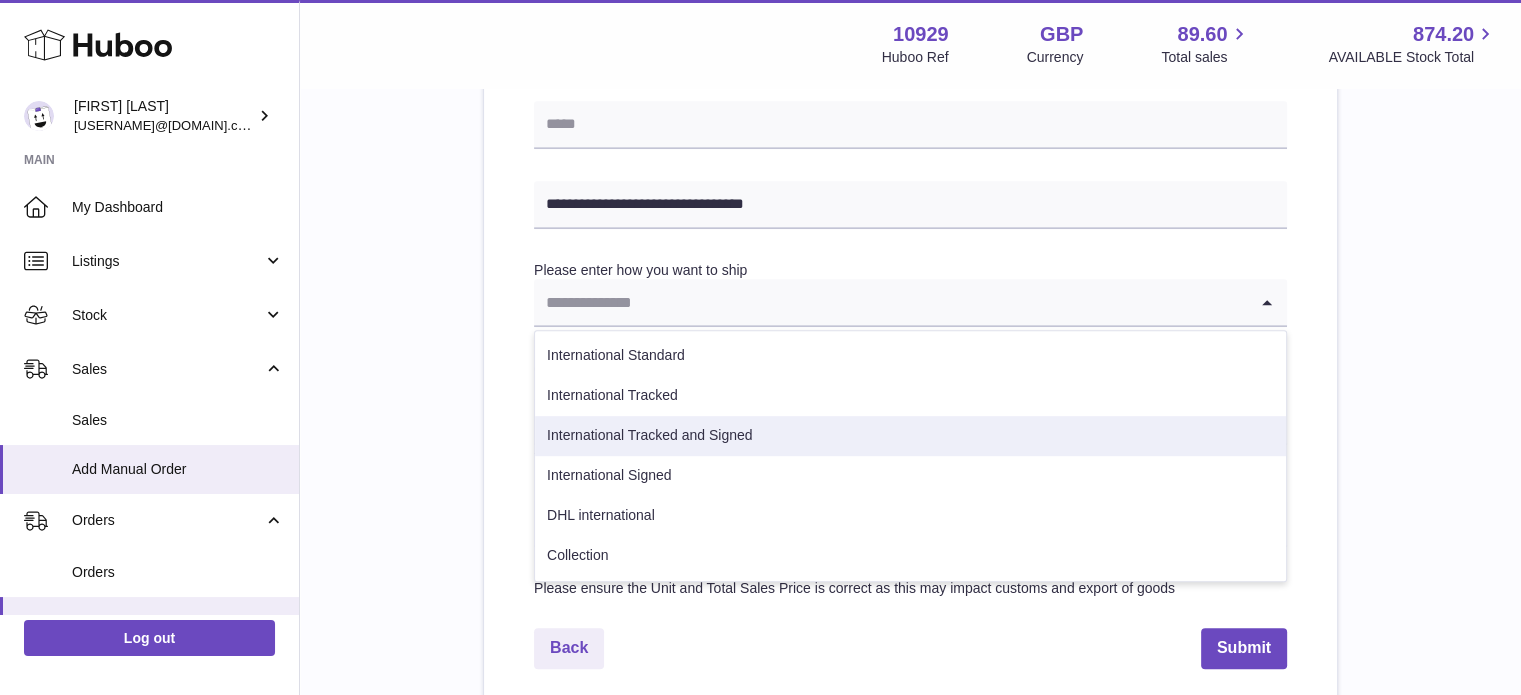 click on "International Tracked and Signed" at bounding box center [910, 436] 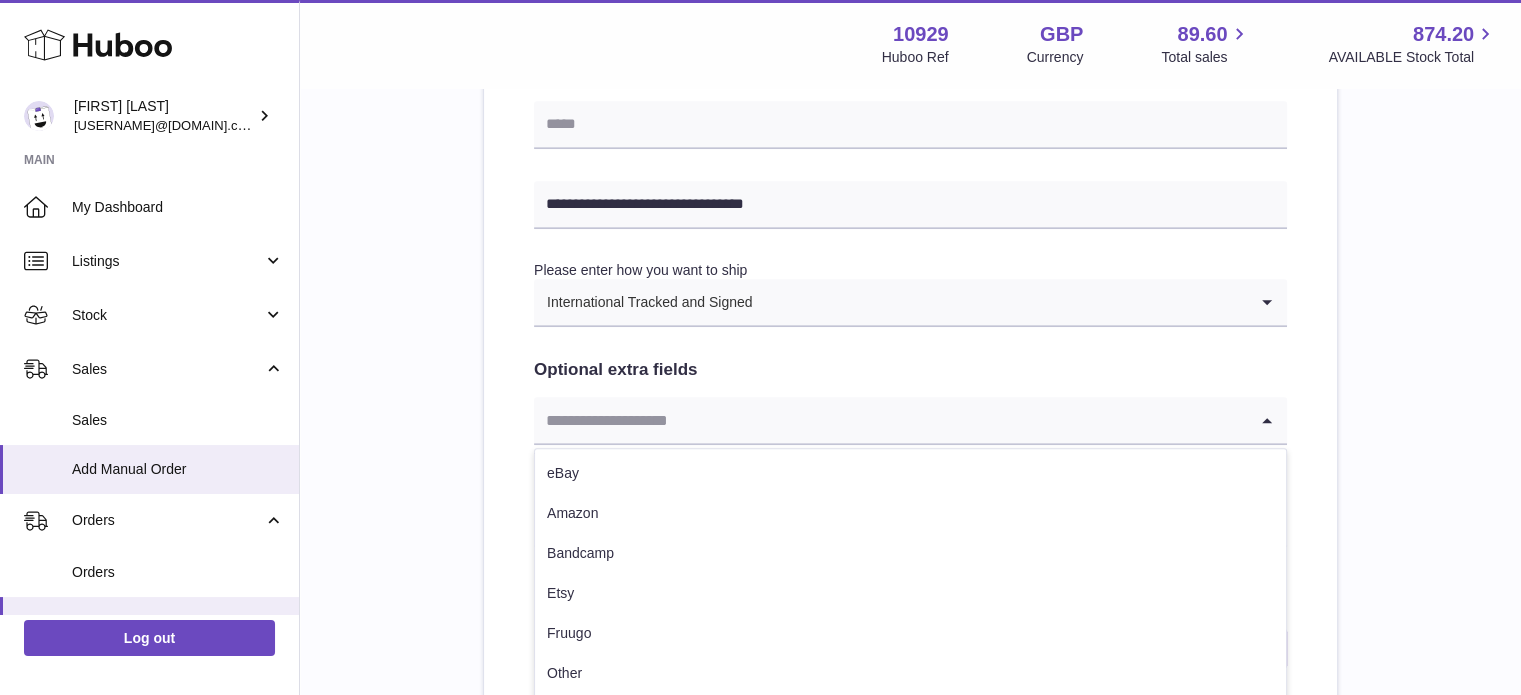 click at bounding box center [890, 420] 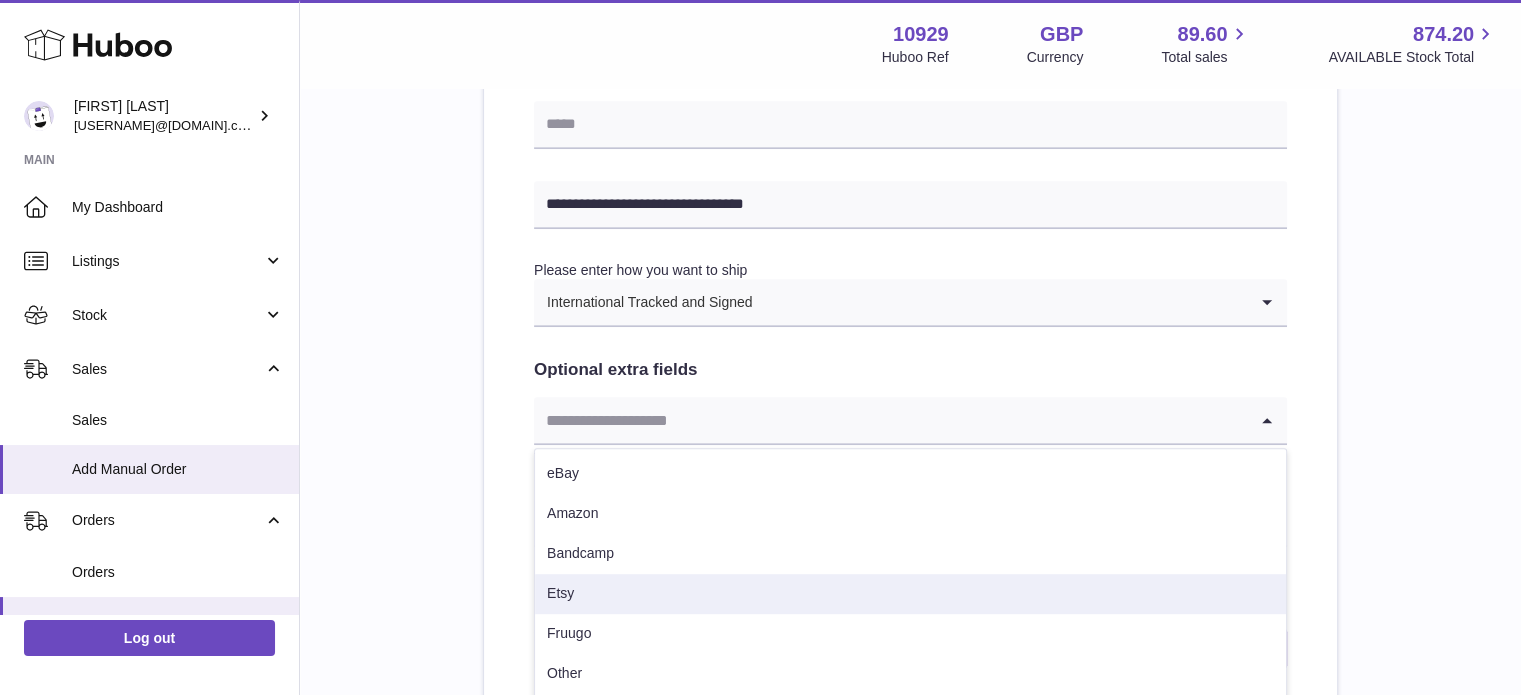 scroll, scrollTop: 1032, scrollLeft: 0, axis: vertical 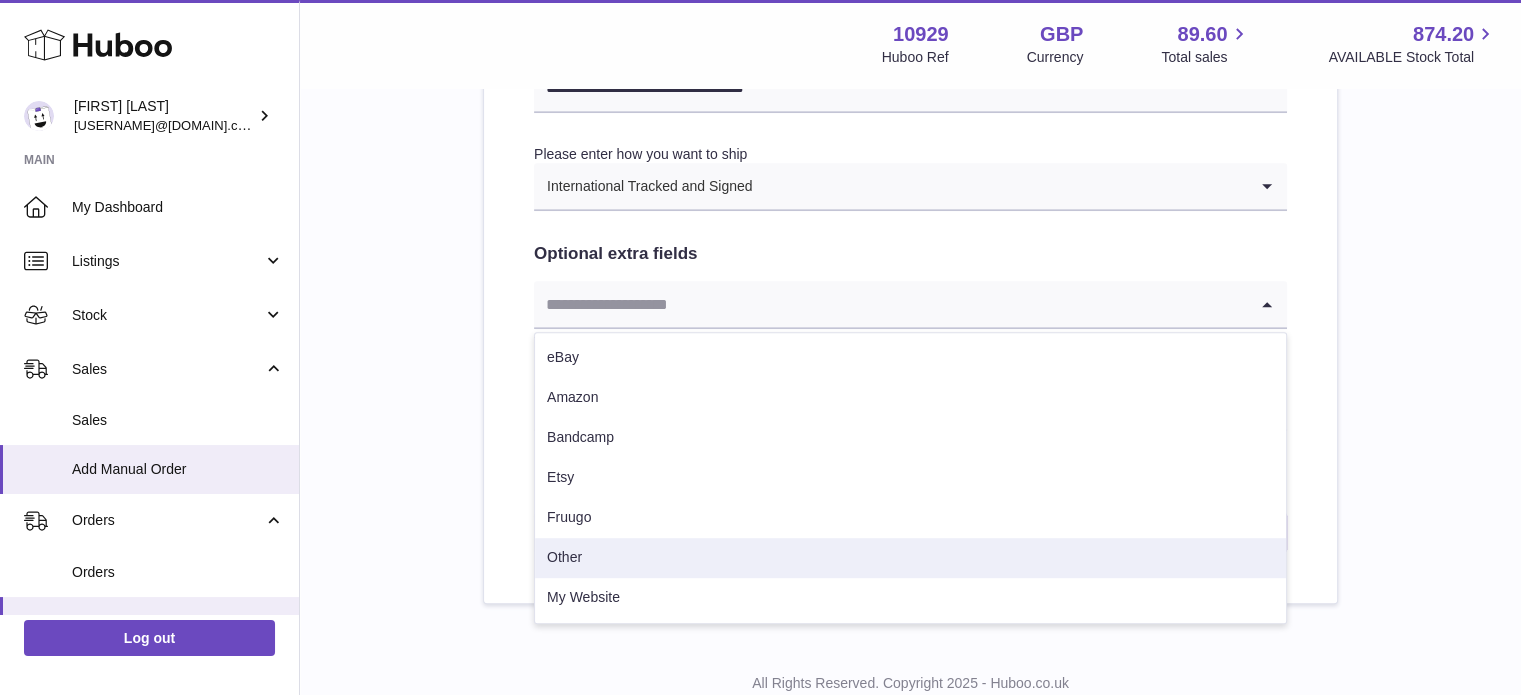 click on "Other" at bounding box center [910, 558] 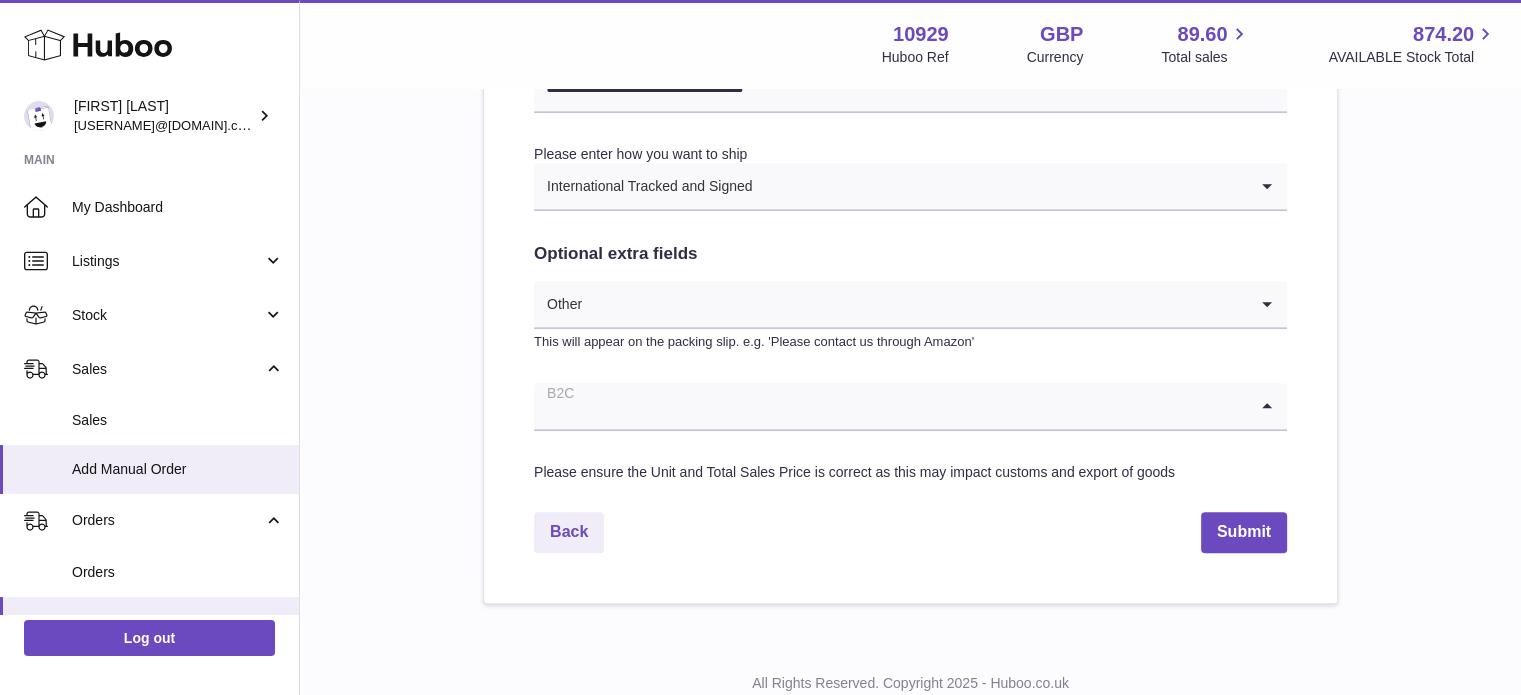 click at bounding box center [890, 406] 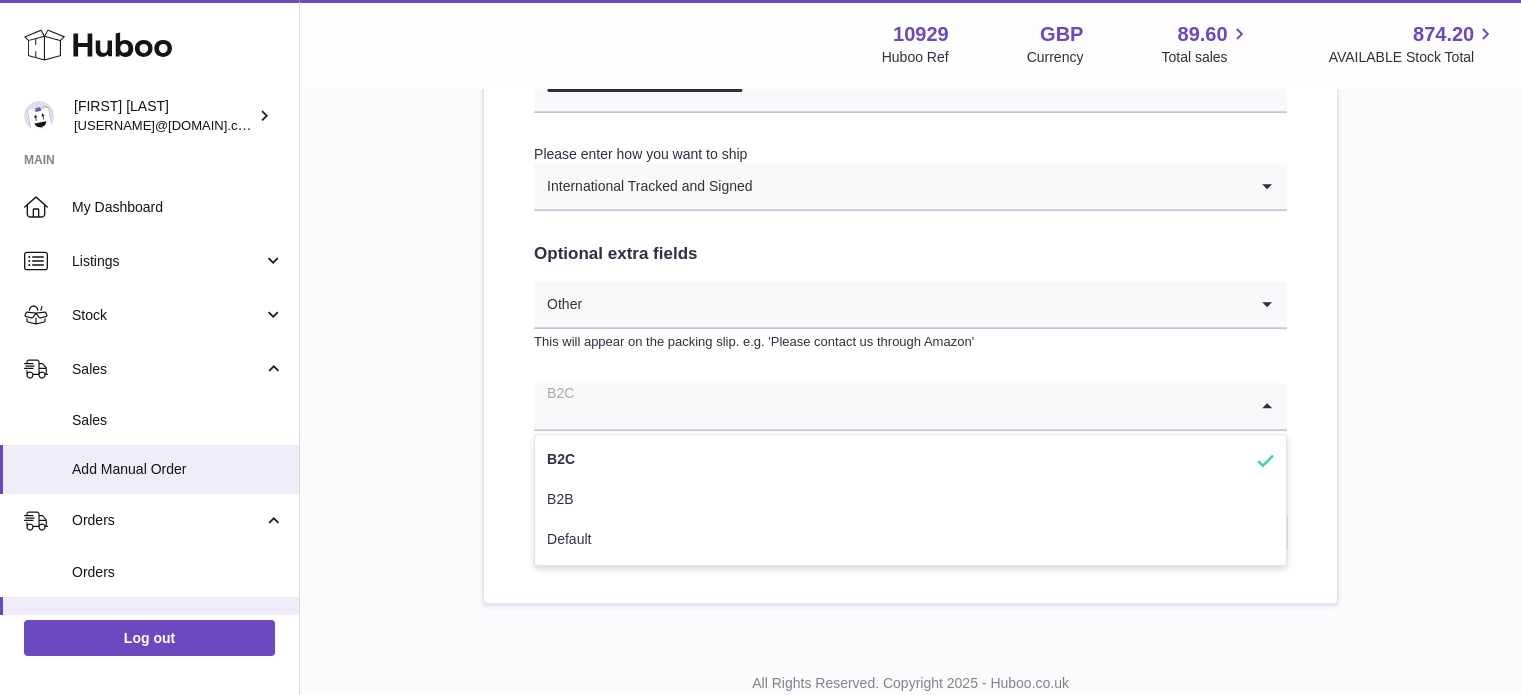 click at bounding box center (890, 406) 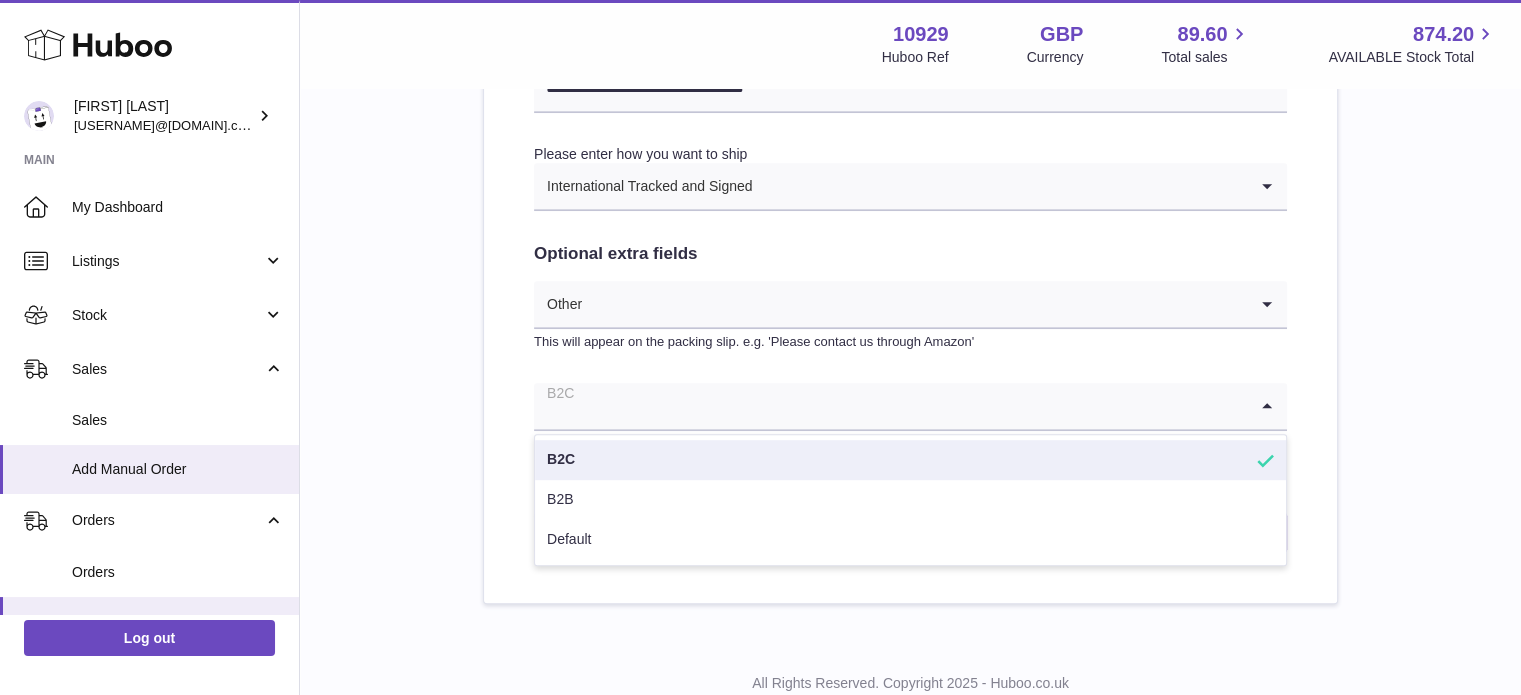 click on "B2C" at bounding box center [910, 460] 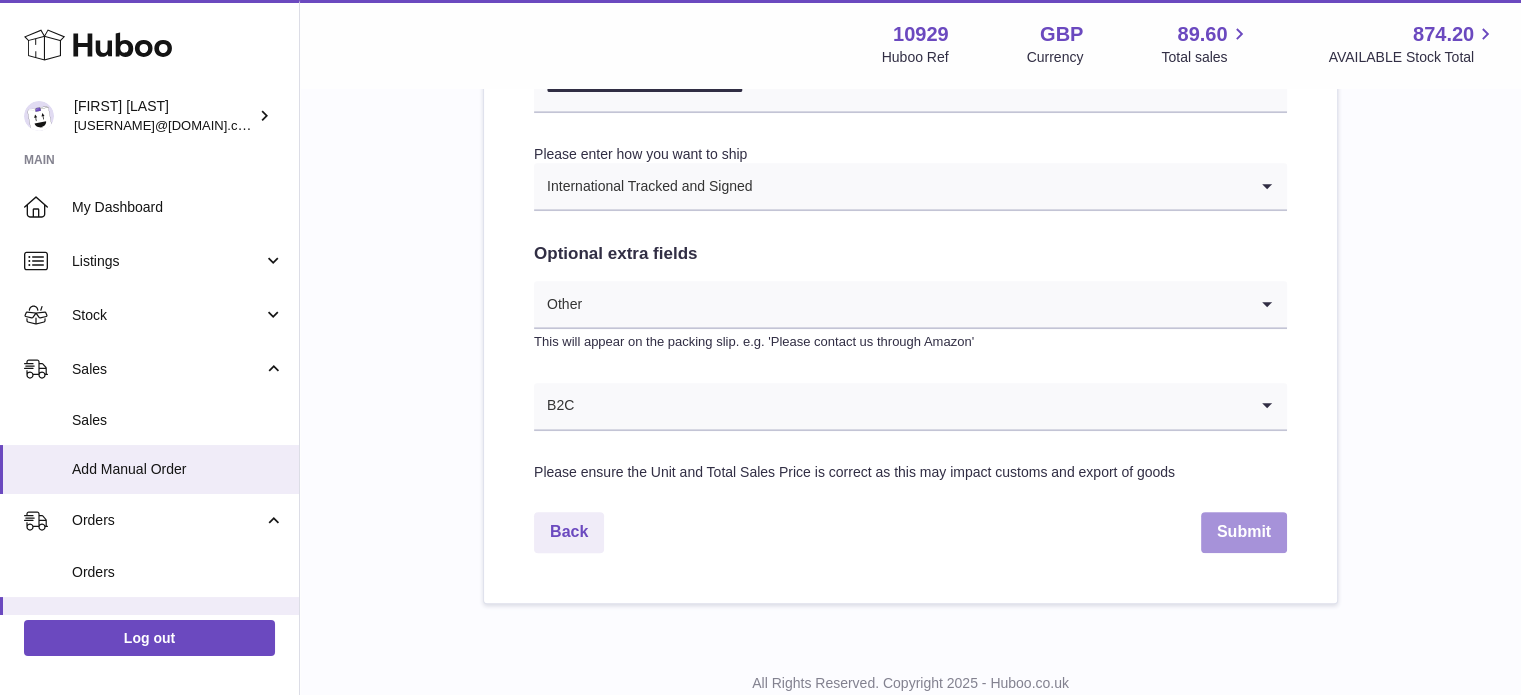 click on "Submit" at bounding box center [1244, 532] 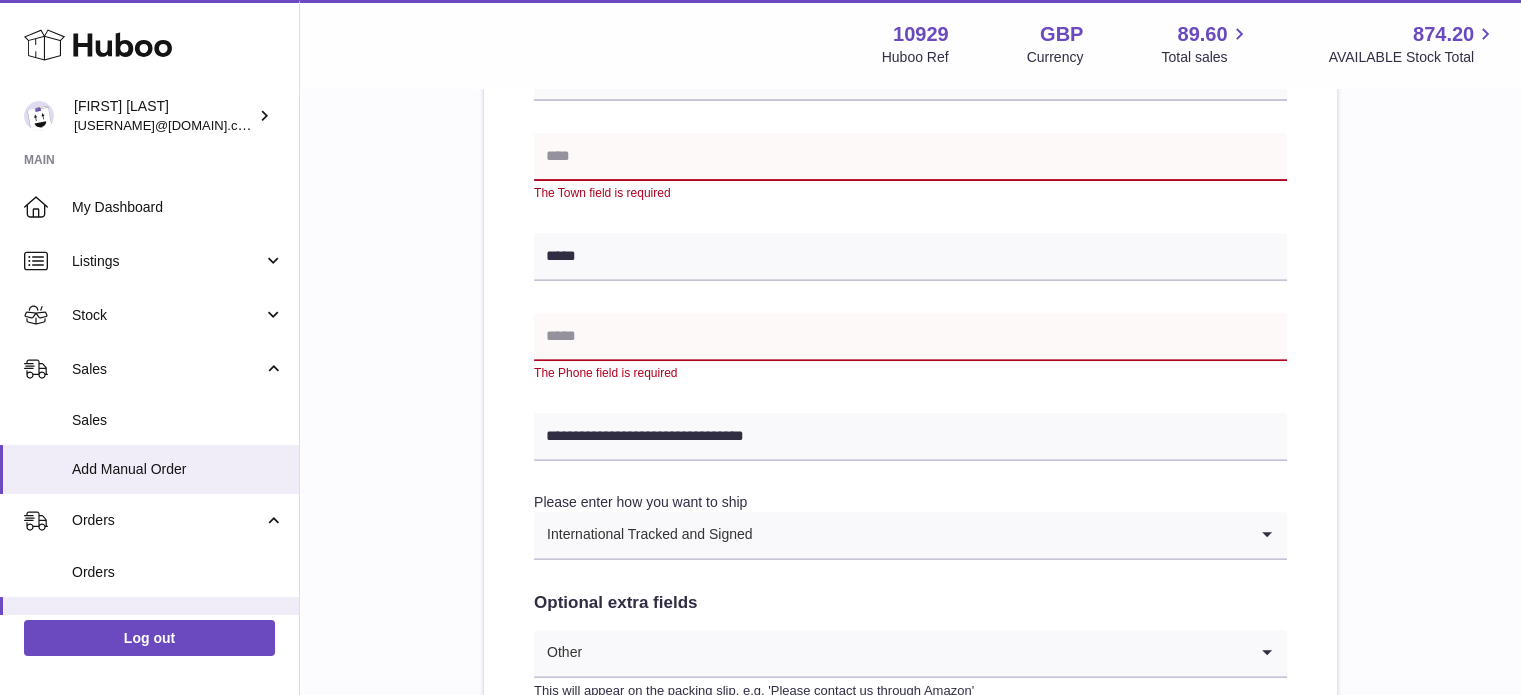 scroll, scrollTop: 719, scrollLeft: 0, axis: vertical 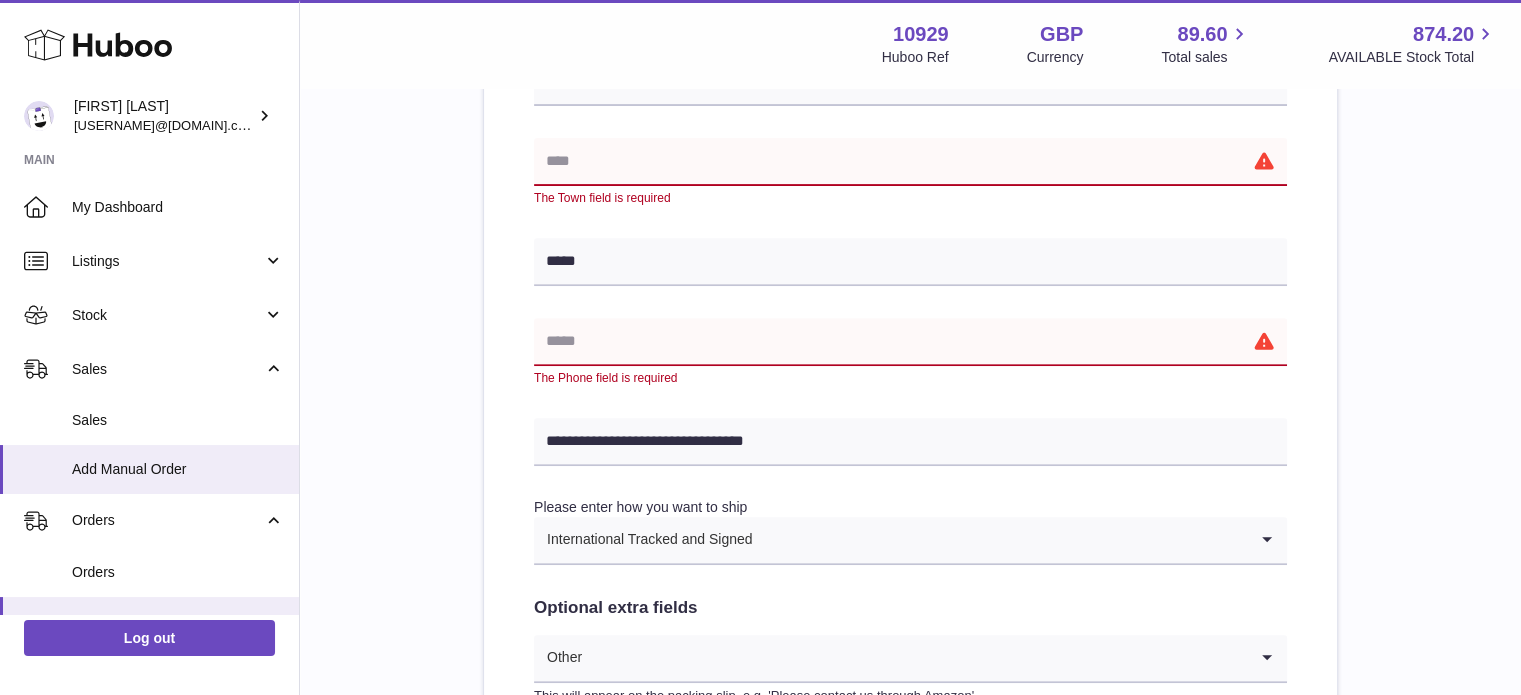click at bounding box center (910, 342) 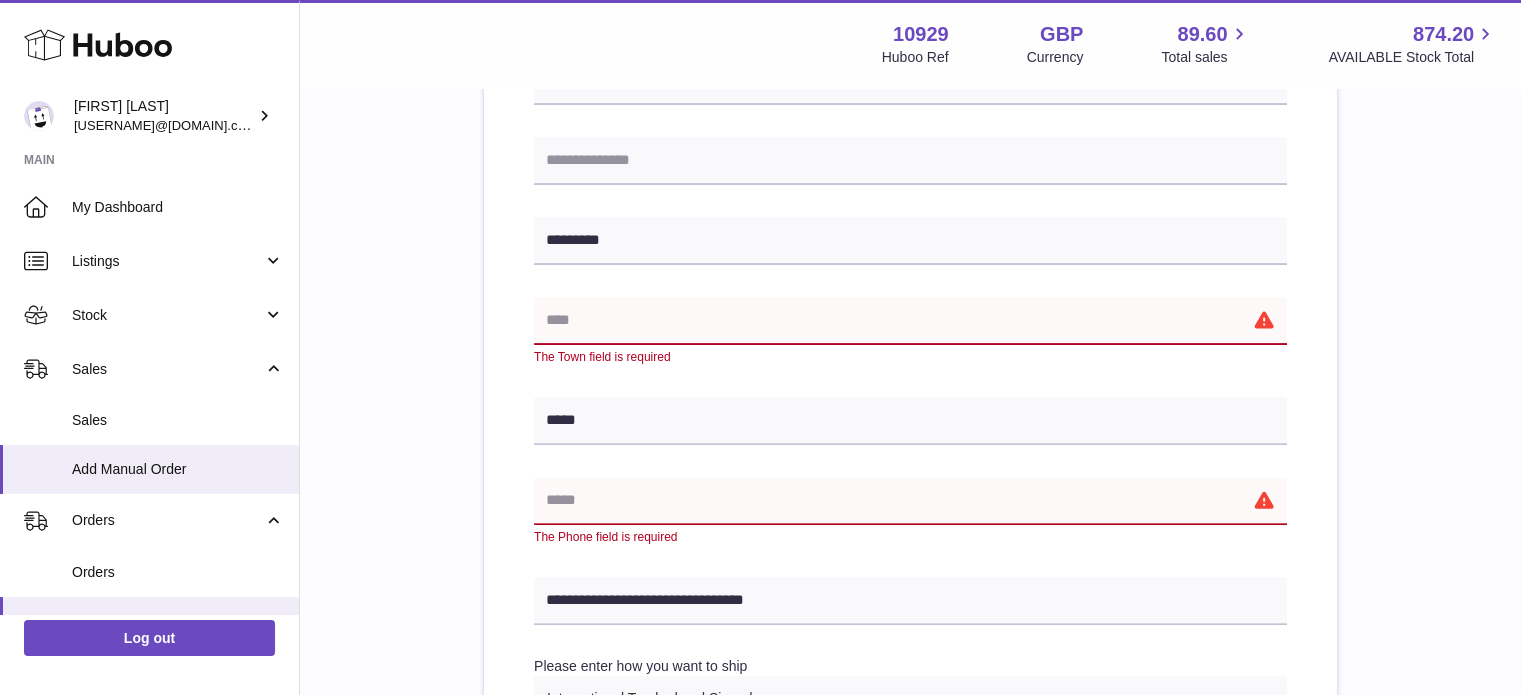 scroll, scrollTop: 559, scrollLeft: 0, axis: vertical 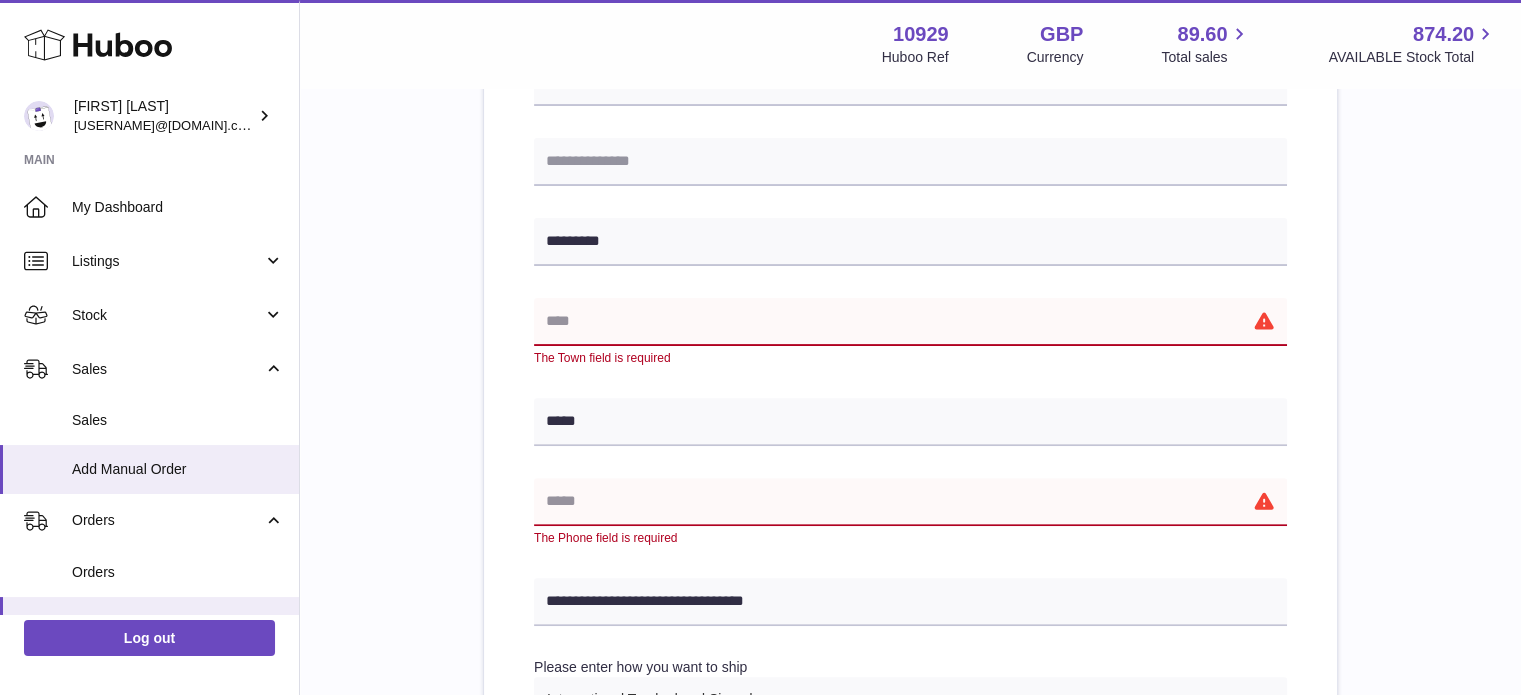 click at bounding box center (910, 322) 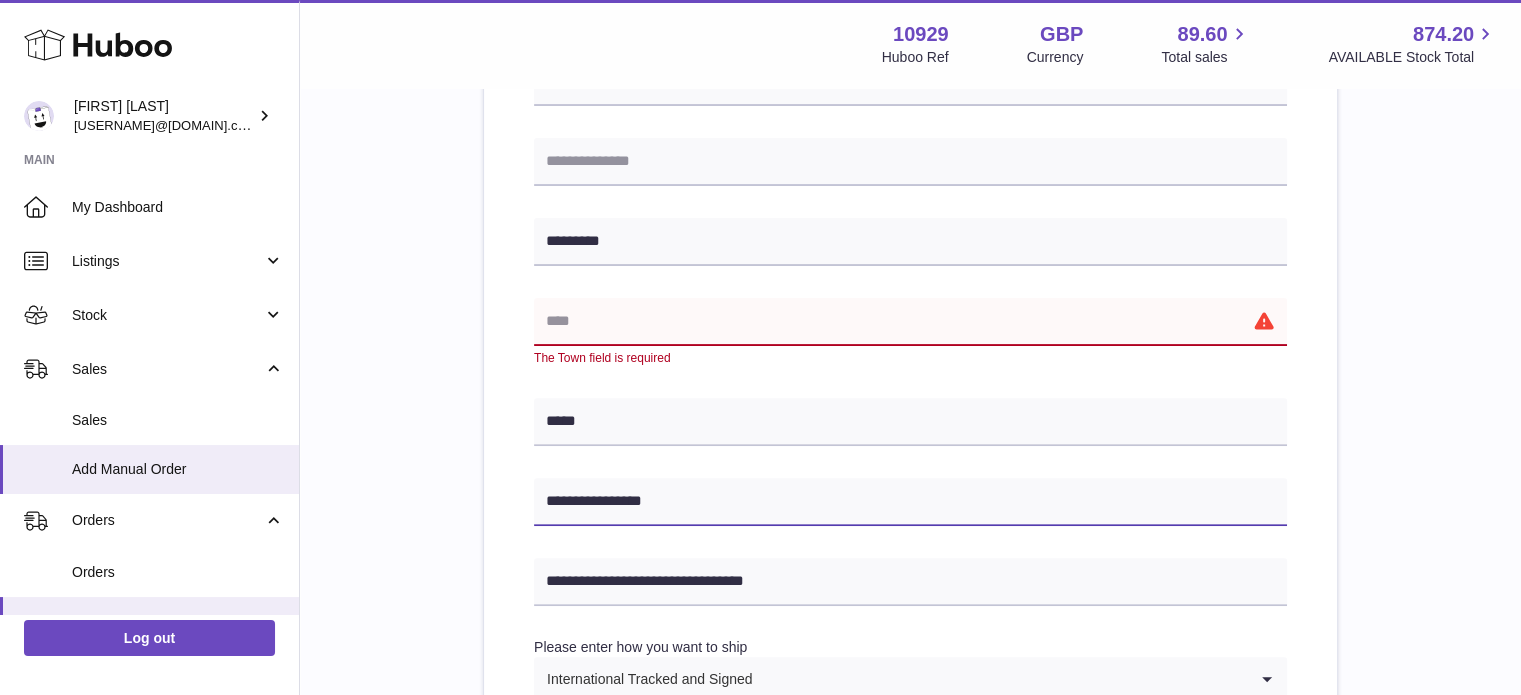 type on "**********" 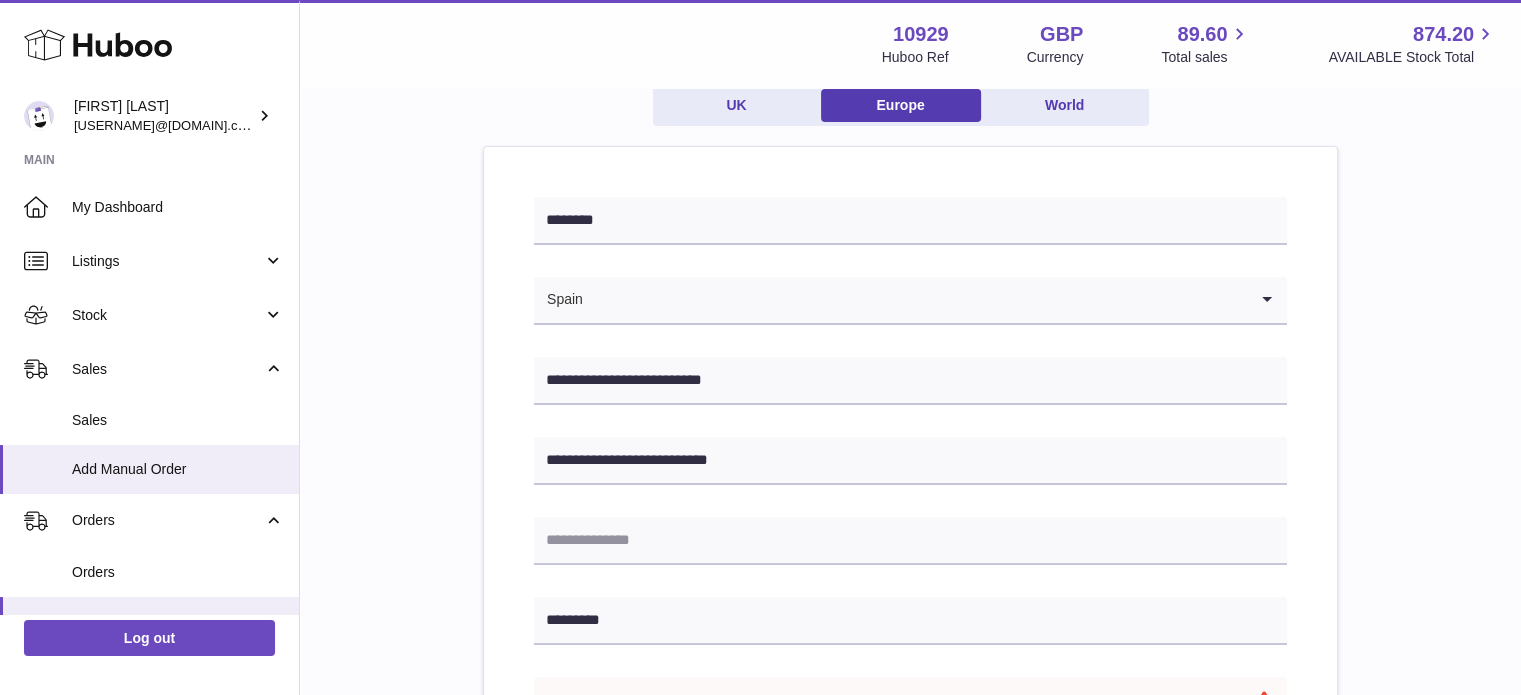 scroll, scrollTop: 180, scrollLeft: 0, axis: vertical 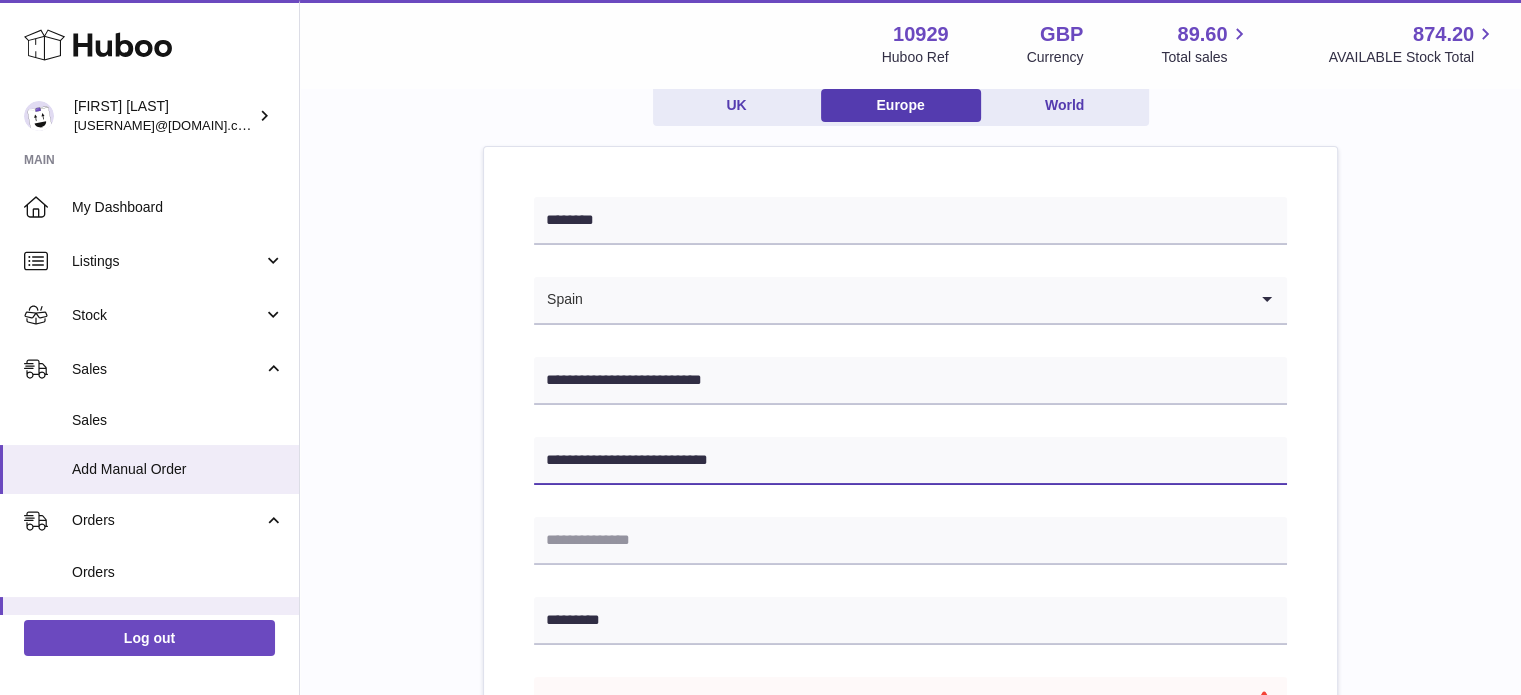 click on "**********" at bounding box center [910, 461] 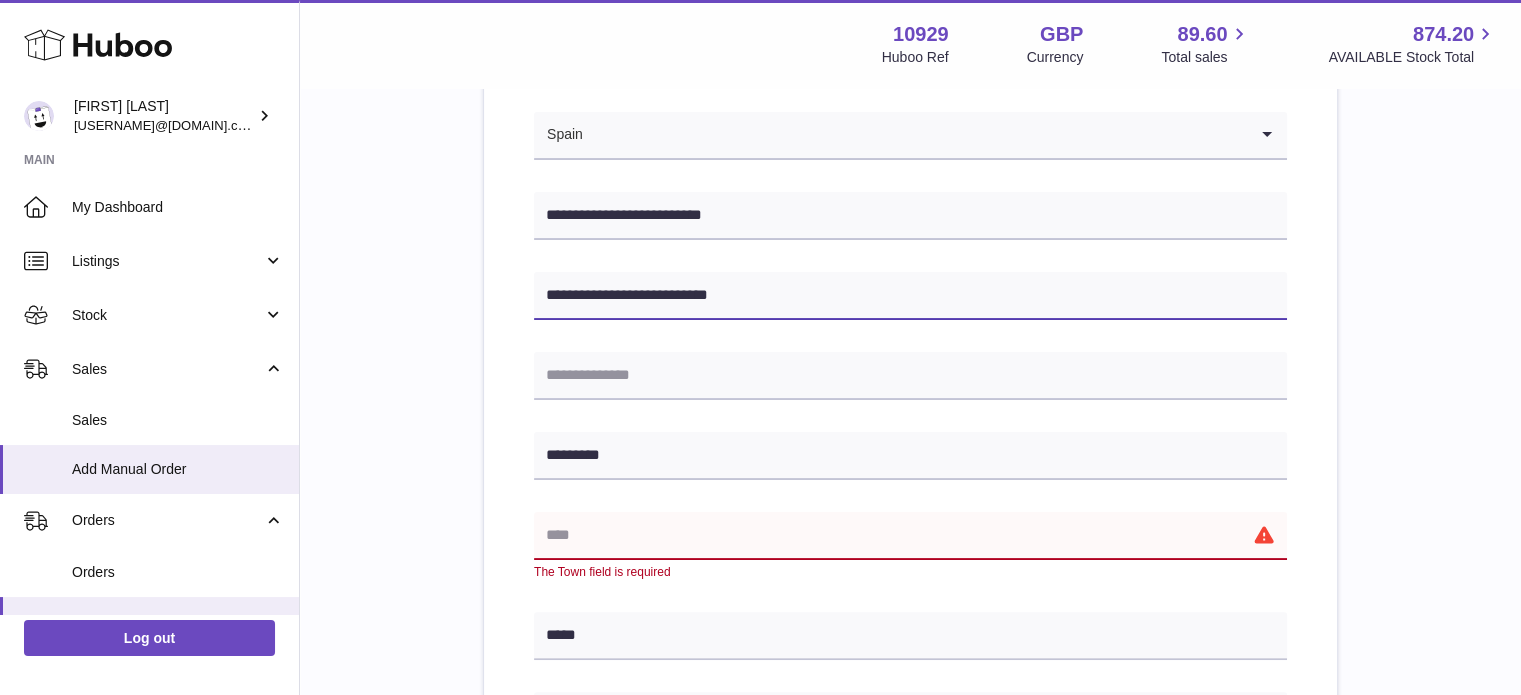 scroll, scrollTop: 364, scrollLeft: 0, axis: vertical 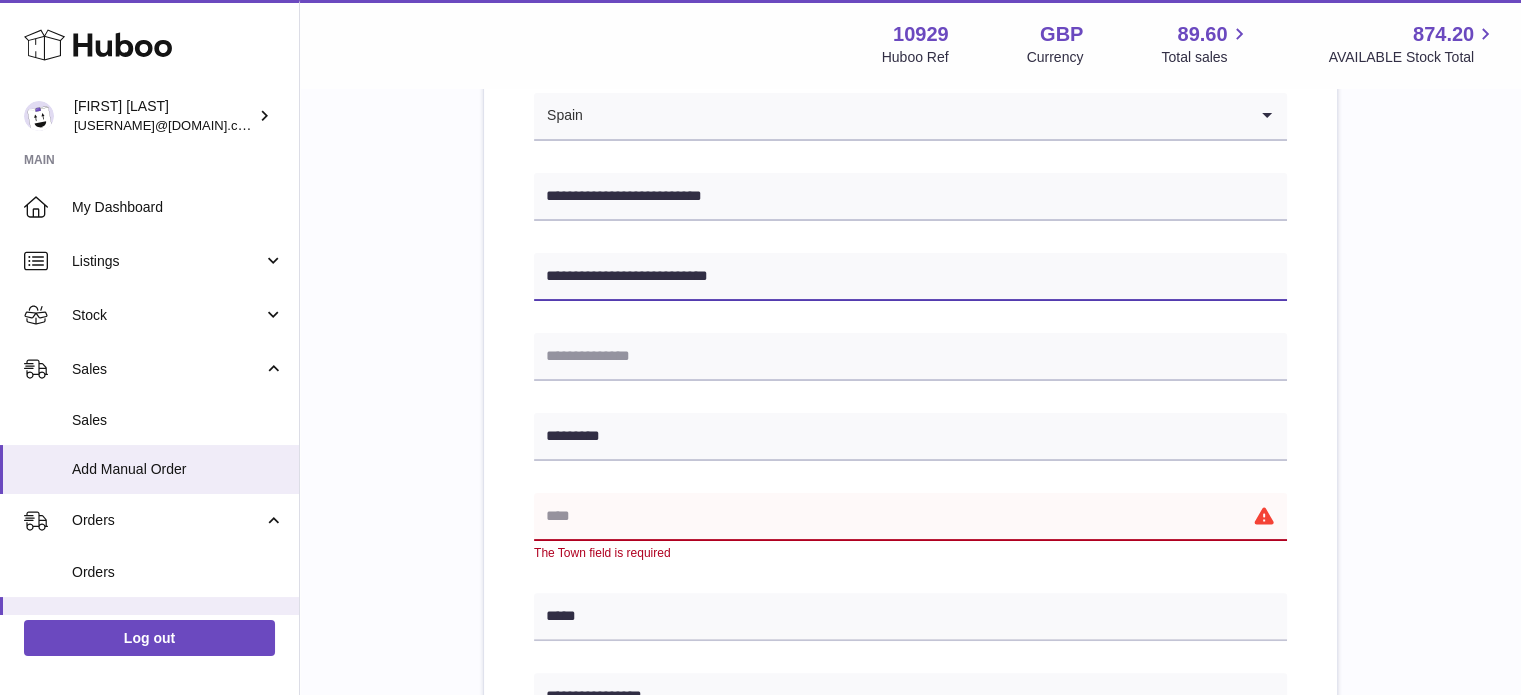 type on "**********" 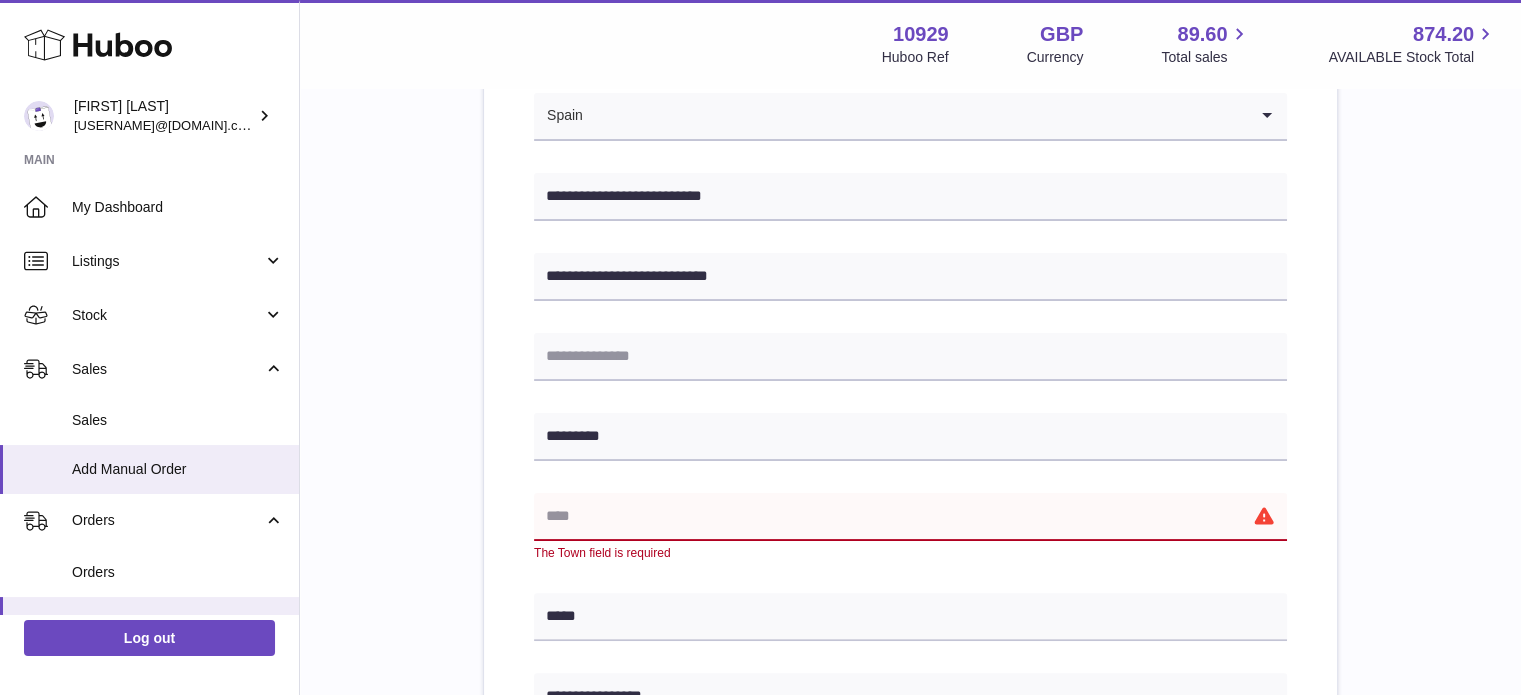 click at bounding box center [910, 517] 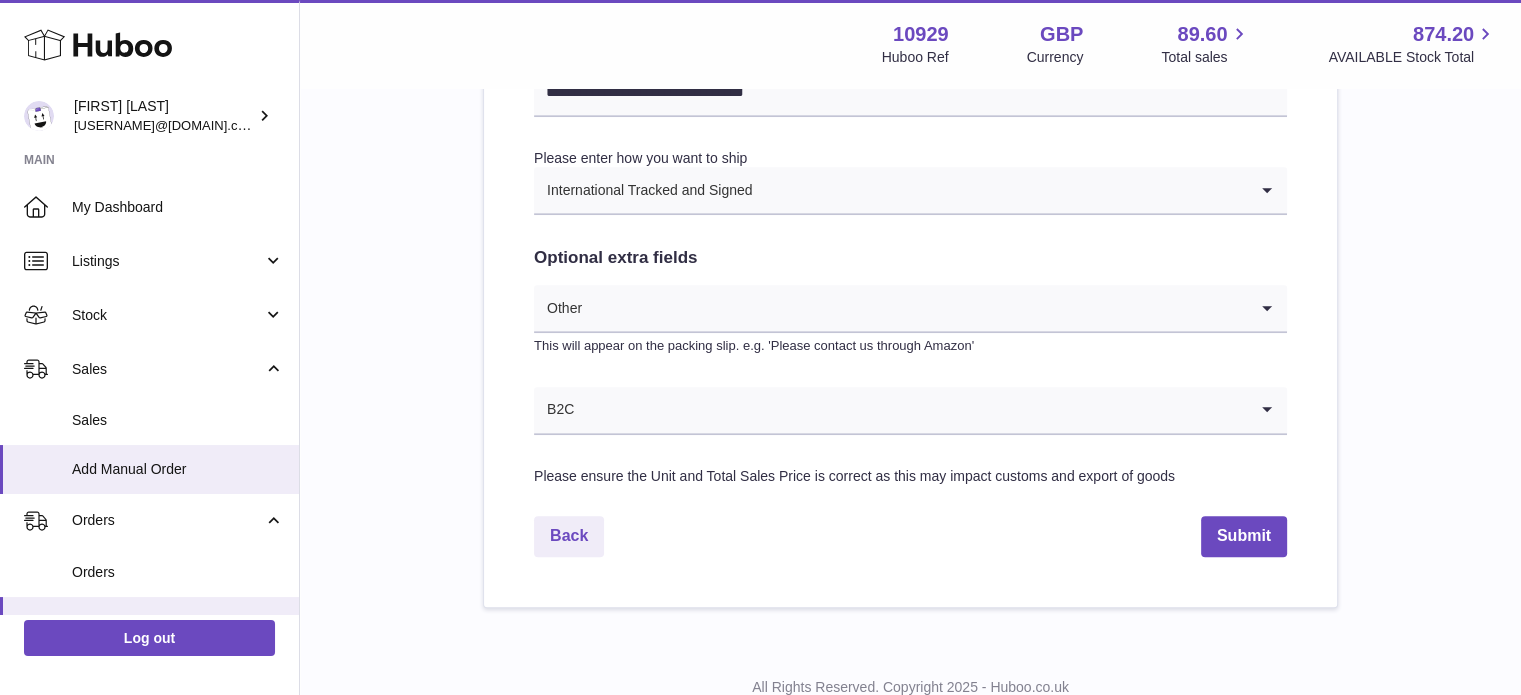 scroll, scrollTop: 1028, scrollLeft: 0, axis: vertical 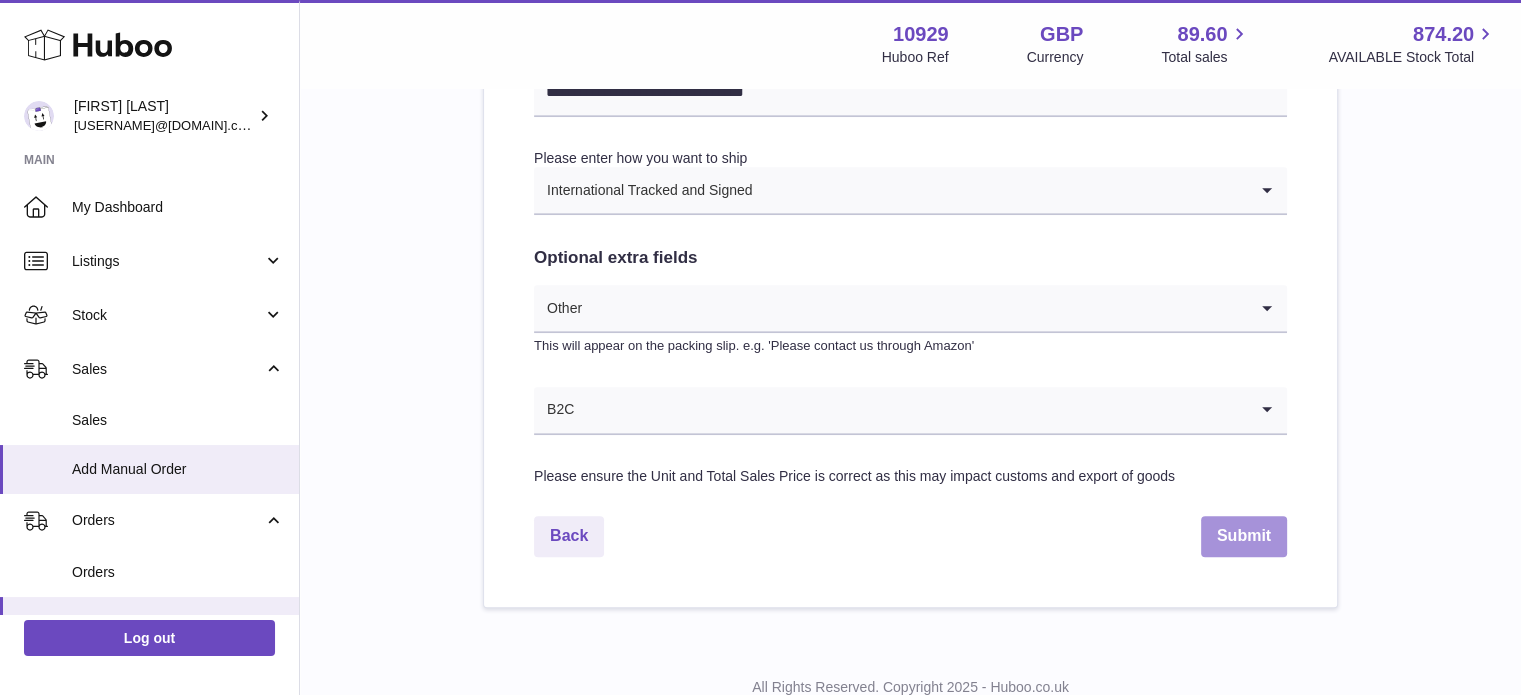 type on "**********" 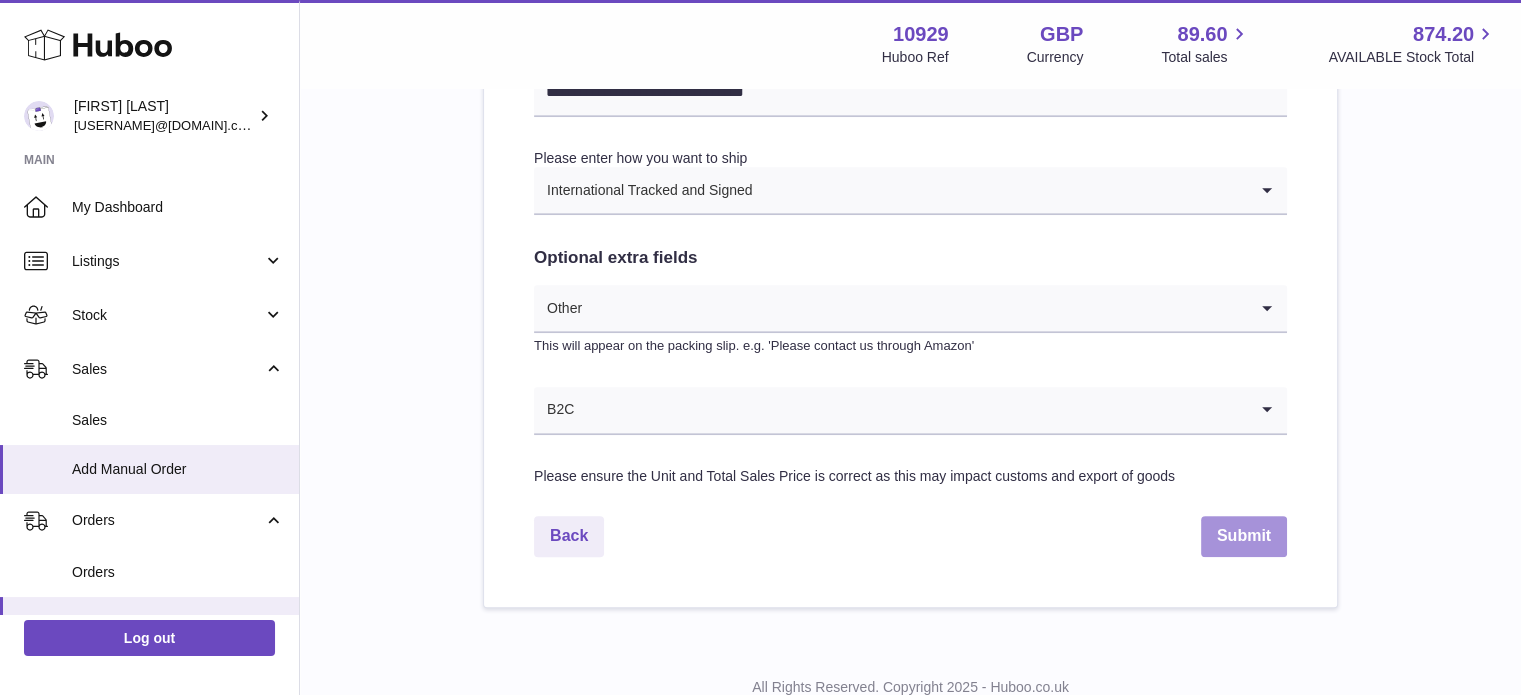 click on "Submit" at bounding box center (1244, 536) 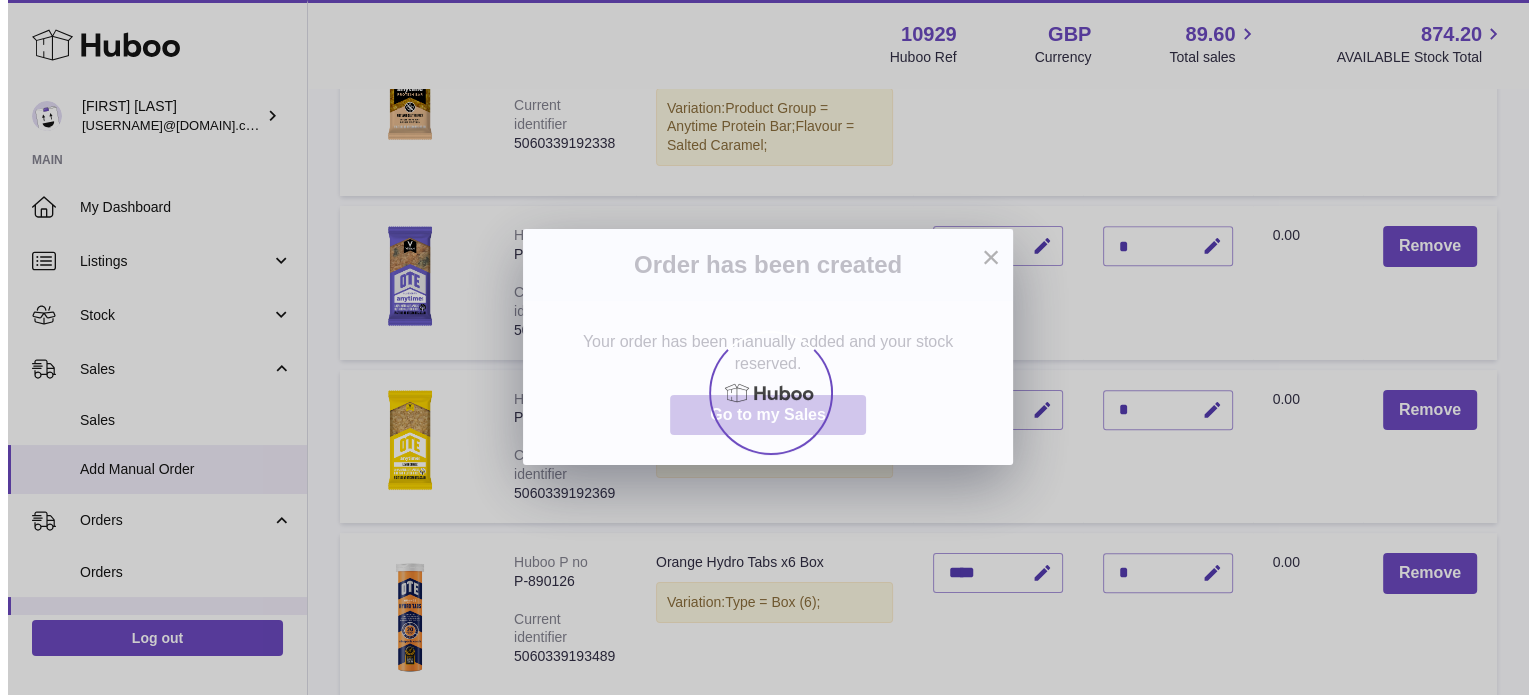scroll, scrollTop: 0, scrollLeft: 0, axis: both 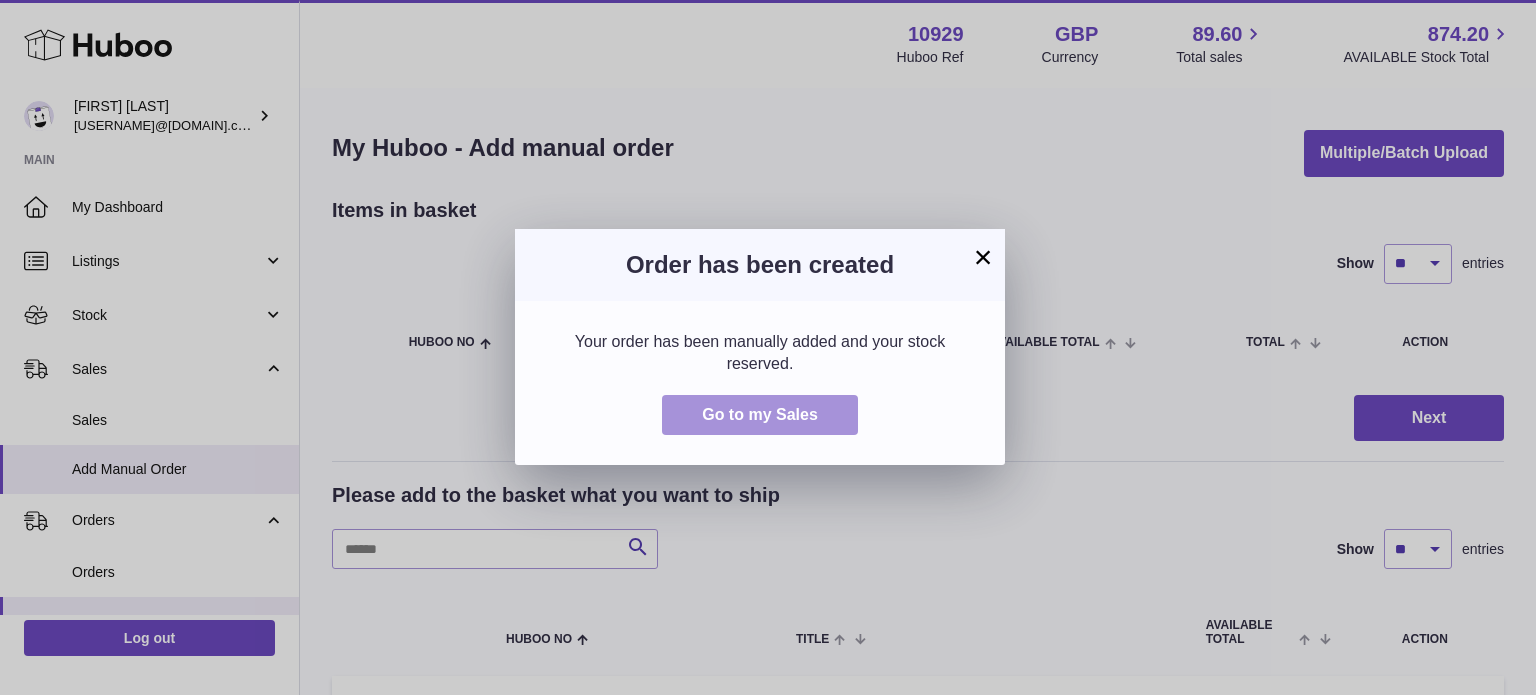 click on "Go to my Sales" at bounding box center [760, 414] 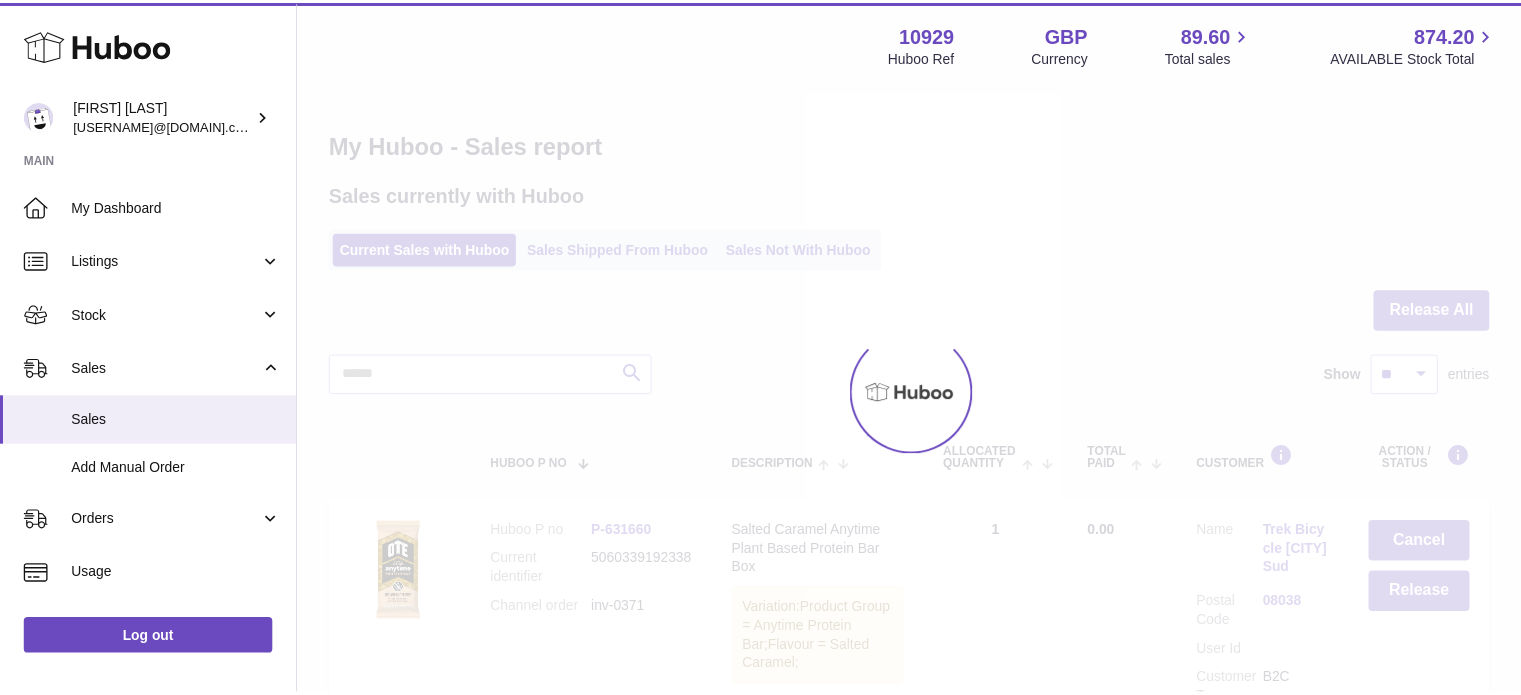 scroll, scrollTop: 0, scrollLeft: 0, axis: both 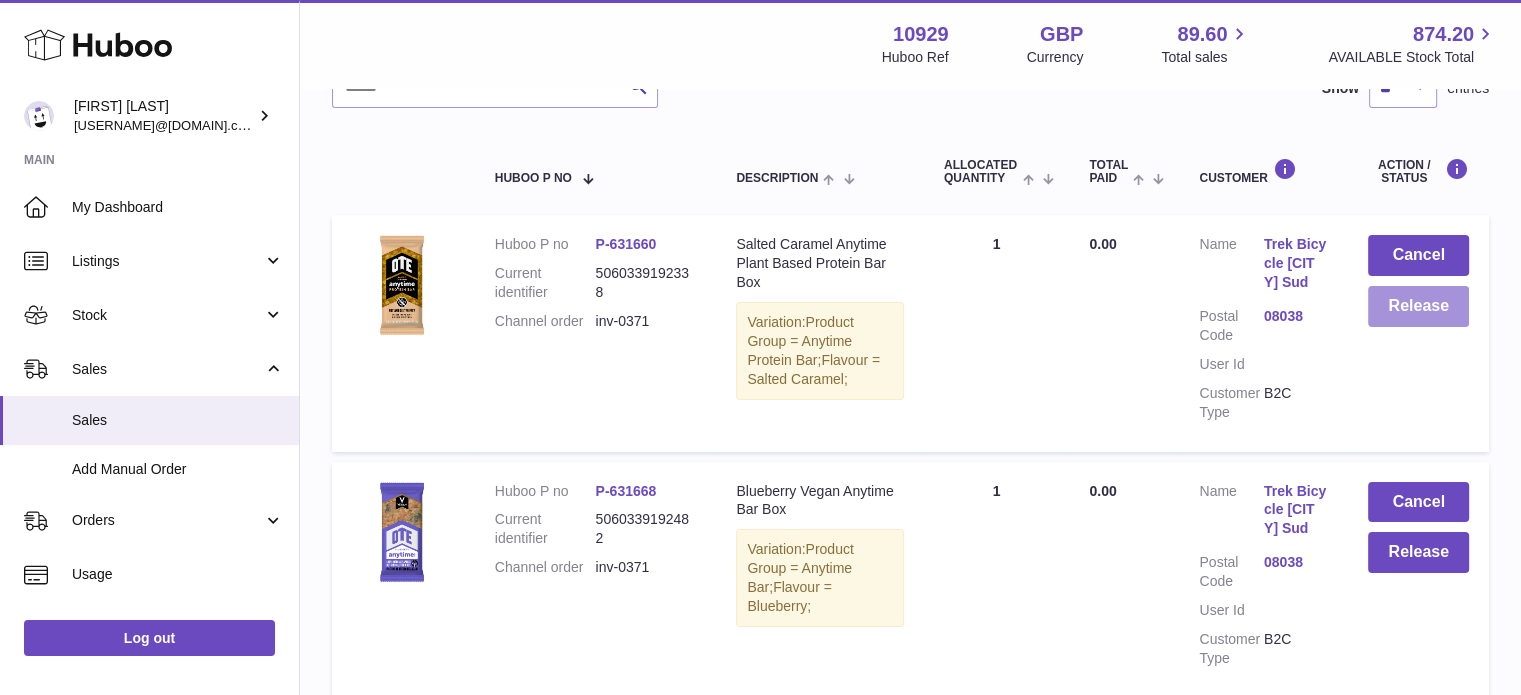 click on "Release" at bounding box center [1418, 306] 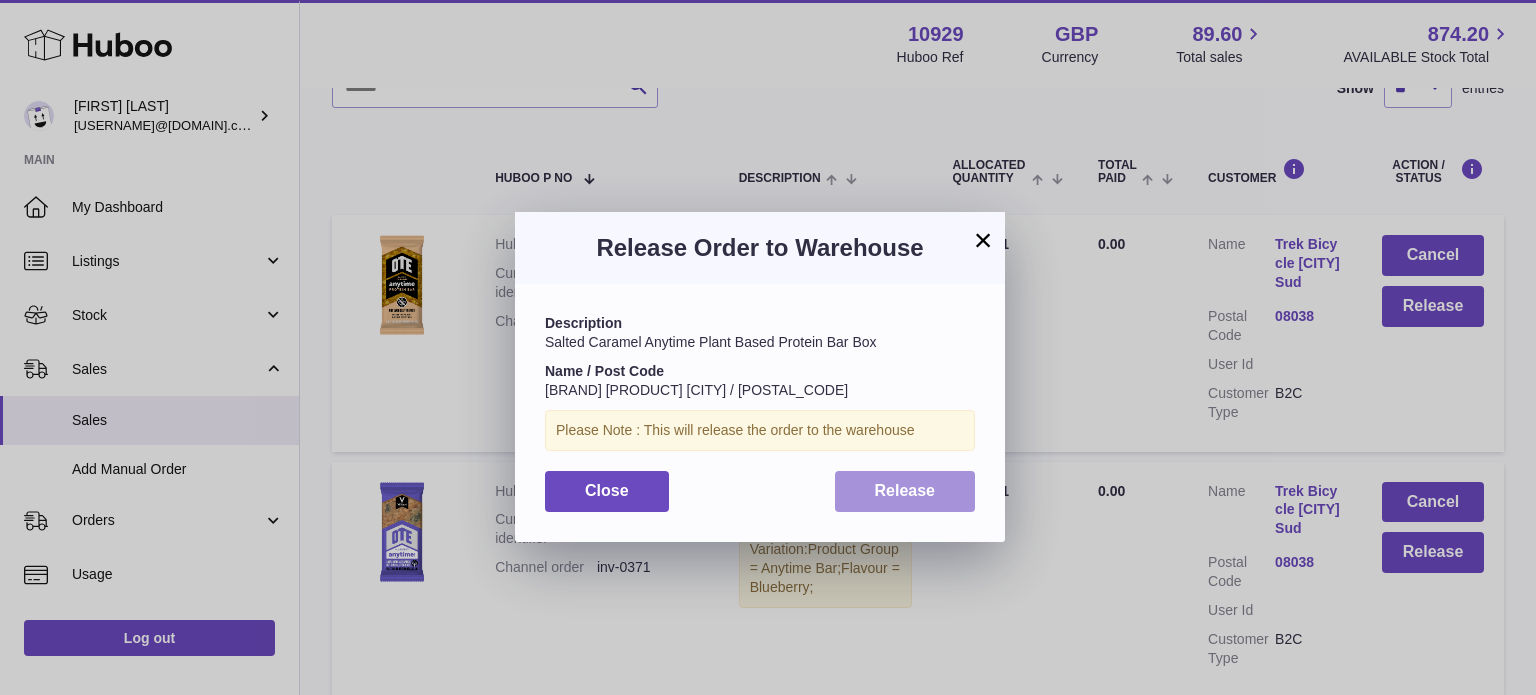 click on "Release" at bounding box center (905, 491) 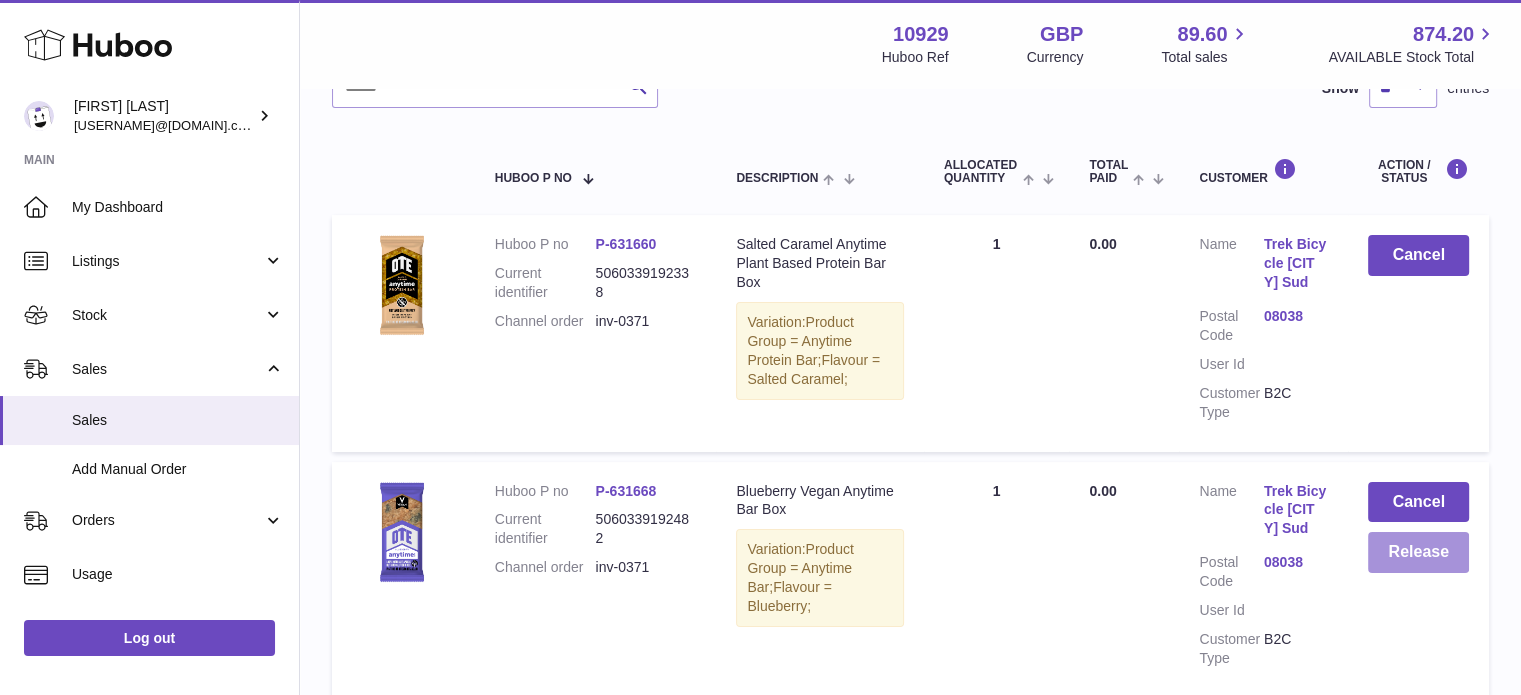 click on "Release" at bounding box center [1418, 552] 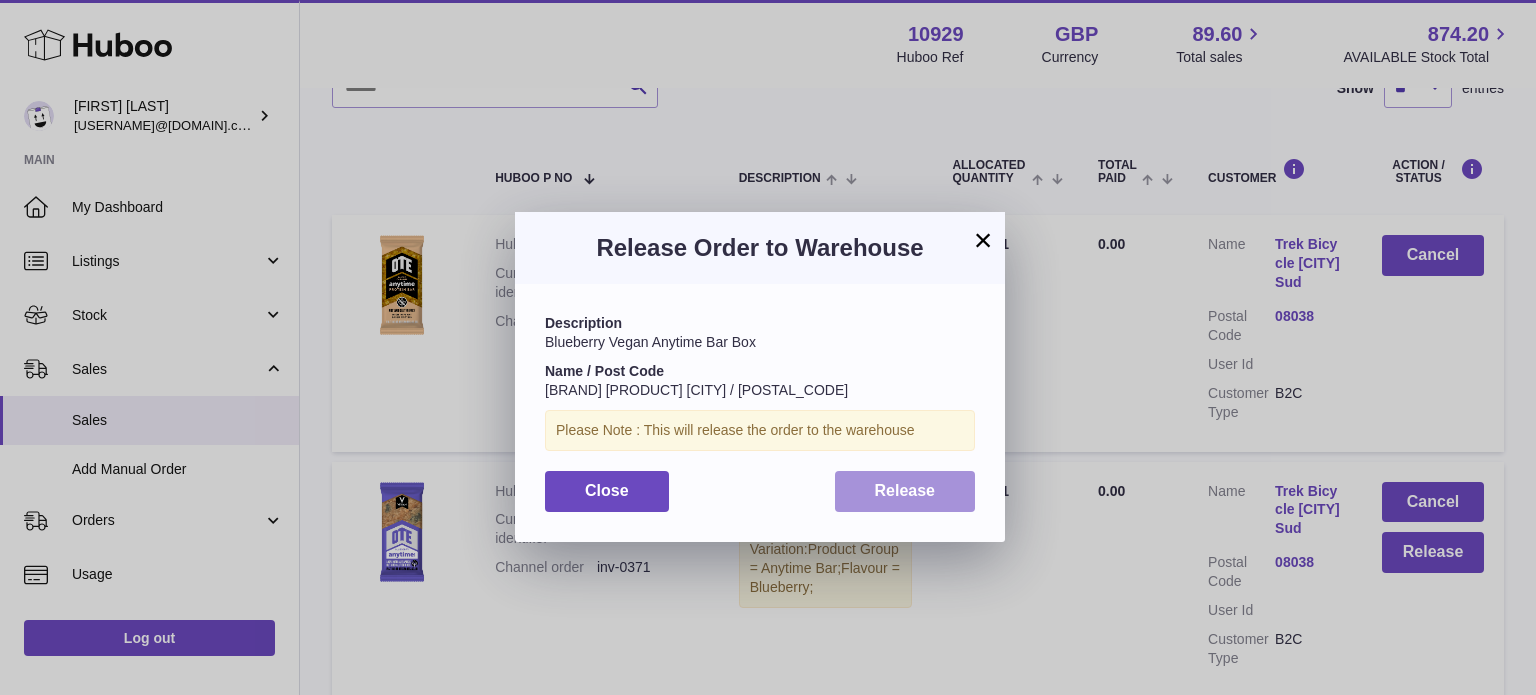 click on "Release" at bounding box center [905, 490] 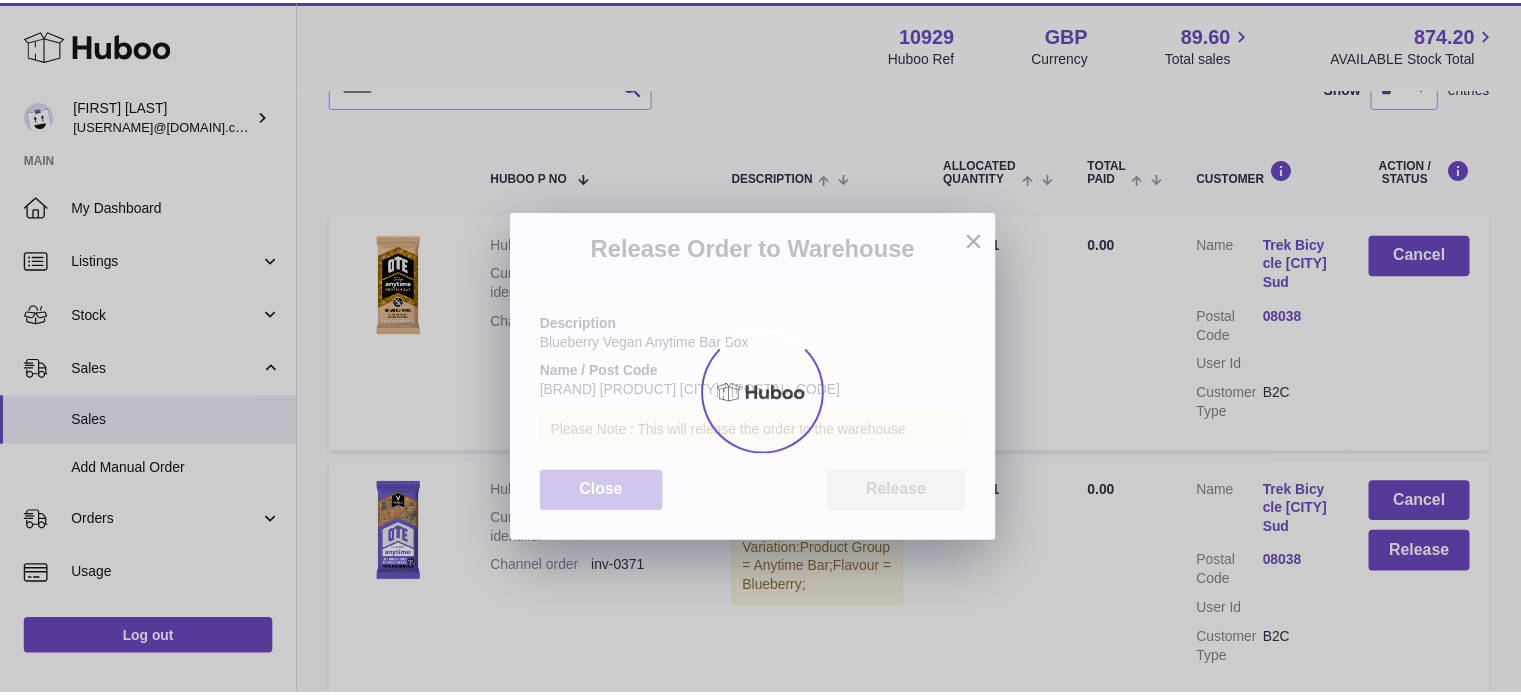 scroll, scrollTop: 0, scrollLeft: 0, axis: both 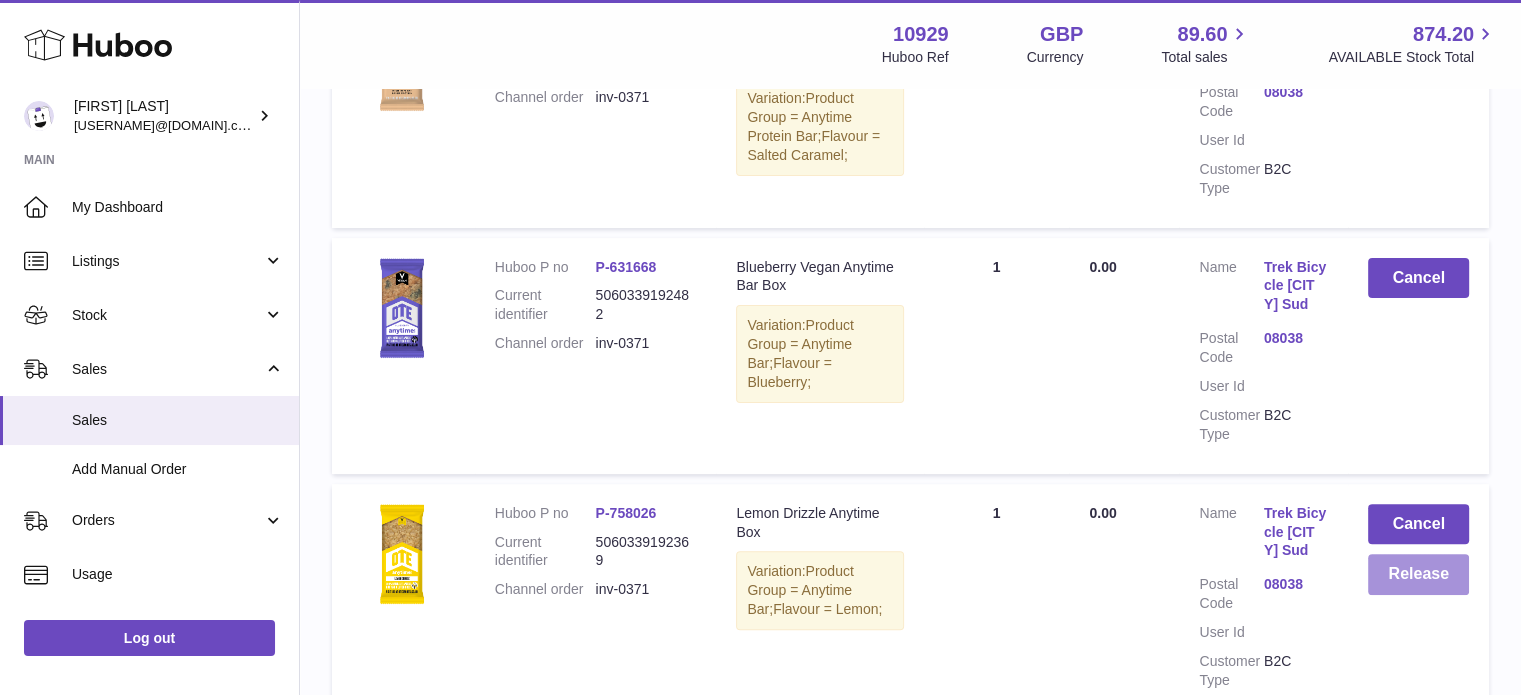 click on "Release" at bounding box center (1418, 574) 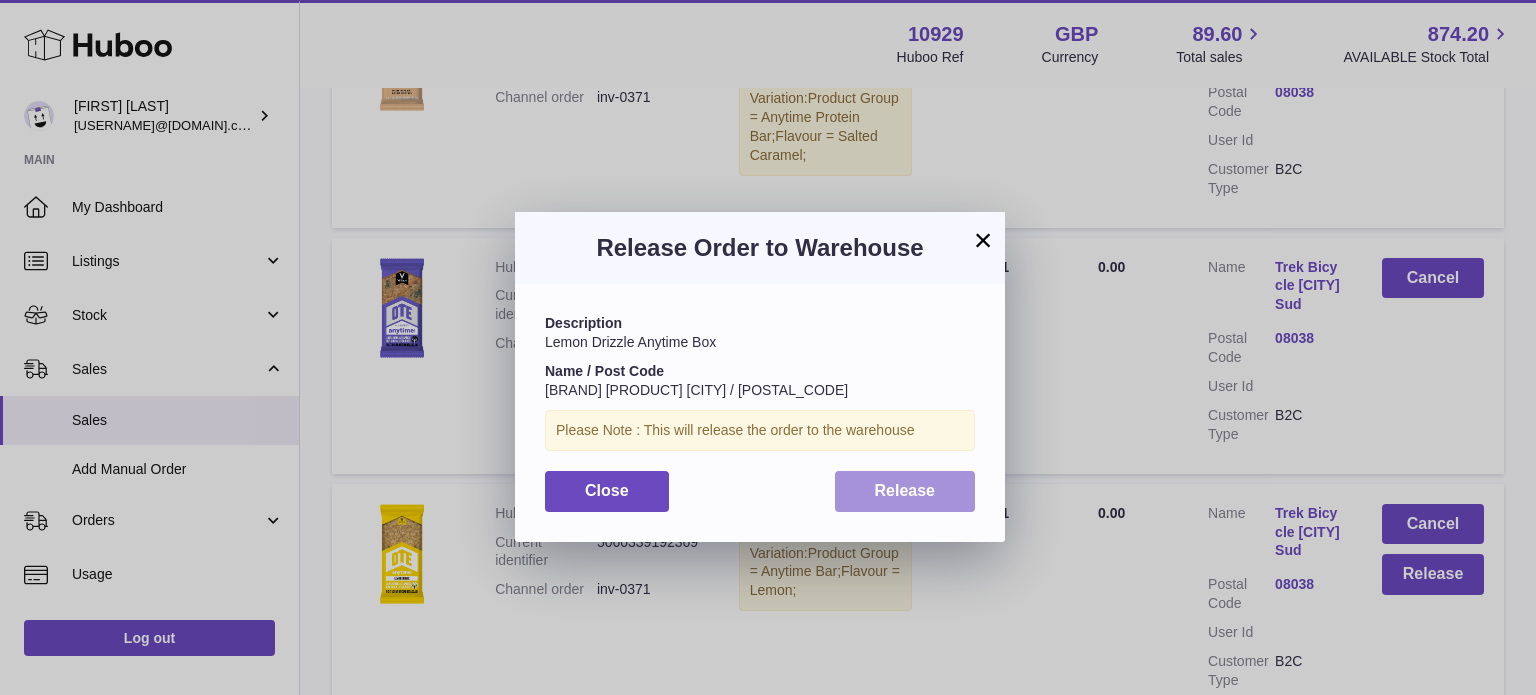 click on "Release" at bounding box center [905, 491] 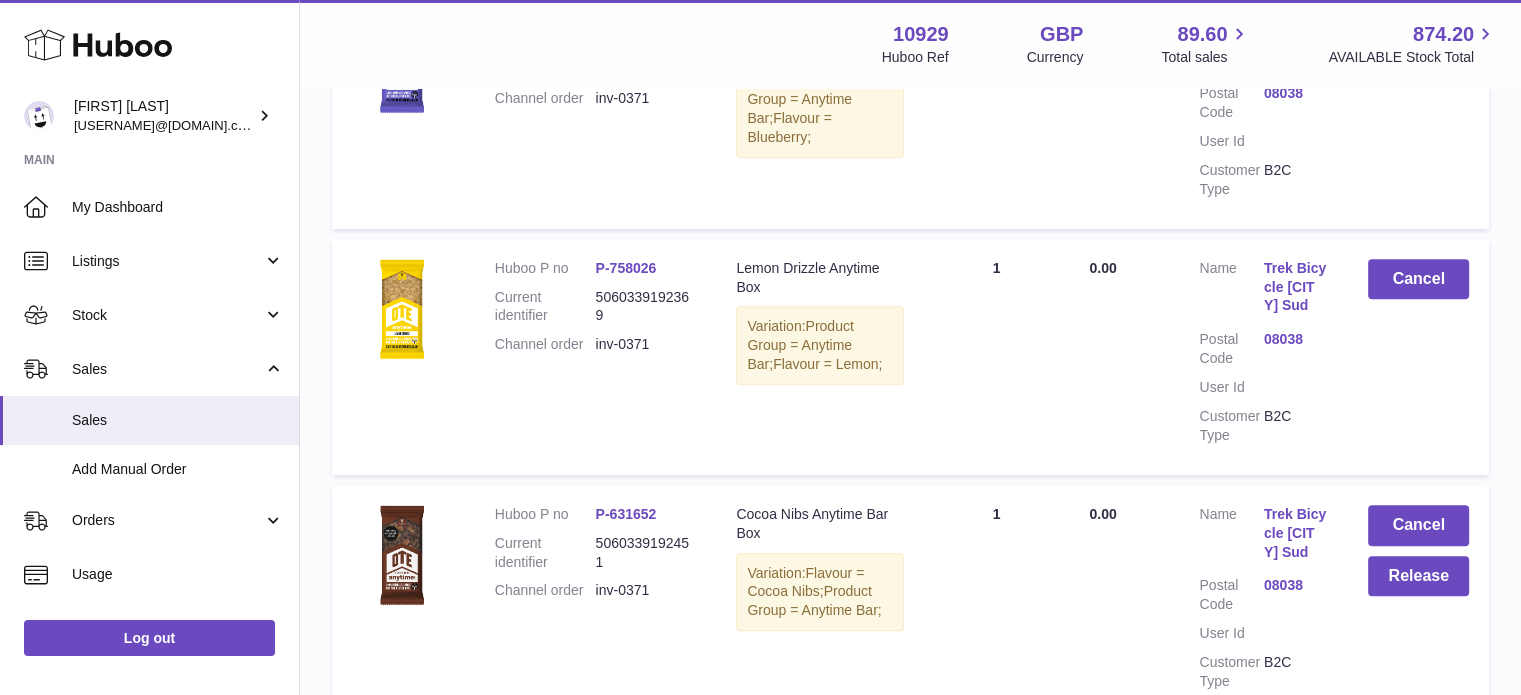 scroll, scrollTop: 810, scrollLeft: 0, axis: vertical 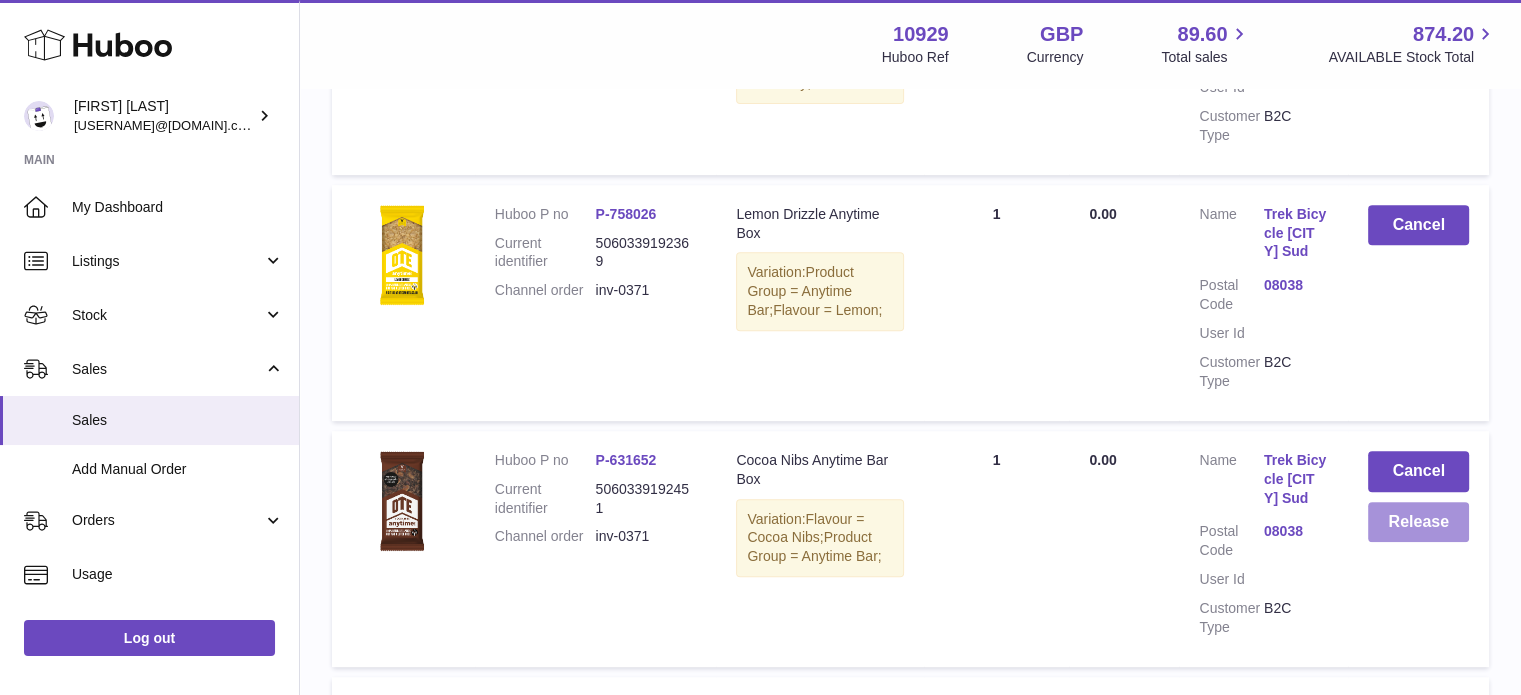 click on "Release" at bounding box center [1418, 522] 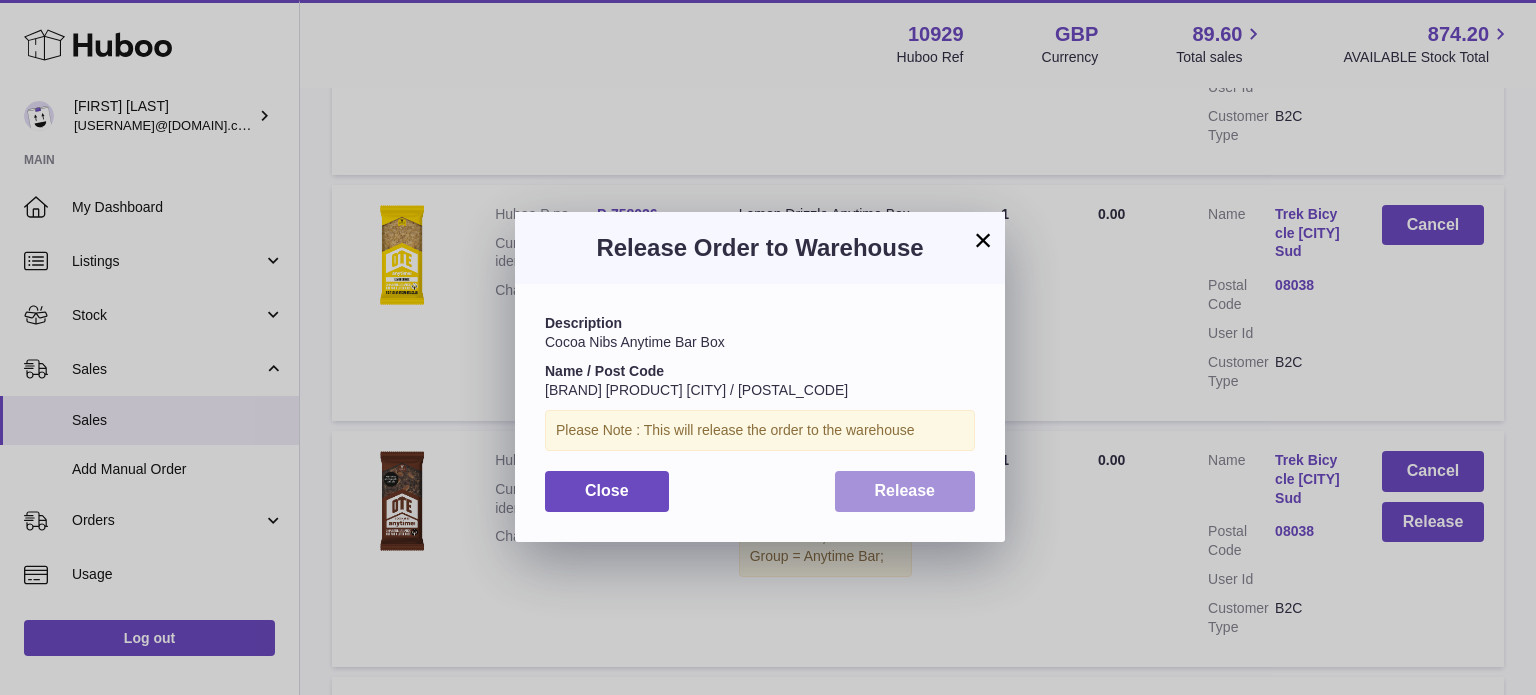 click on "Release" at bounding box center (905, 490) 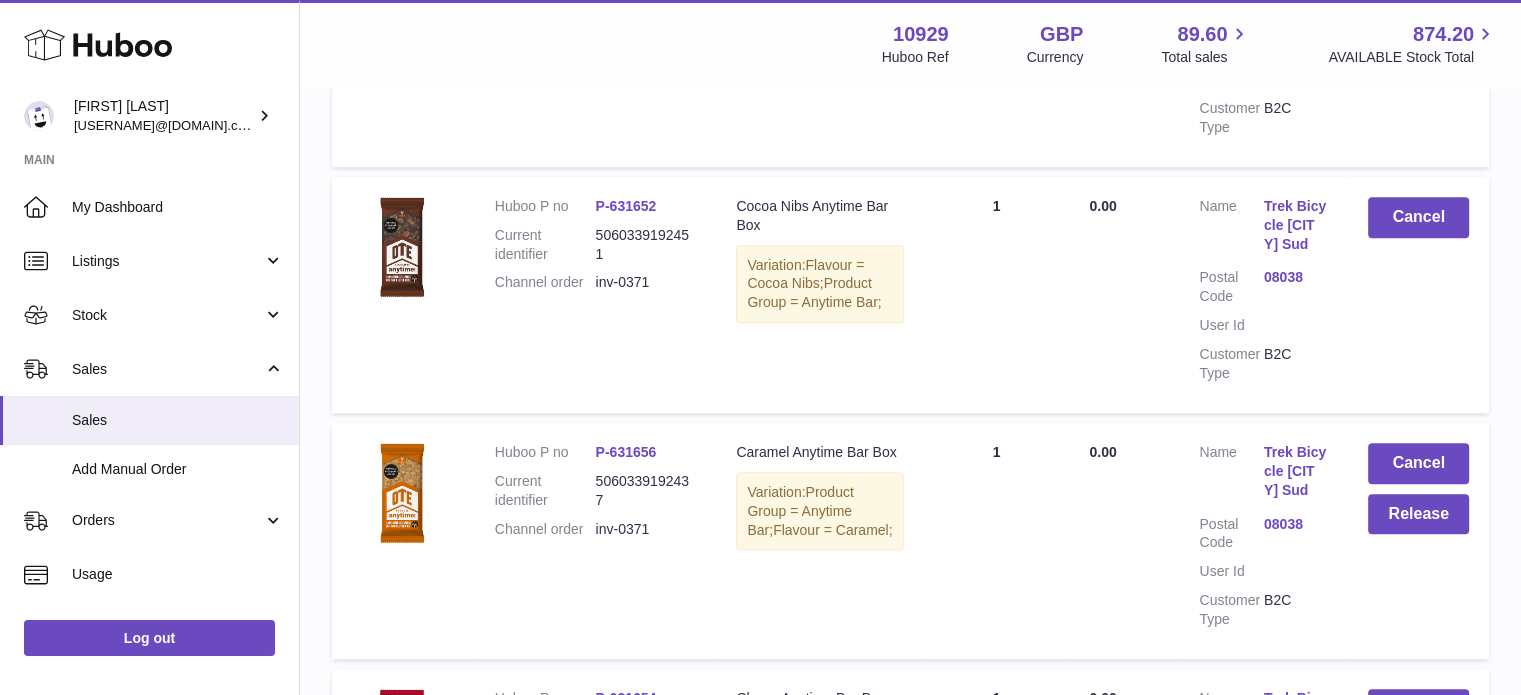 scroll, scrollTop: 1159, scrollLeft: 0, axis: vertical 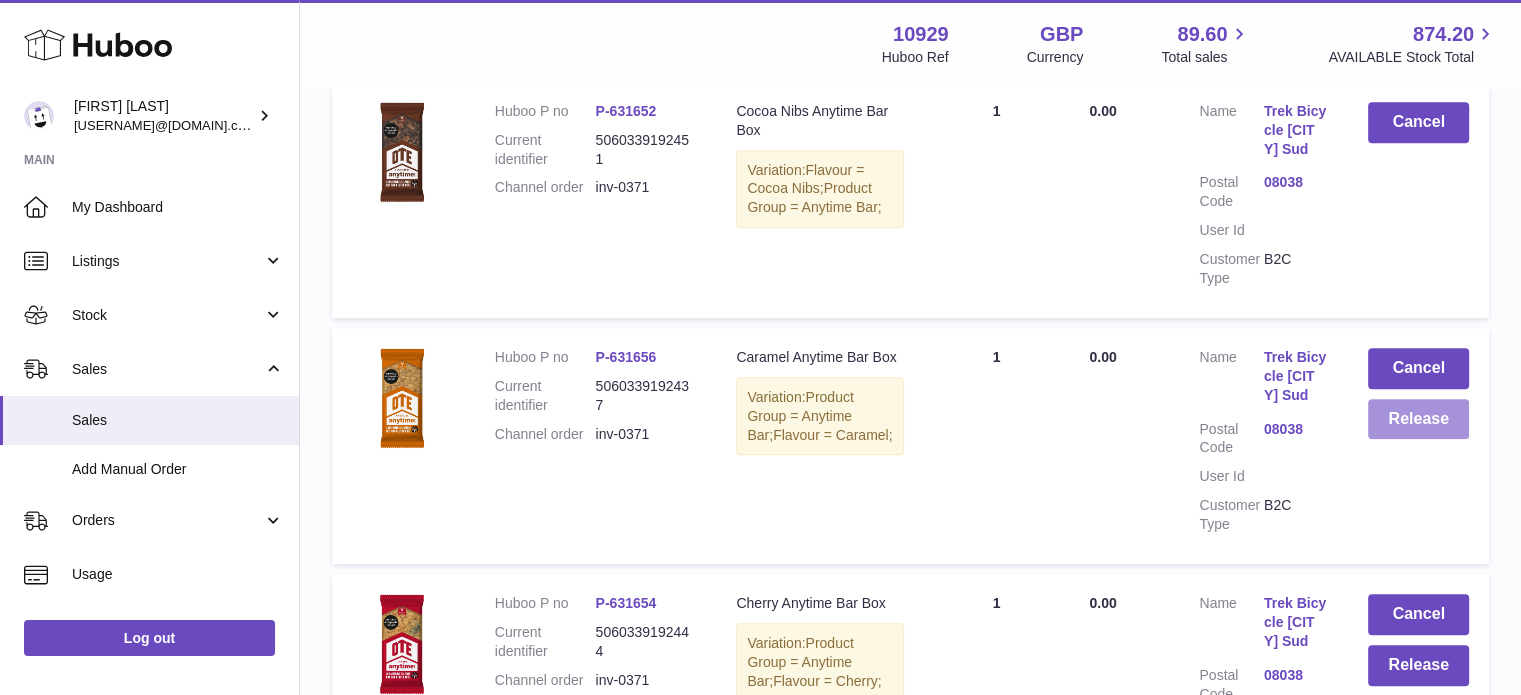 click on "Release" at bounding box center [1418, 419] 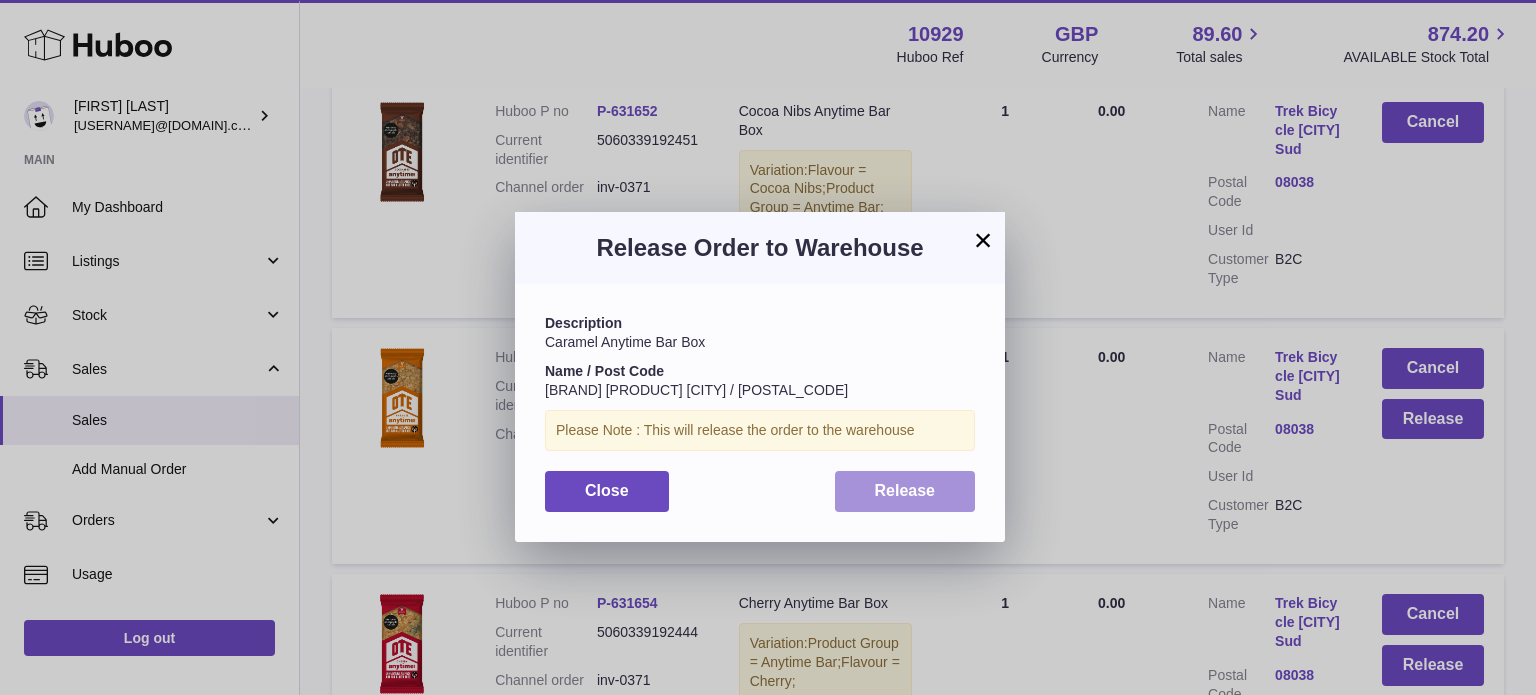 click on "Release" at bounding box center (905, 491) 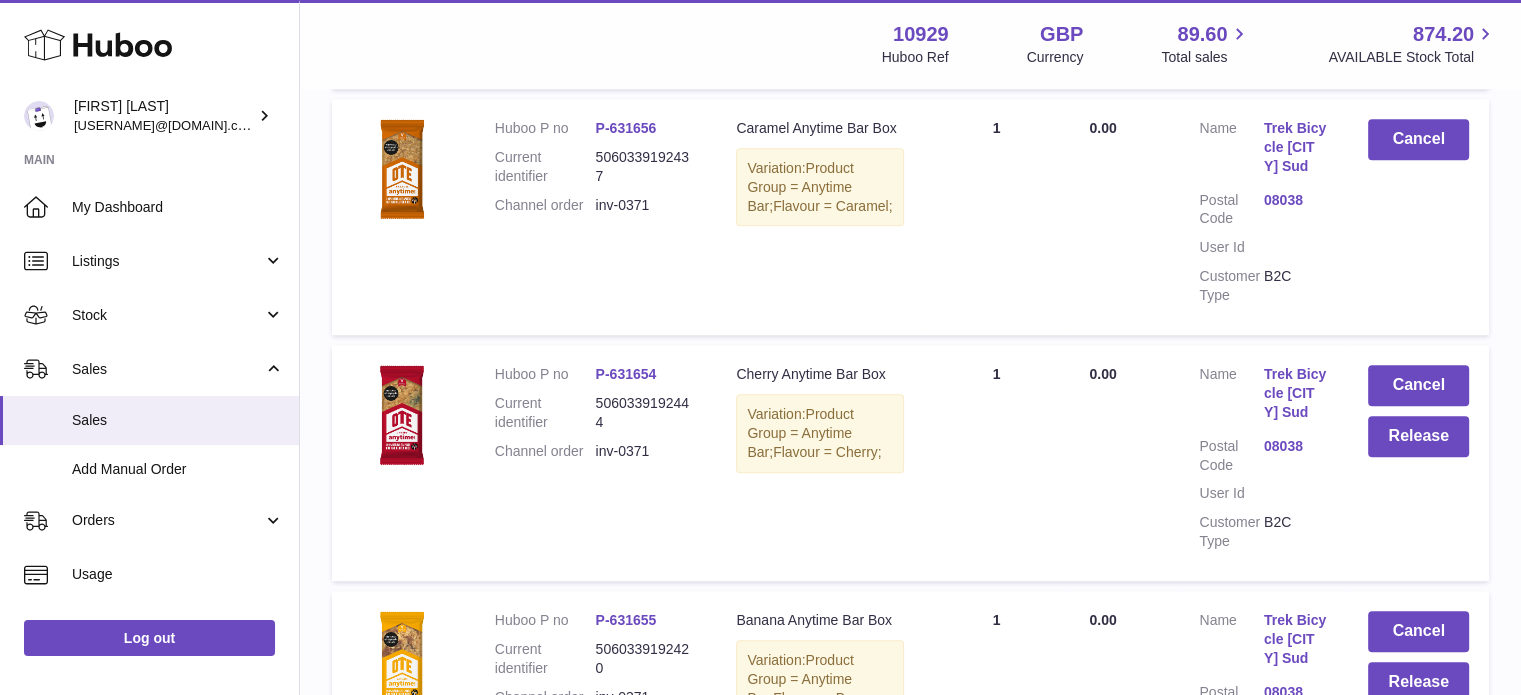 scroll, scrollTop: 1410, scrollLeft: 0, axis: vertical 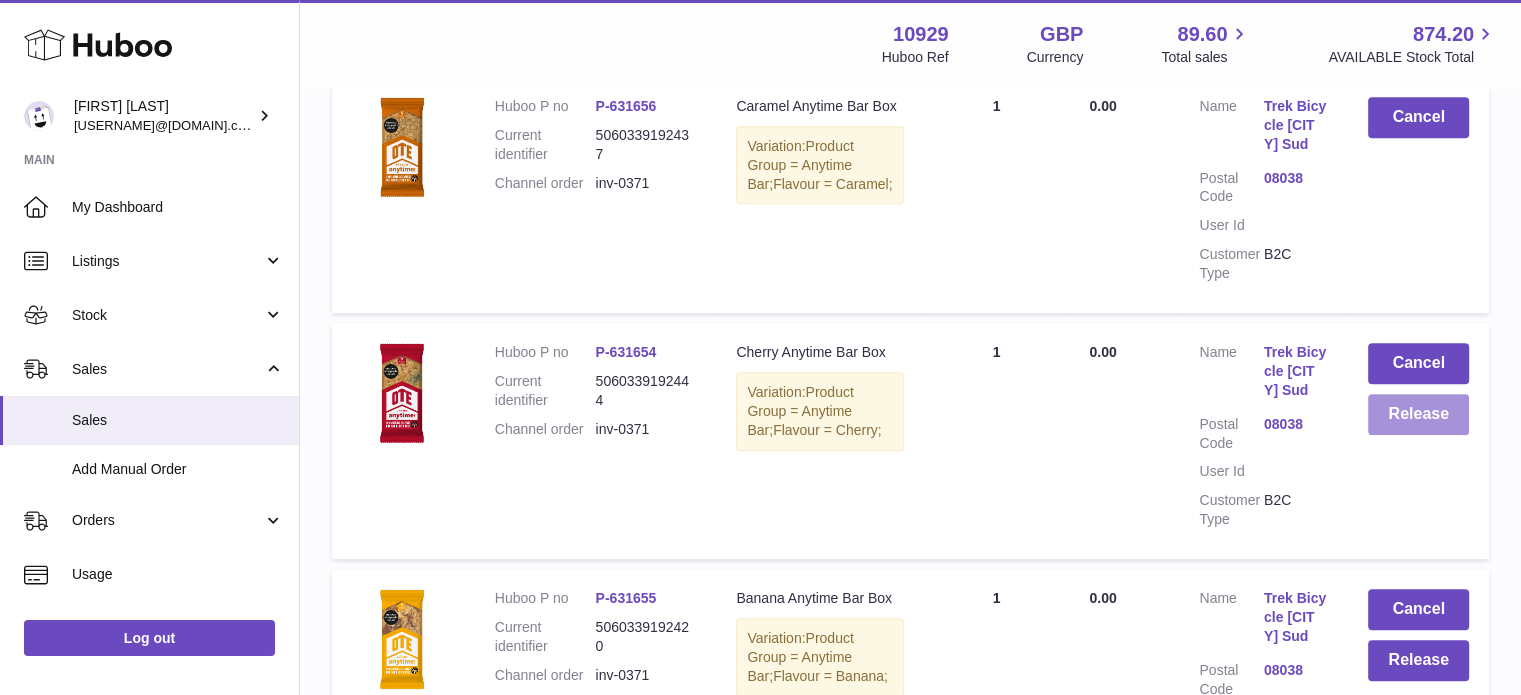 click on "Release" at bounding box center (1418, 414) 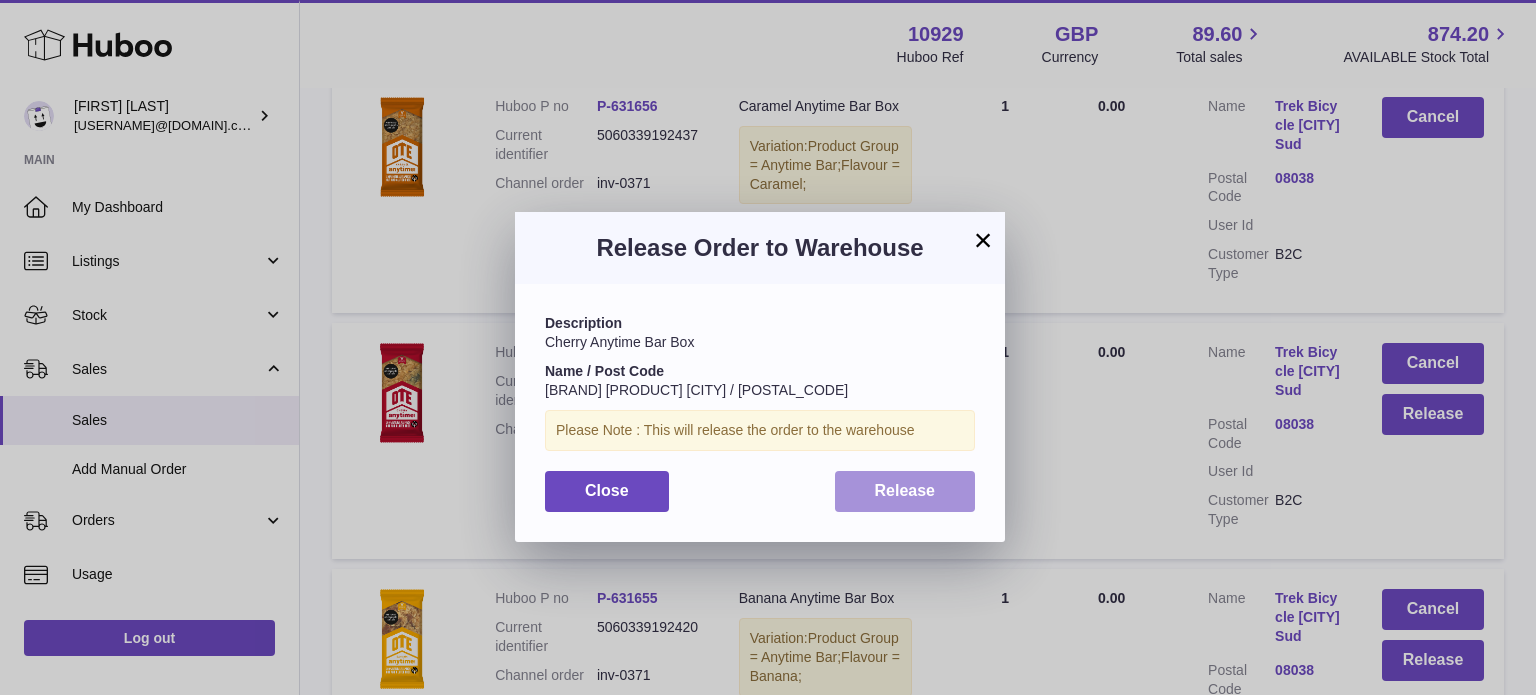 click on "Release" at bounding box center (905, 490) 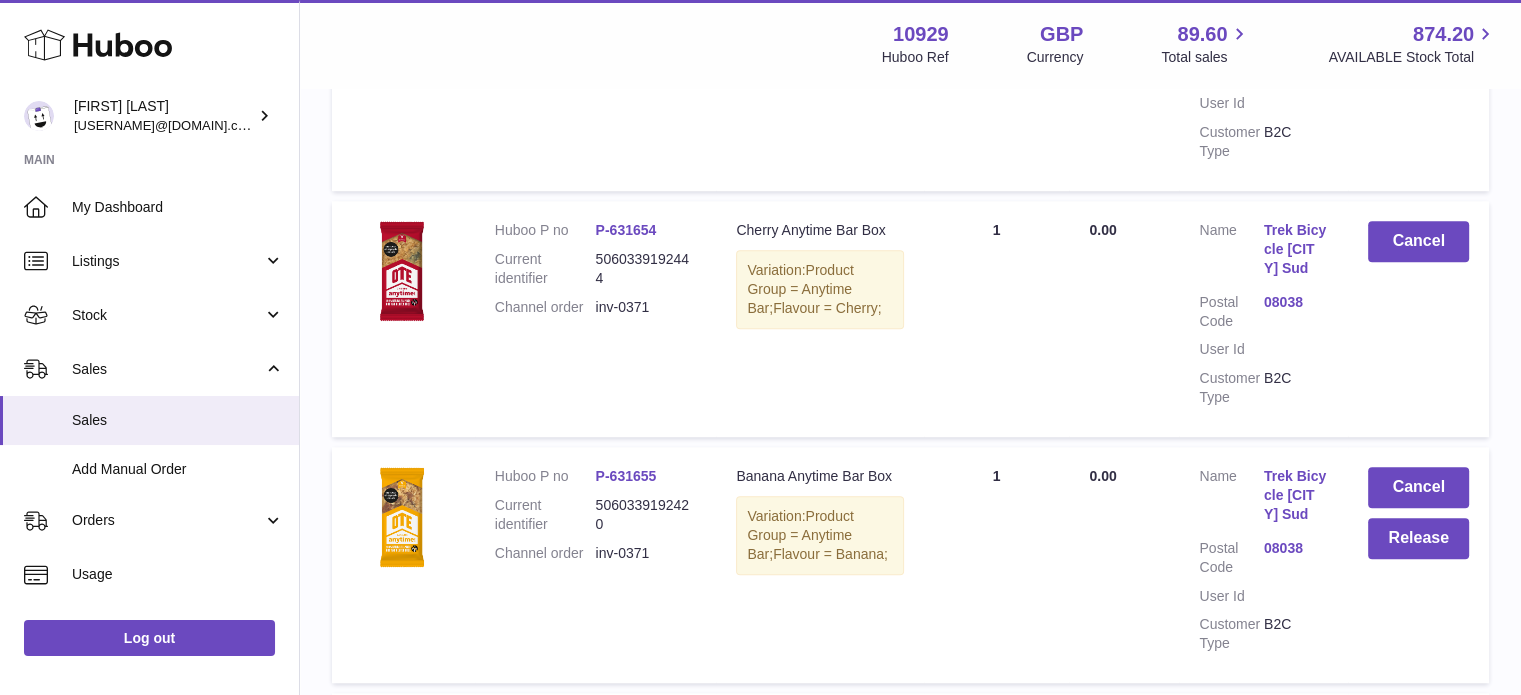 scroll, scrollTop: 1594, scrollLeft: 0, axis: vertical 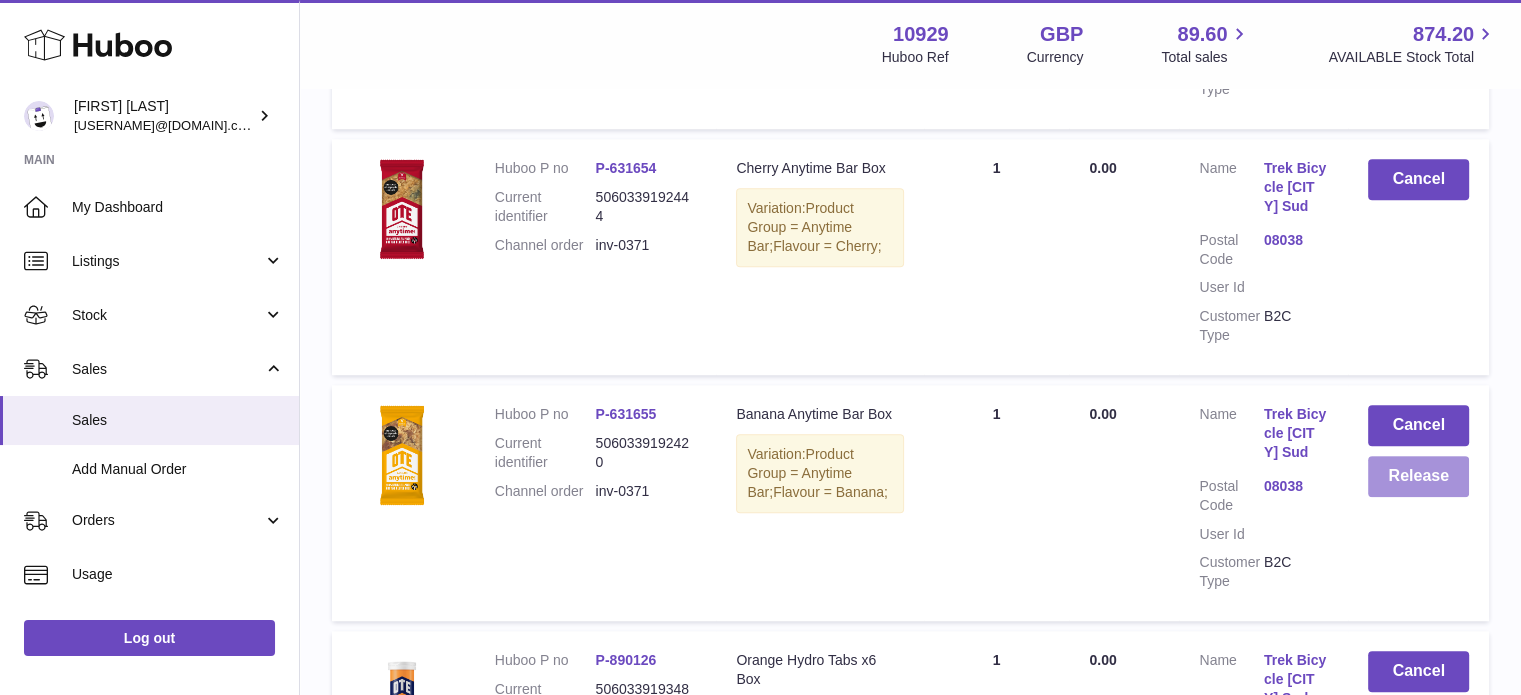 click on "Release" at bounding box center [1418, 476] 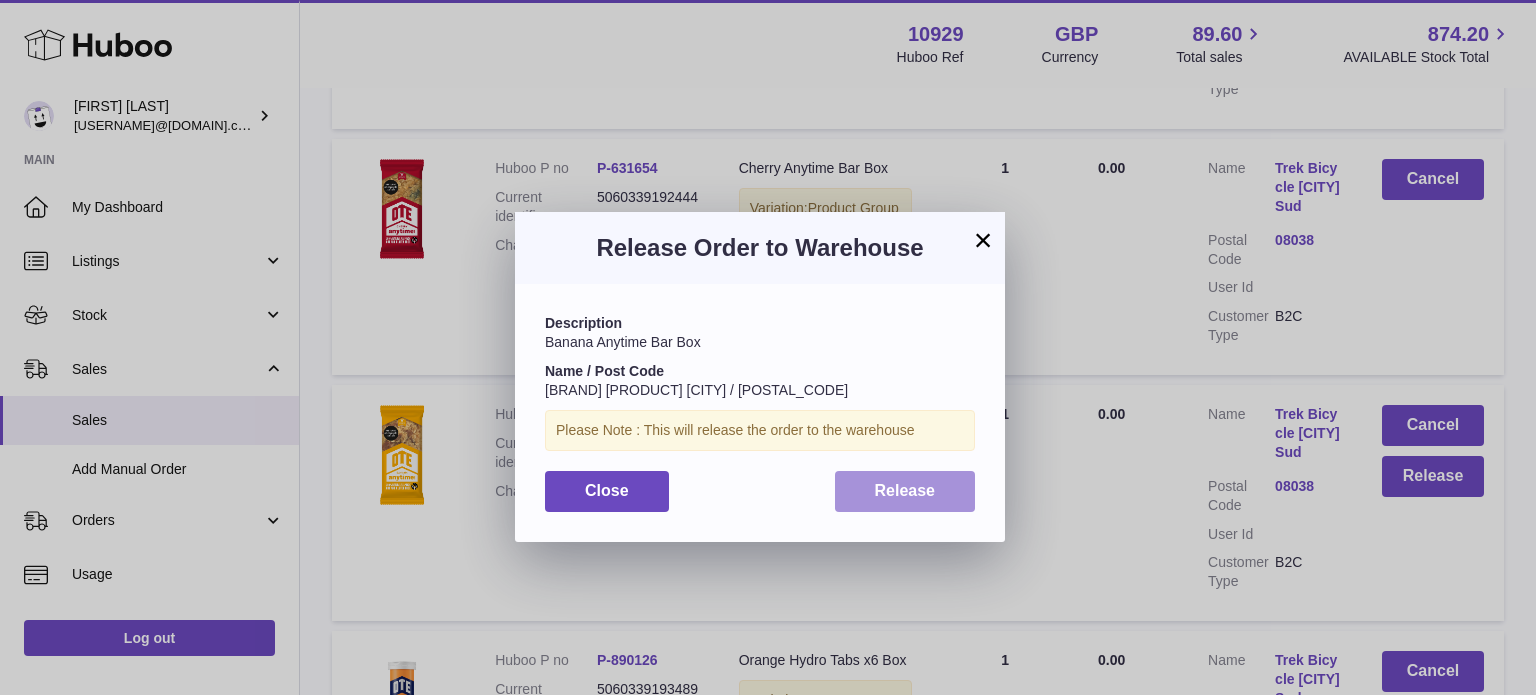 click on "Release" at bounding box center (905, 490) 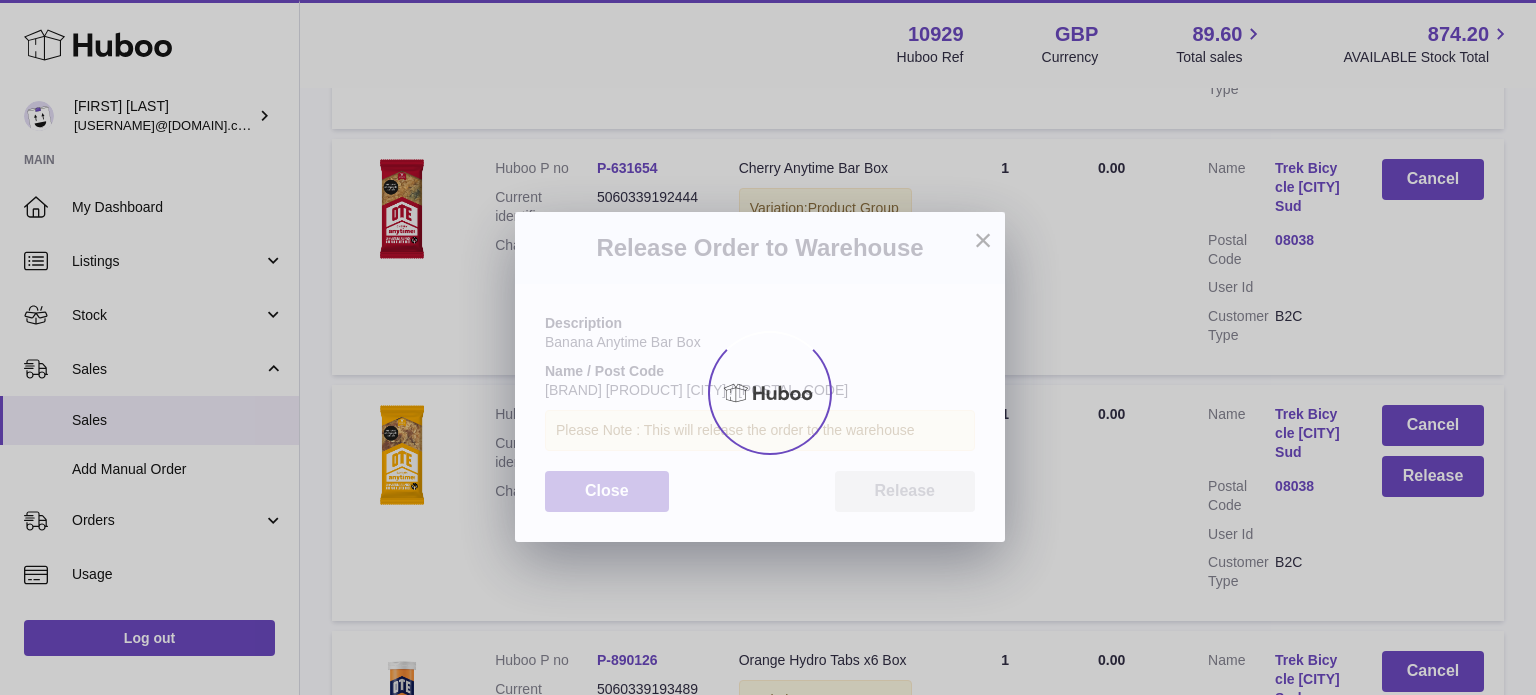 click at bounding box center (768, 392) 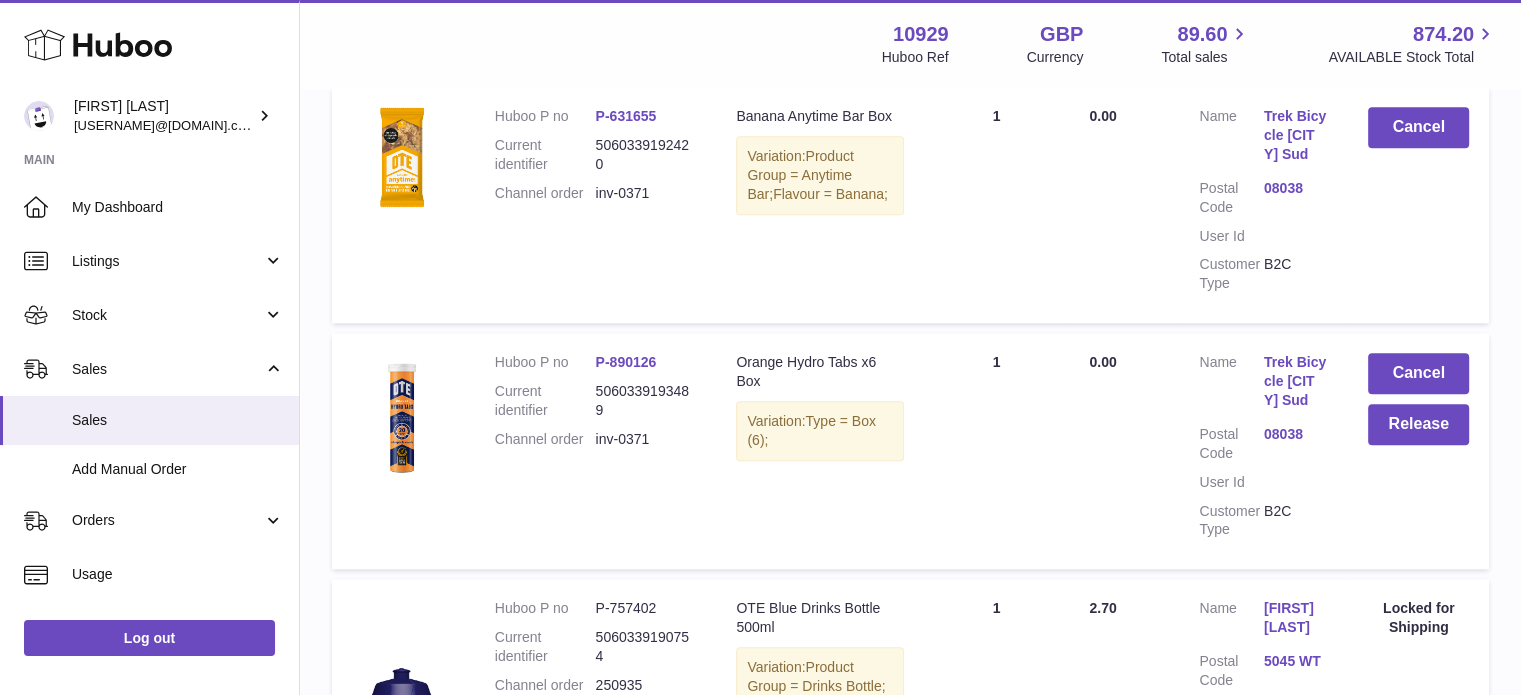 scroll, scrollTop: 1922, scrollLeft: 0, axis: vertical 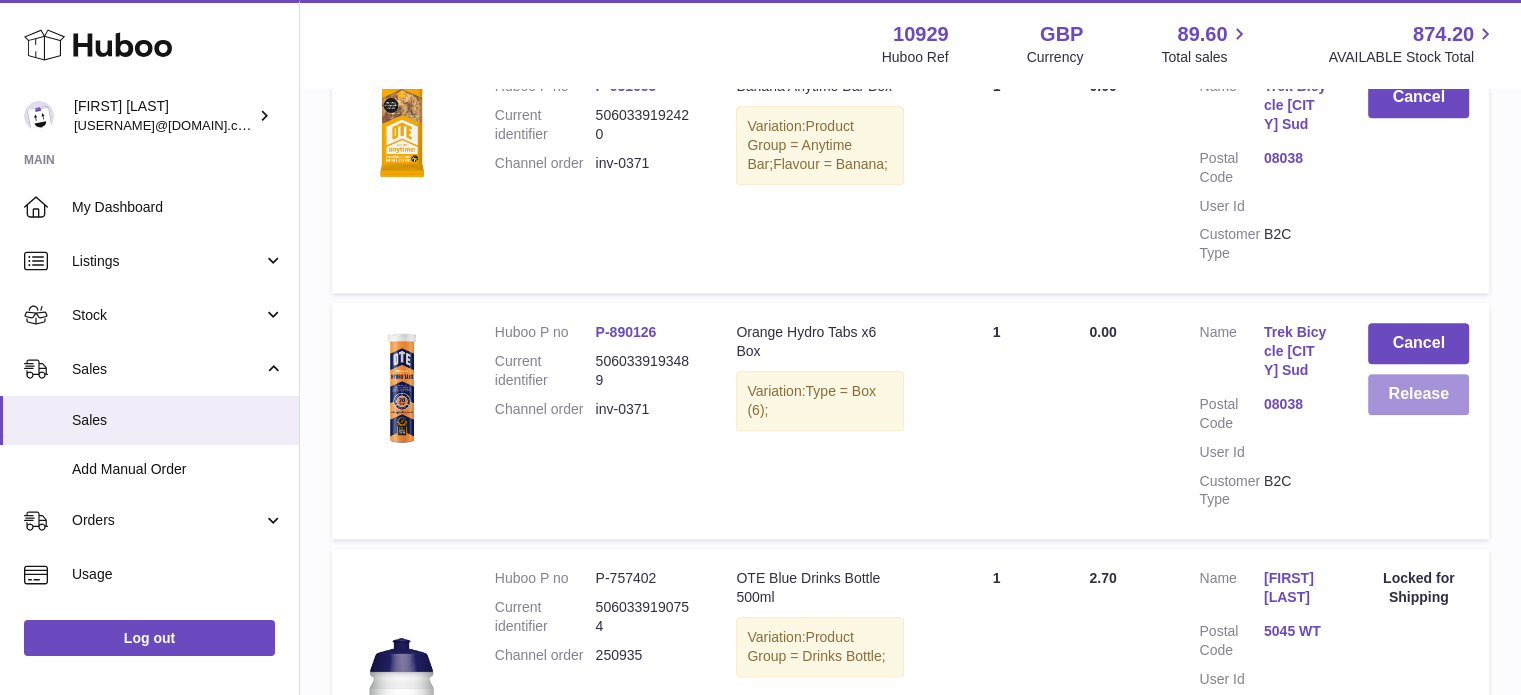 click on "Release" at bounding box center (1418, 394) 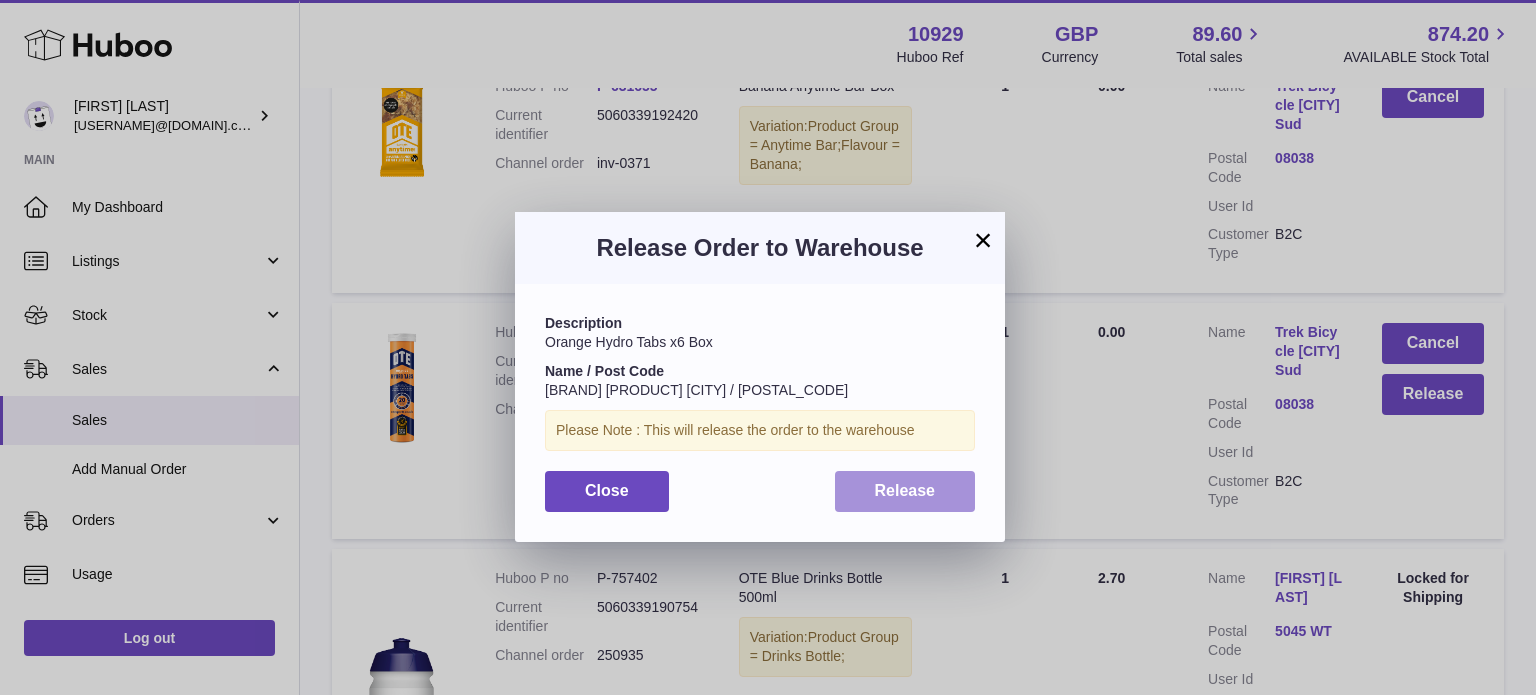 click on "Release" at bounding box center (905, 491) 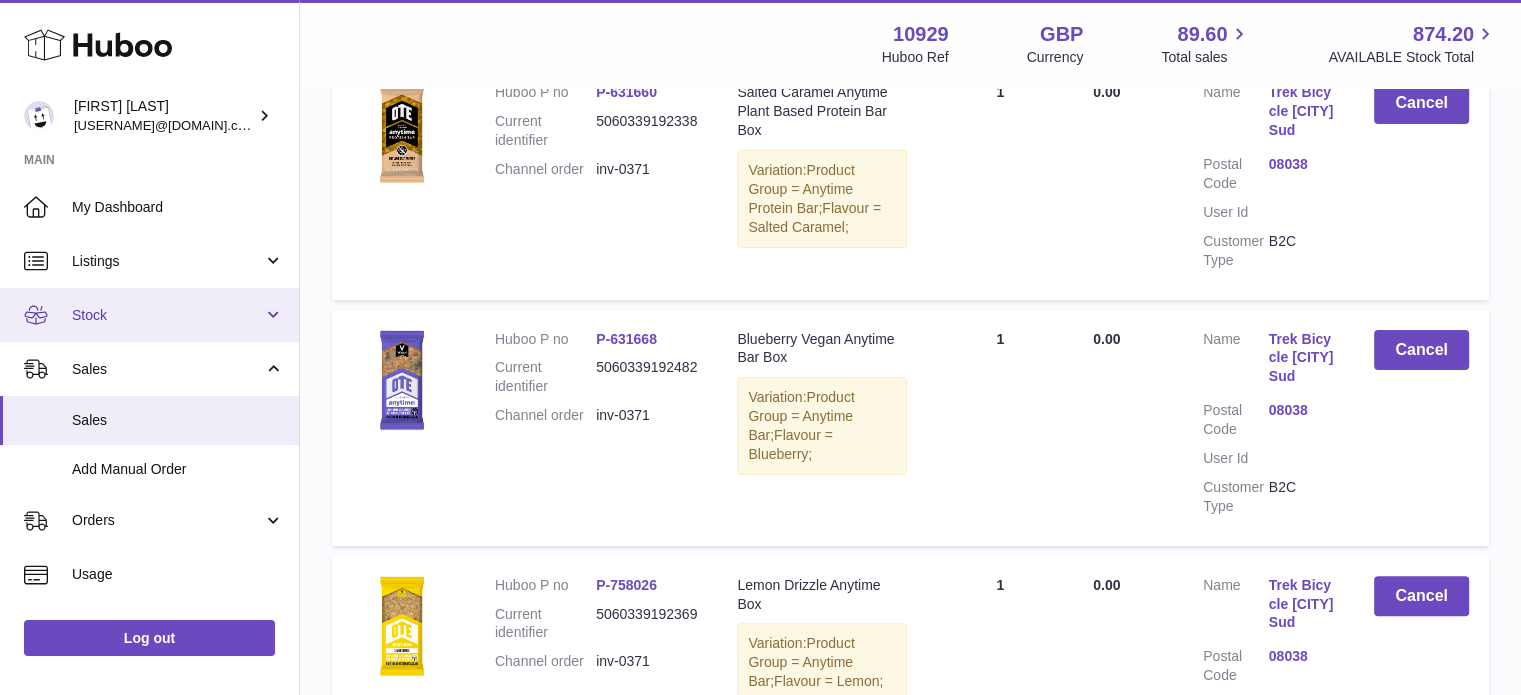 scroll, scrollTop: 407, scrollLeft: 0, axis: vertical 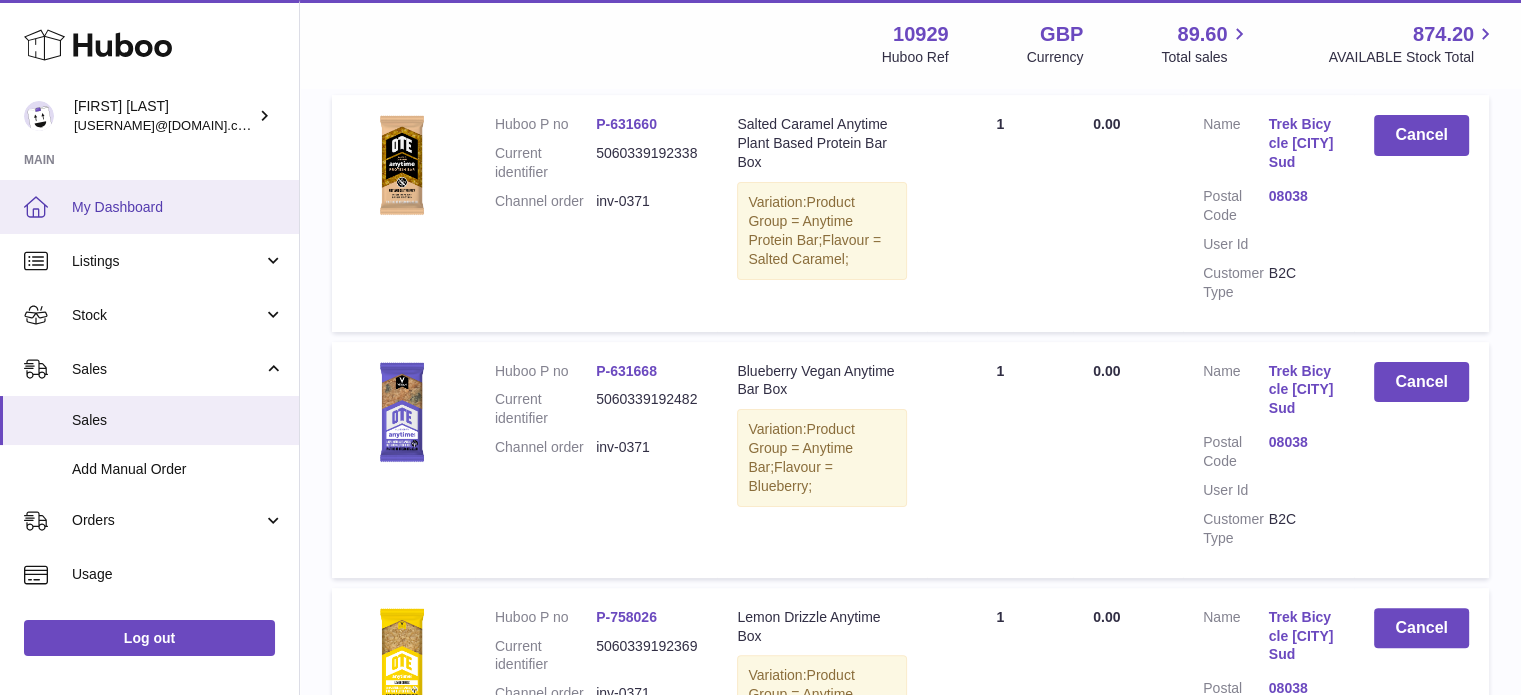 click on "My Dashboard" at bounding box center (178, 207) 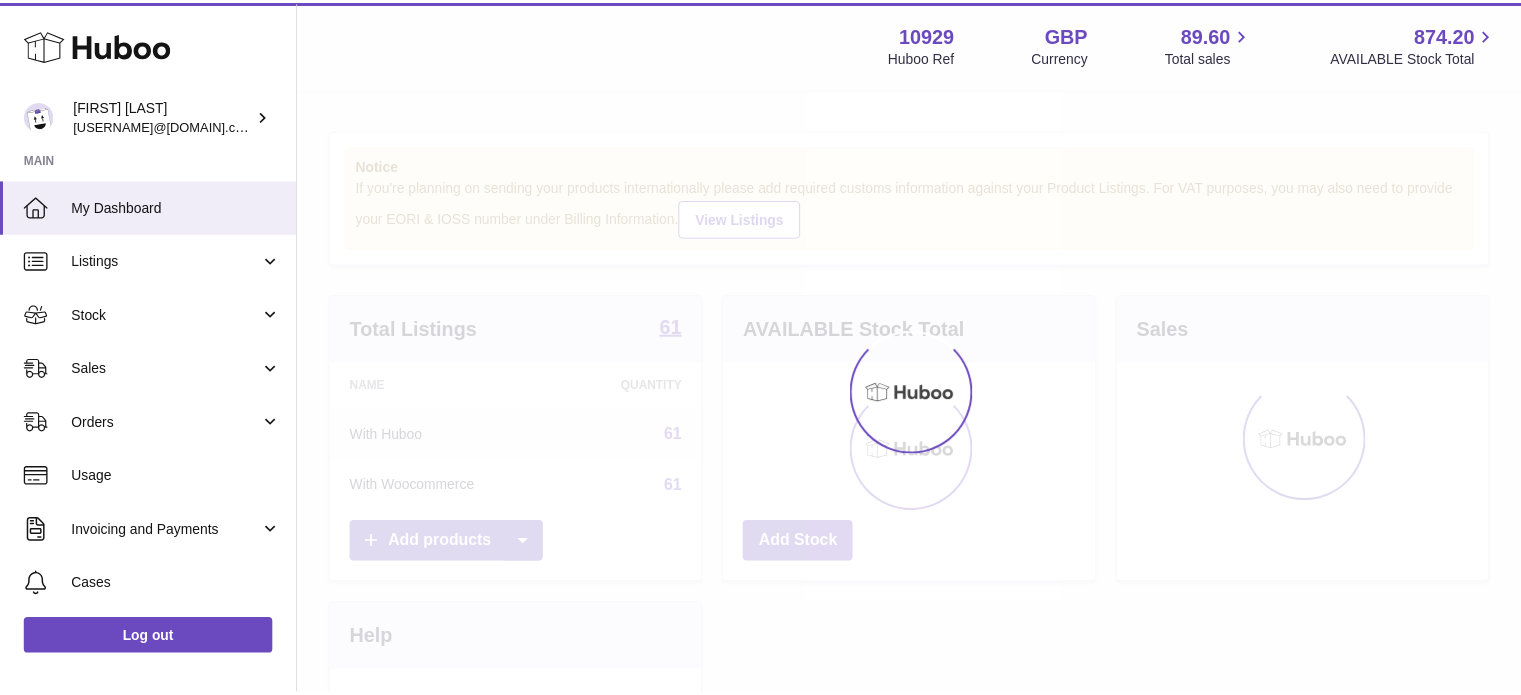 scroll, scrollTop: 0, scrollLeft: 0, axis: both 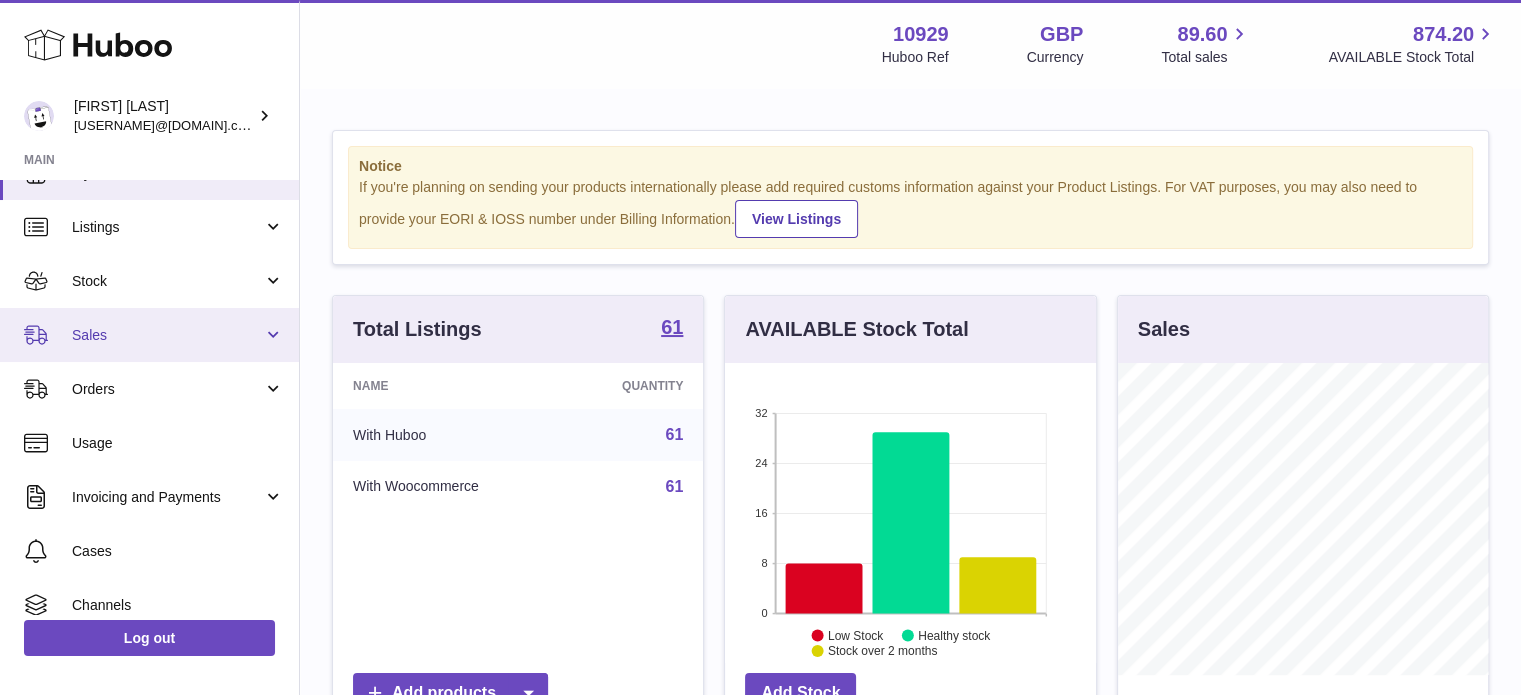 click on "Sales" at bounding box center (149, 335) 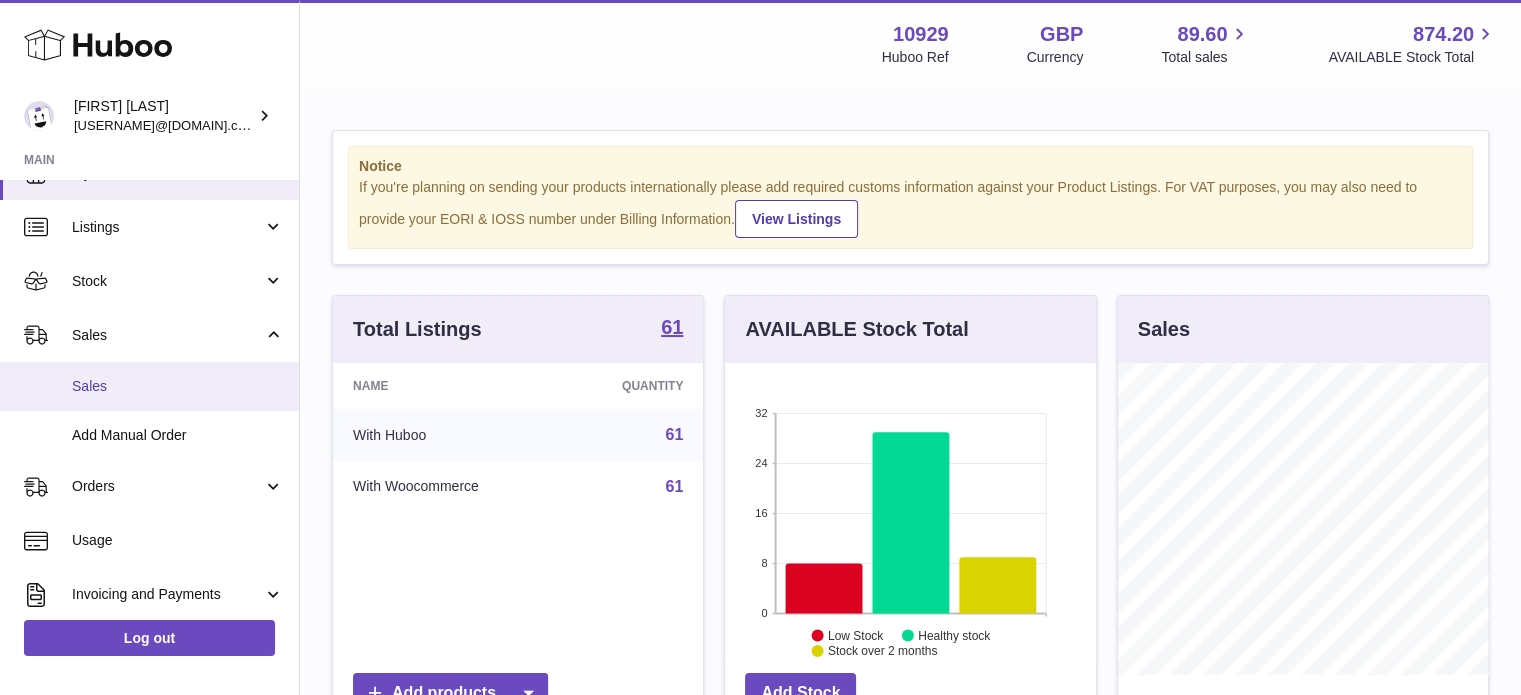 click on "Sales" at bounding box center [178, 386] 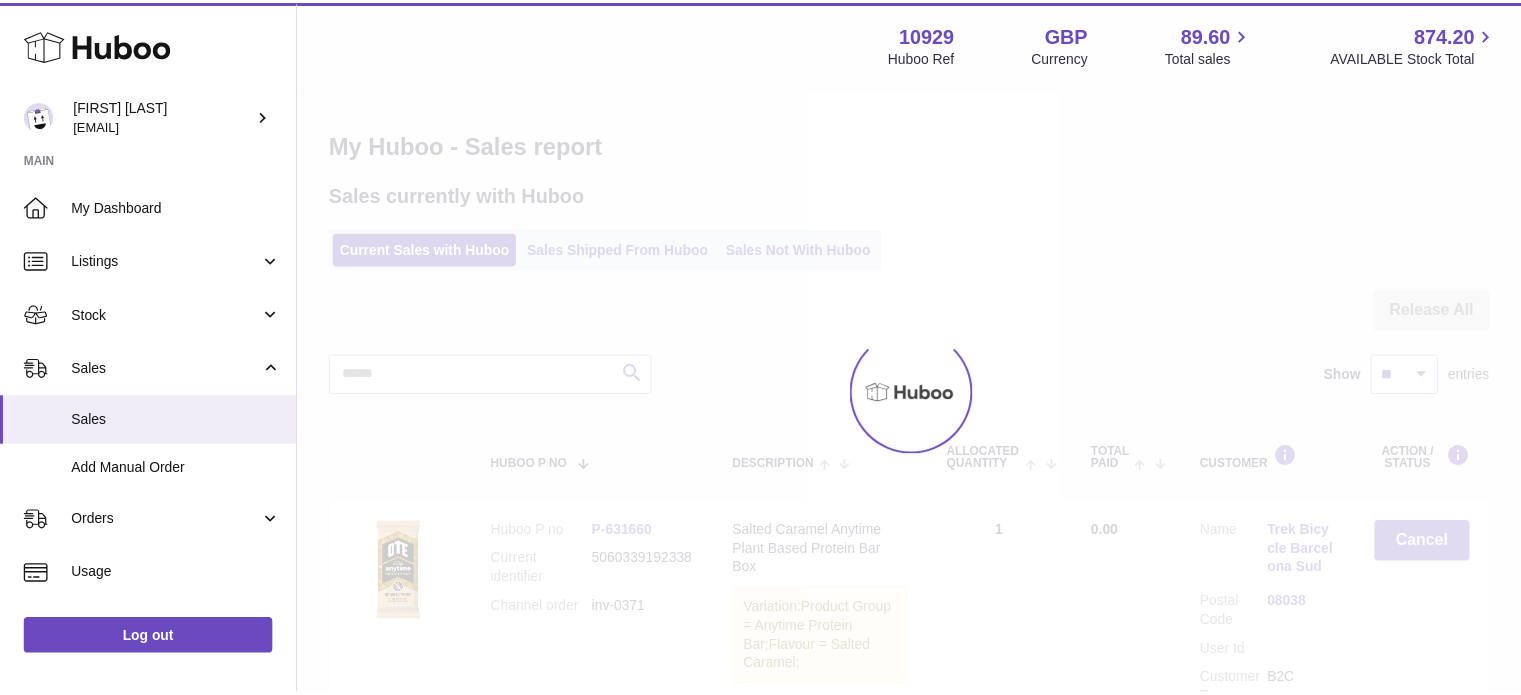 scroll, scrollTop: 0, scrollLeft: 0, axis: both 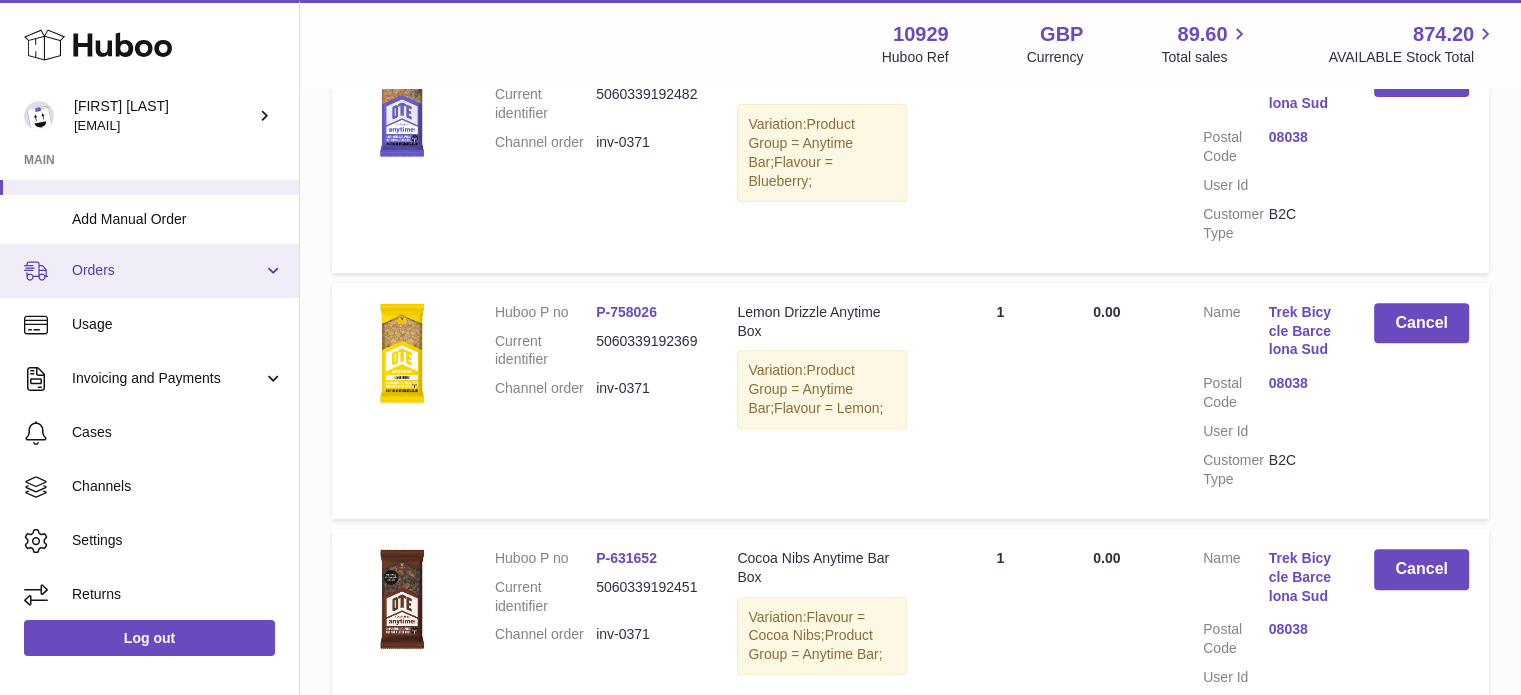 click on "Orders" at bounding box center [149, 271] 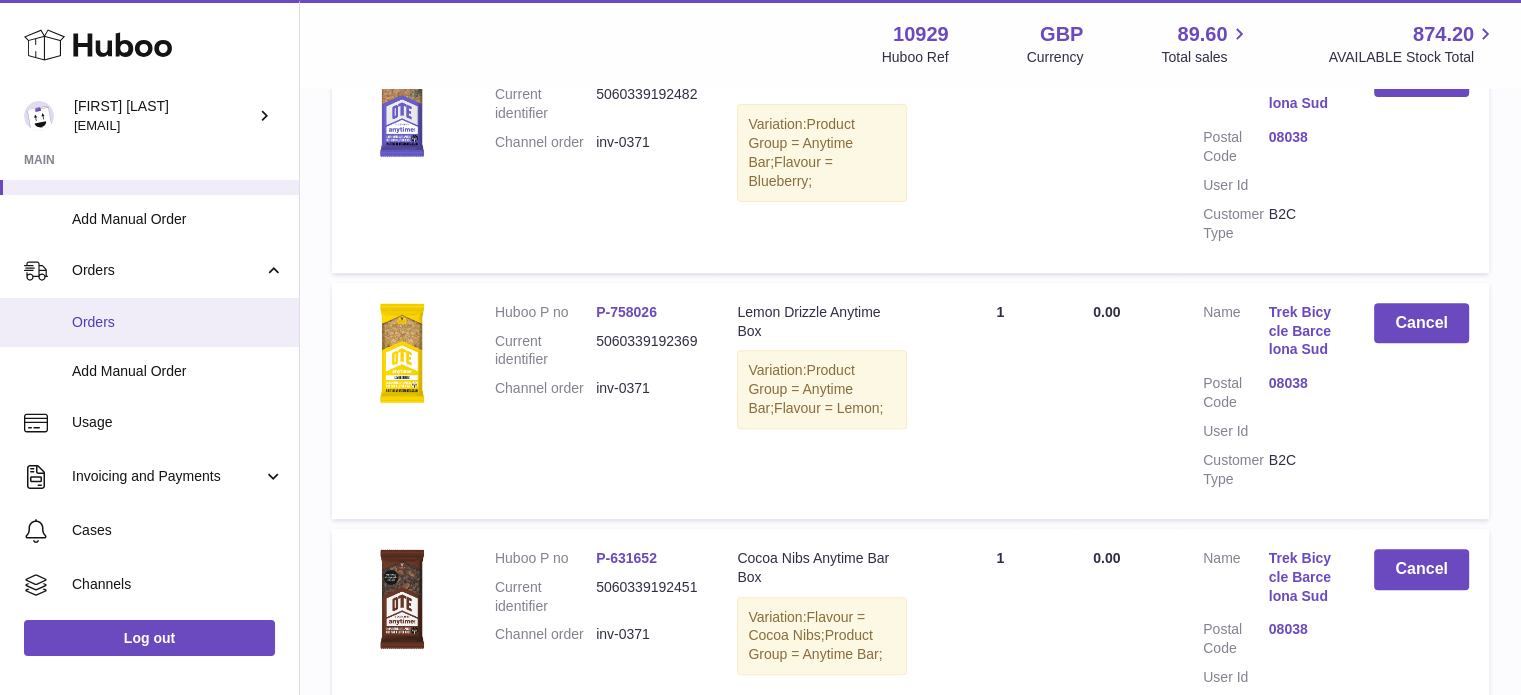 click on "Orders" at bounding box center [178, 322] 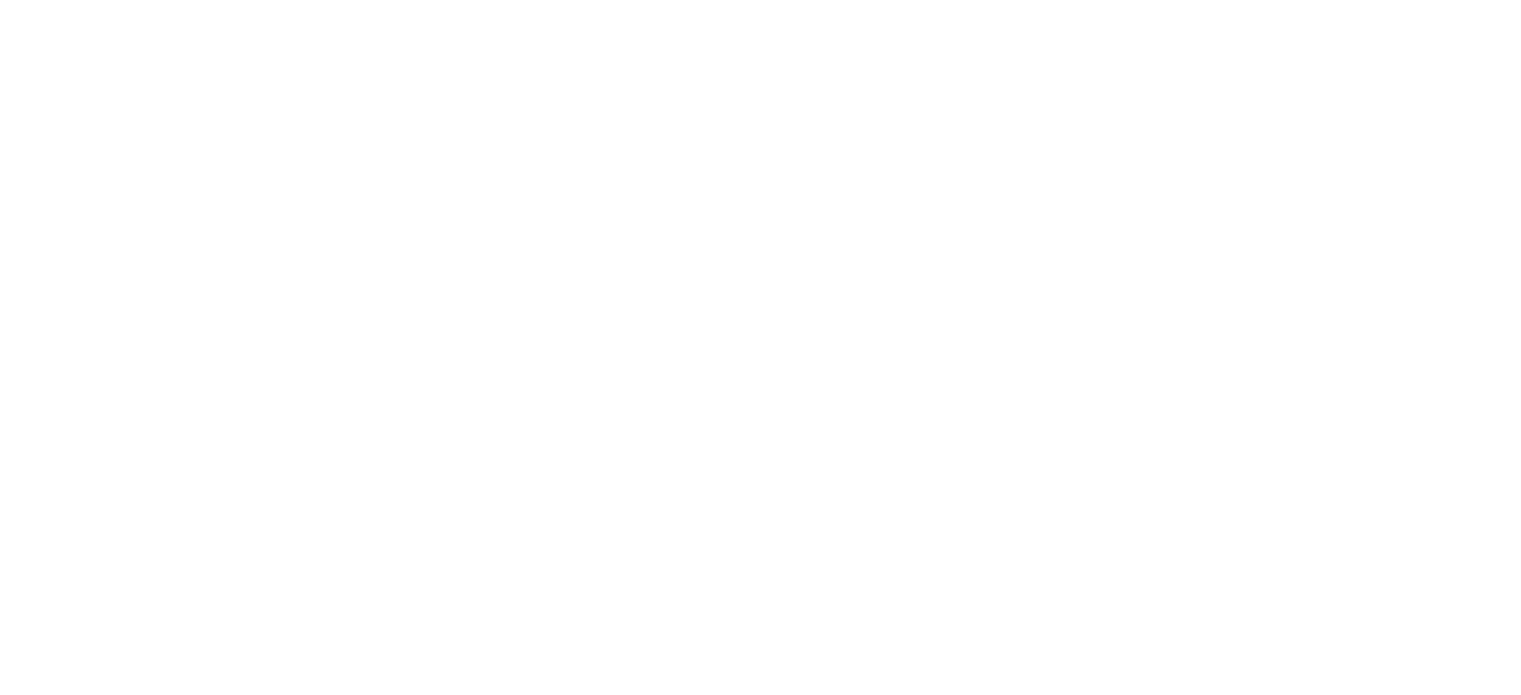 scroll, scrollTop: 0, scrollLeft: 0, axis: both 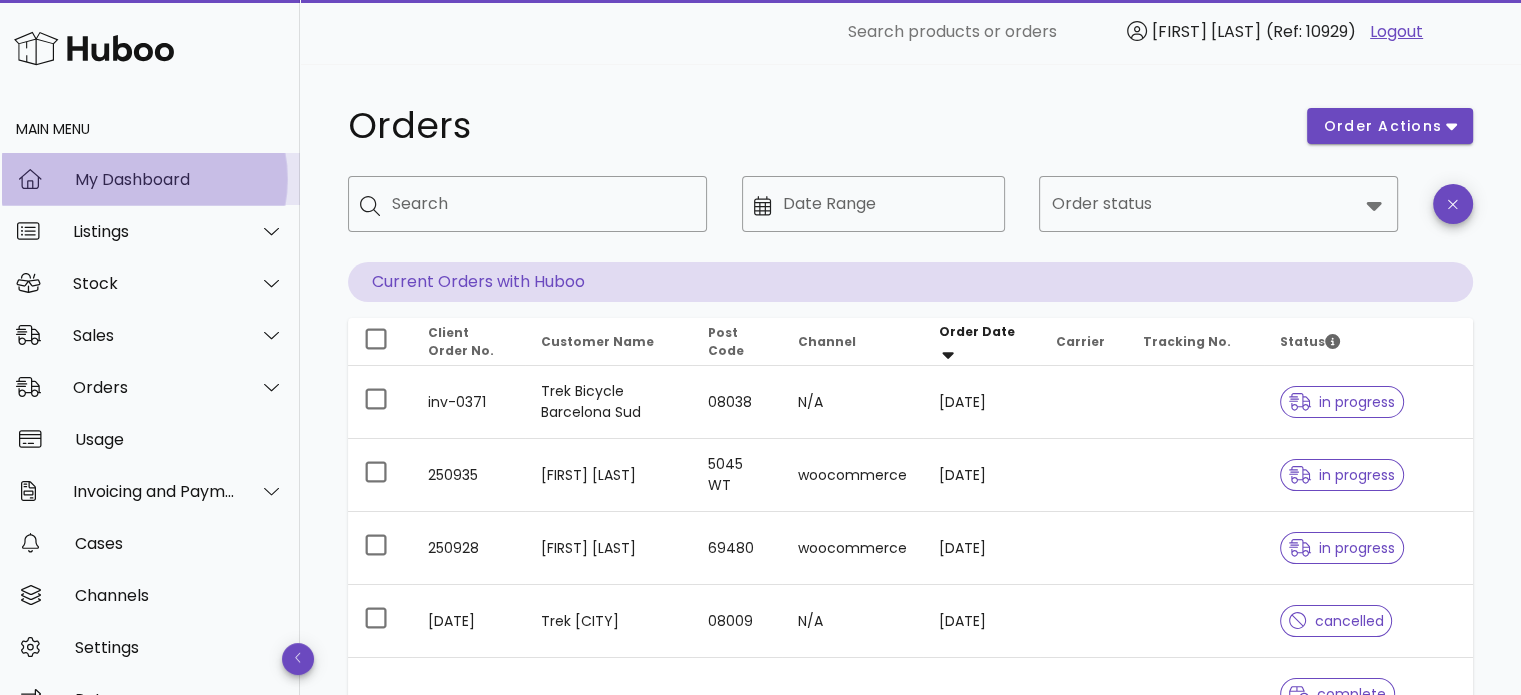 click on "My Dashboard" at bounding box center [179, 179] 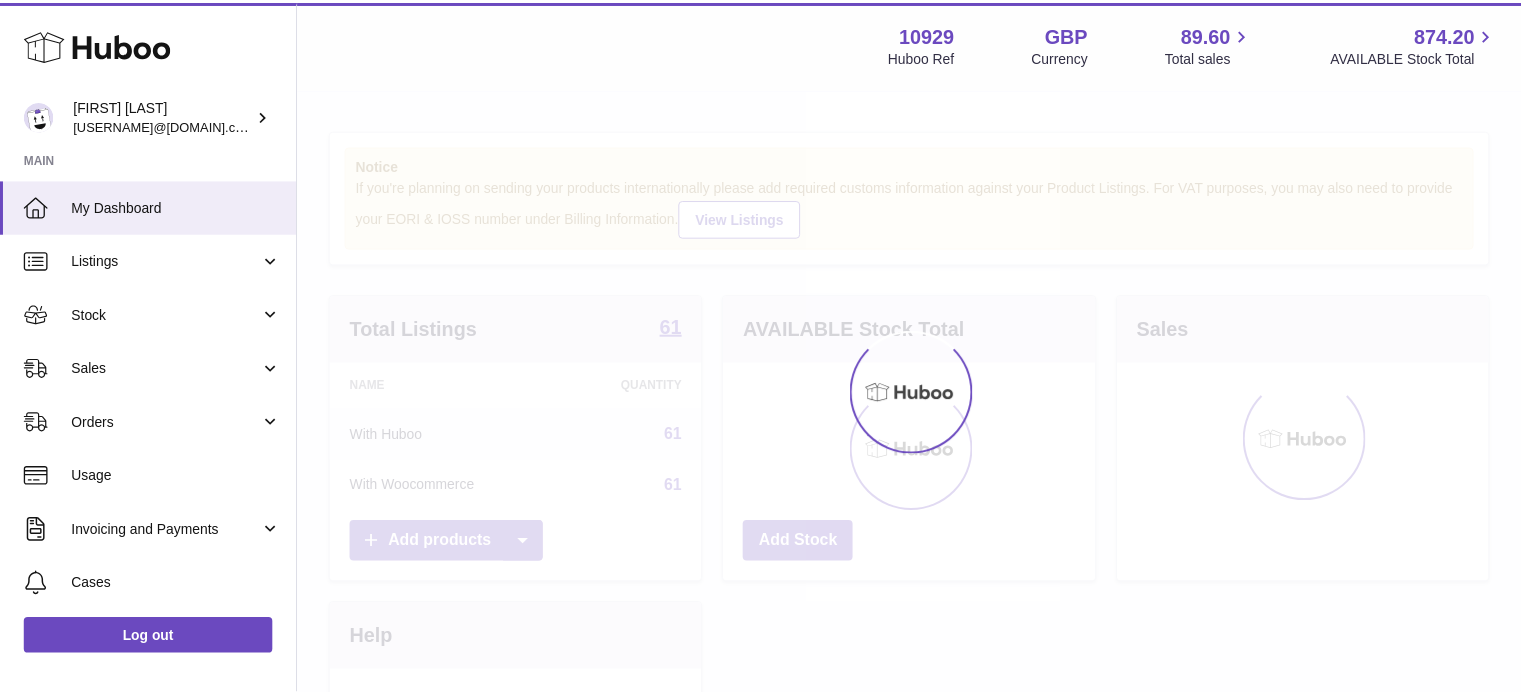 scroll, scrollTop: 0, scrollLeft: 0, axis: both 